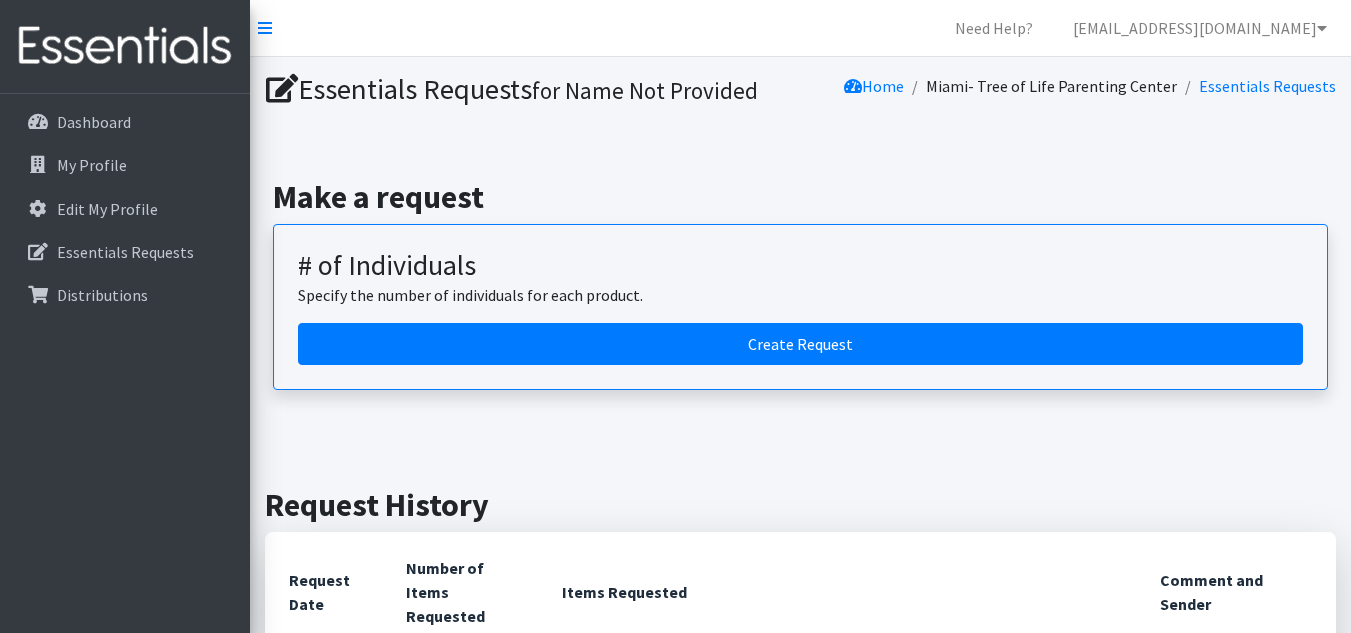 scroll, scrollTop: 0, scrollLeft: 0, axis: both 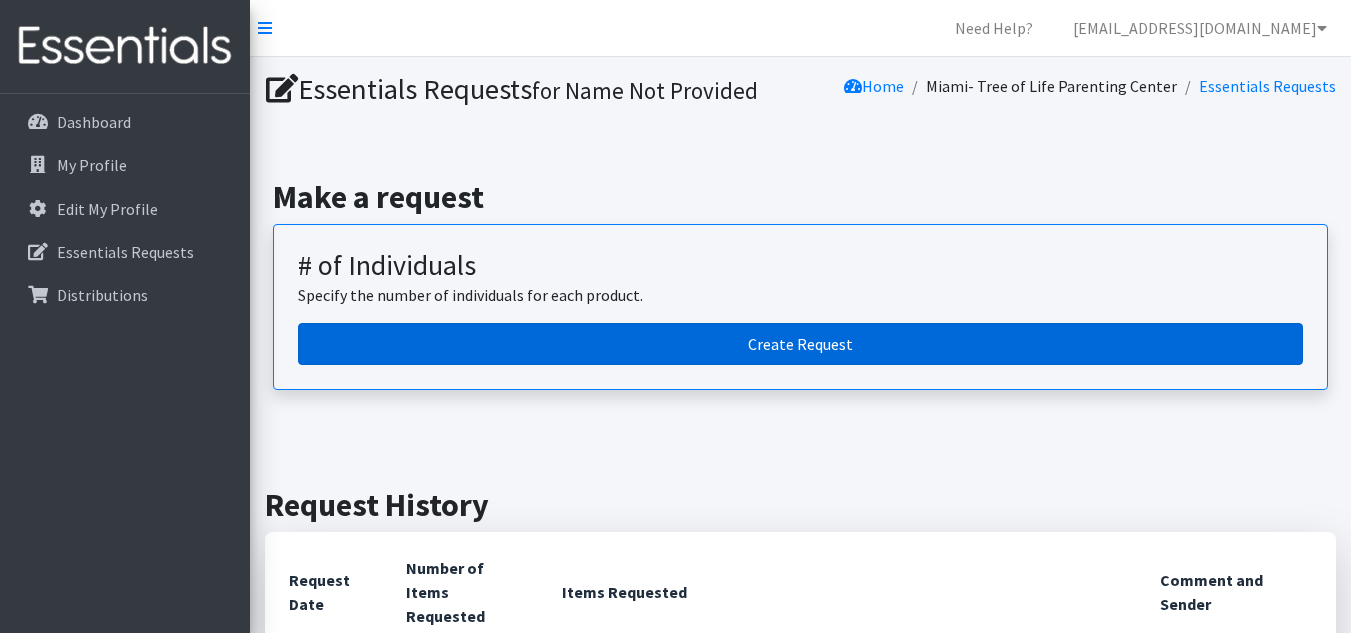 click on "Create Request" at bounding box center [800, 344] 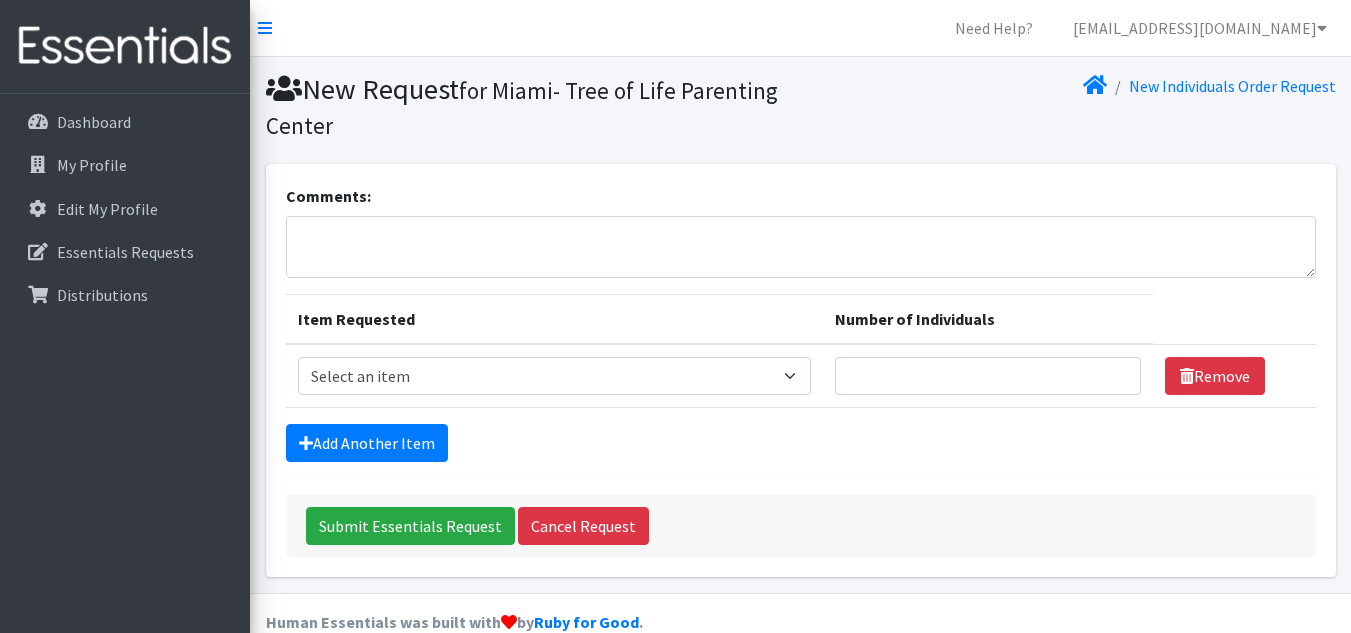 scroll, scrollTop: 0, scrollLeft: 0, axis: both 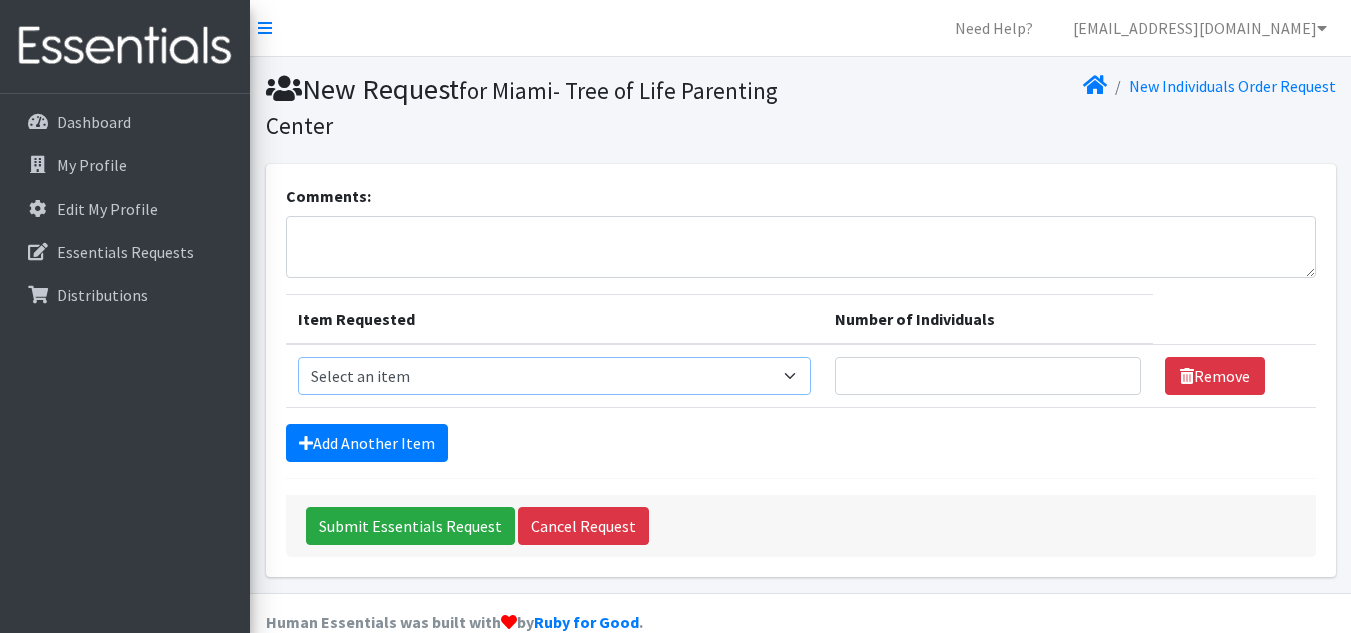 click on "Select an item
# - Total number of kids being served with this order:
Baby wipes
Diaper Size 7
Diapers NewBorn
Diapers Size 1
Diapers Size 2
Diapers Size 3
Diapers Size 4
Diapers Size 5
Diapers Size 6
Formula
Preemie
Pull-Ups 2T-3T
Pull-Ups 3T-4T
Pull-Ups 4T-5T
Size 8
Swimmers" at bounding box center (554, 376) 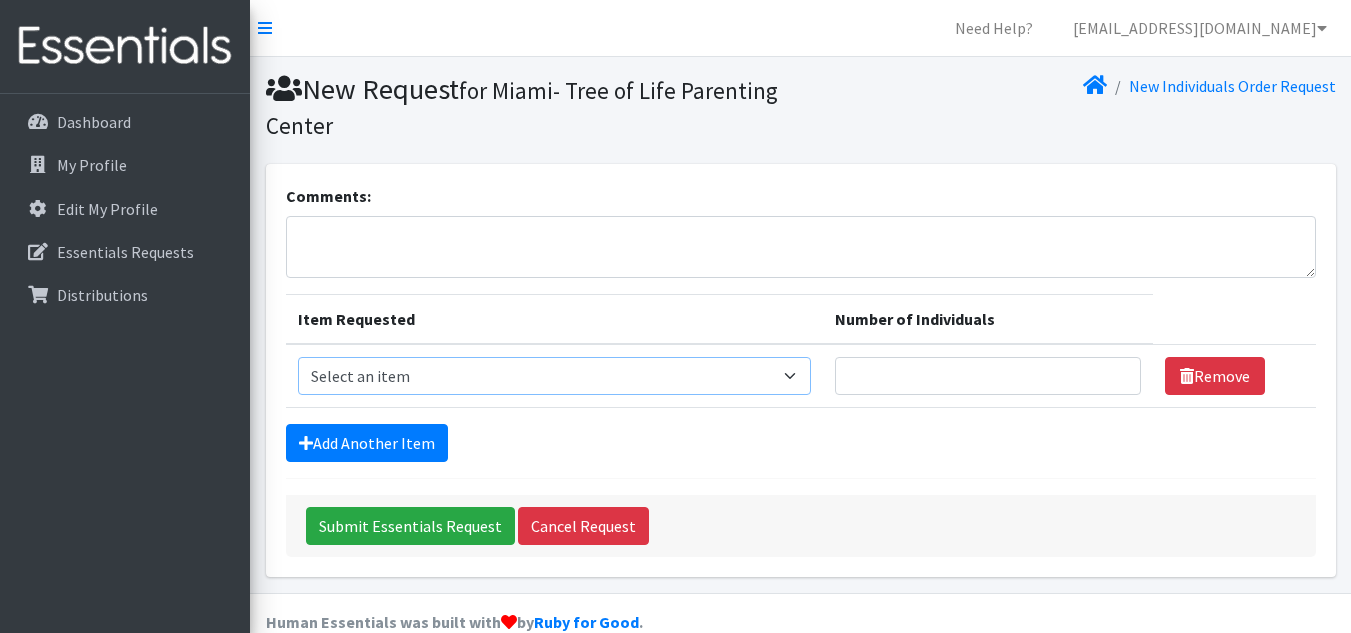 select on "2648" 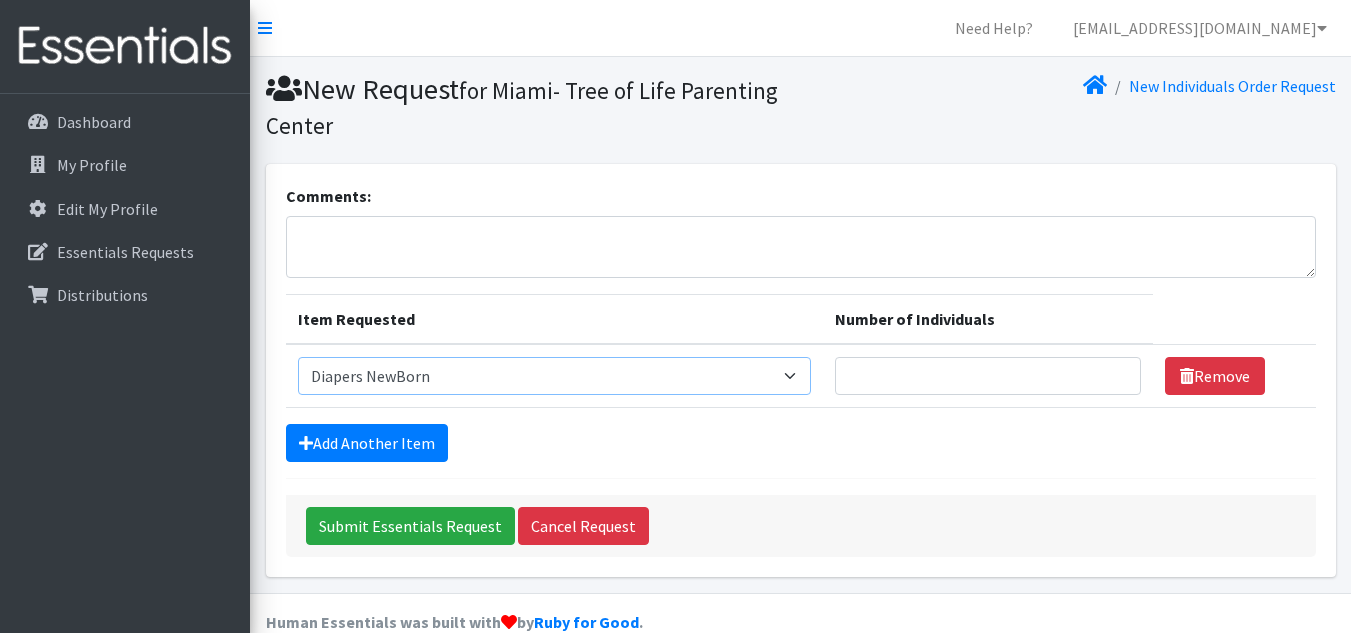click on "Select an item
# - Total number of kids being served with this order:
Baby wipes
Diaper Size 7
Diapers NewBorn
Diapers Size 1
Diapers Size 2
Diapers Size 3
Diapers Size 4
Diapers Size 5
Diapers Size 6
Formula
Preemie
Pull-Ups 2T-3T
Pull-Ups 3T-4T
Pull-Ups 4T-5T
Size 8
Swimmers" at bounding box center [554, 376] 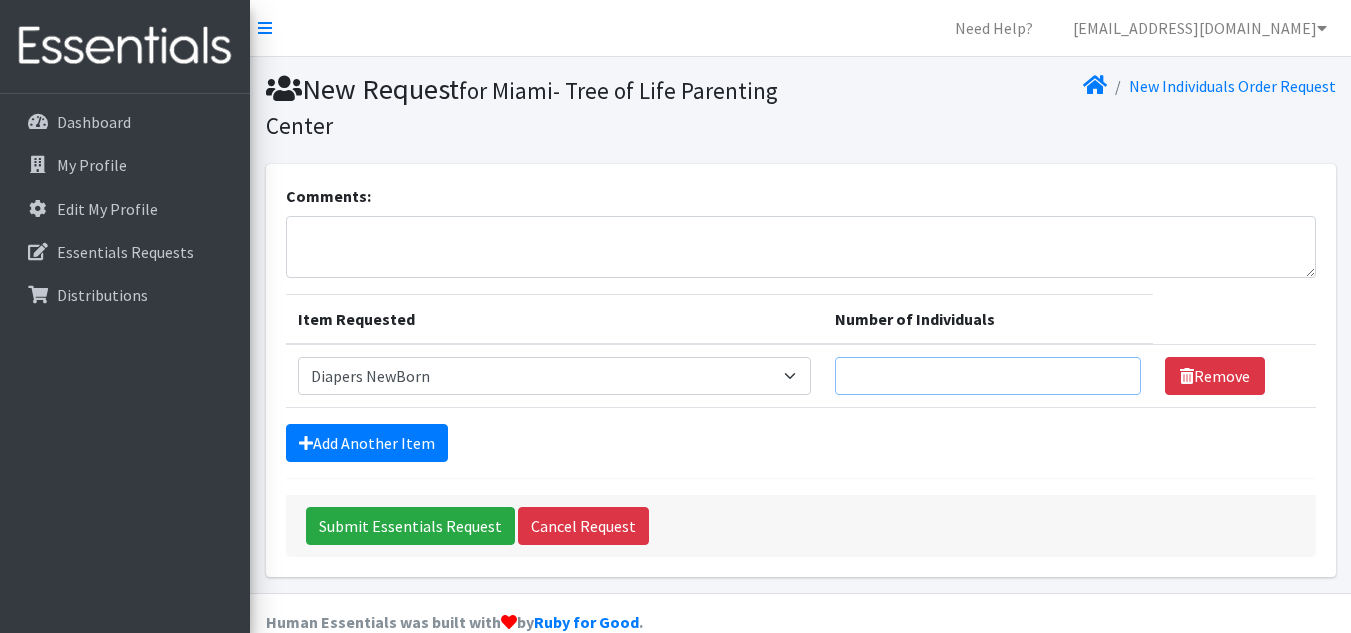 click on "Number of Individuals" at bounding box center (988, 376) 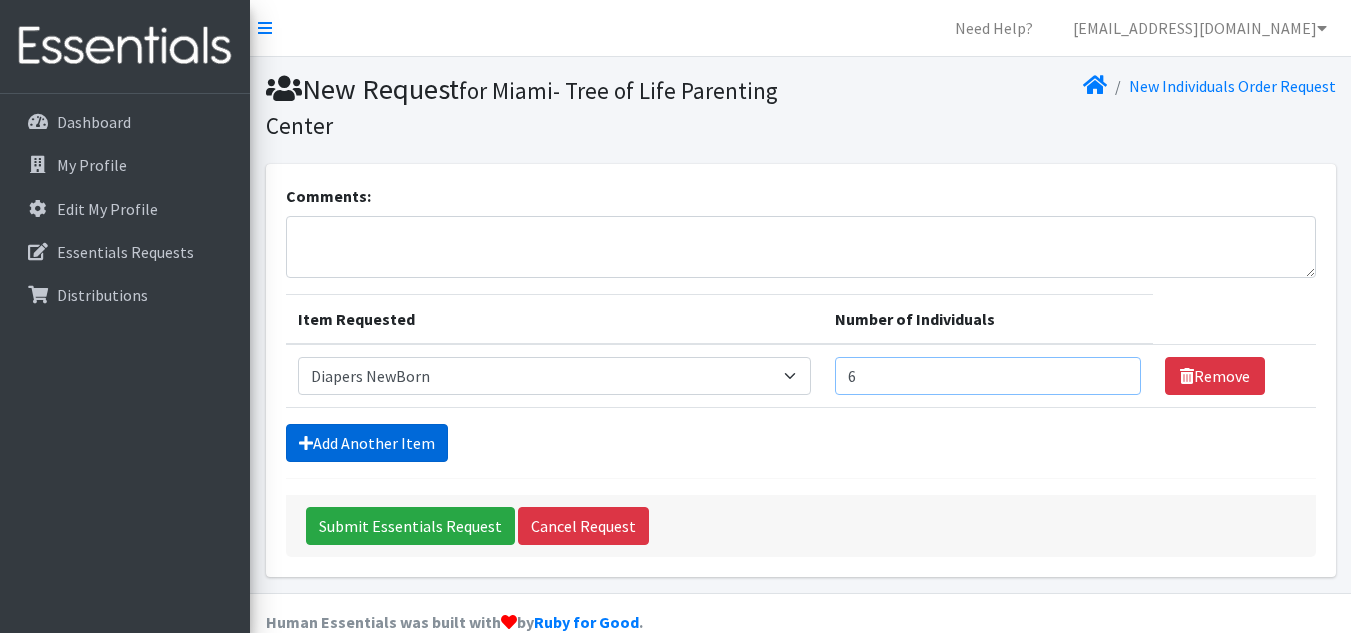 type on "6" 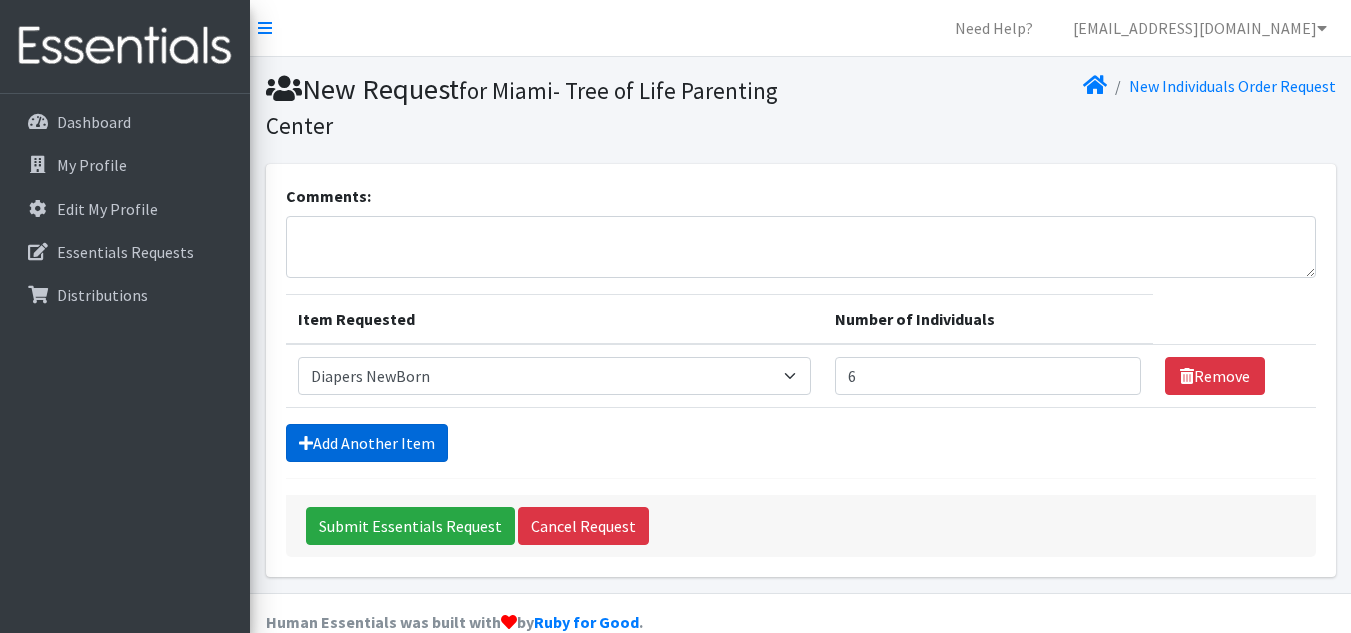 click on "Add Another Item" at bounding box center [367, 443] 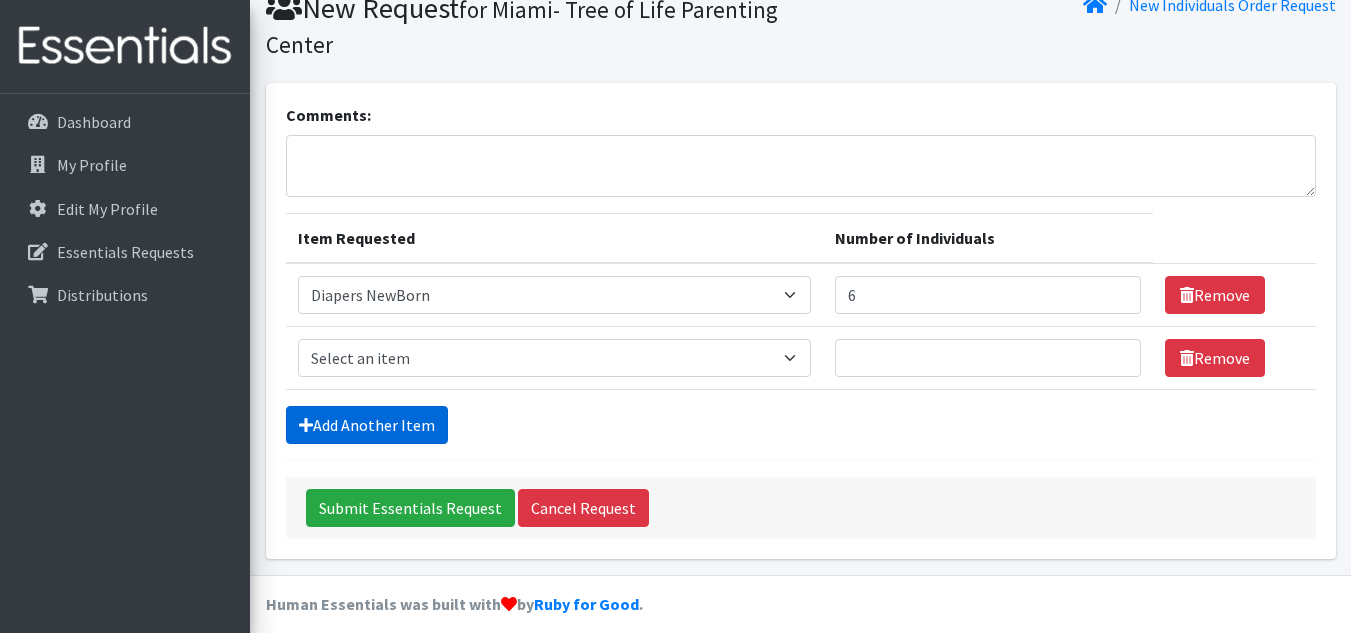 scroll, scrollTop: 98, scrollLeft: 0, axis: vertical 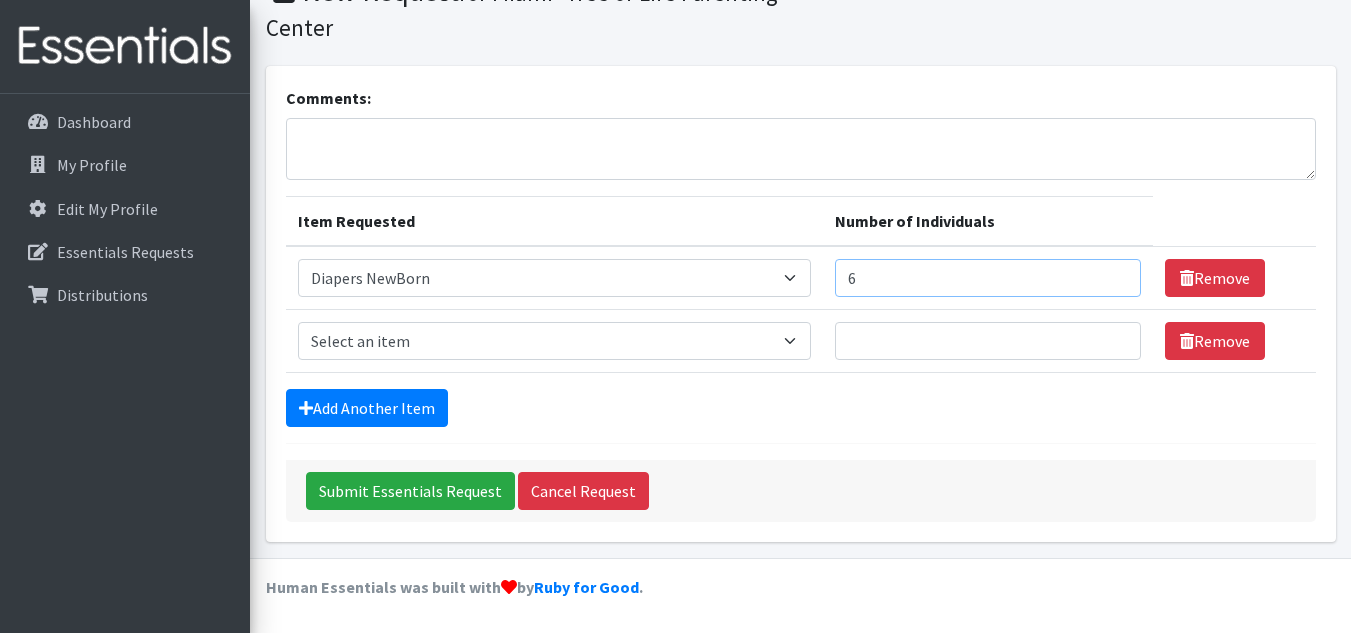 click on "6" at bounding box center (988, 278) 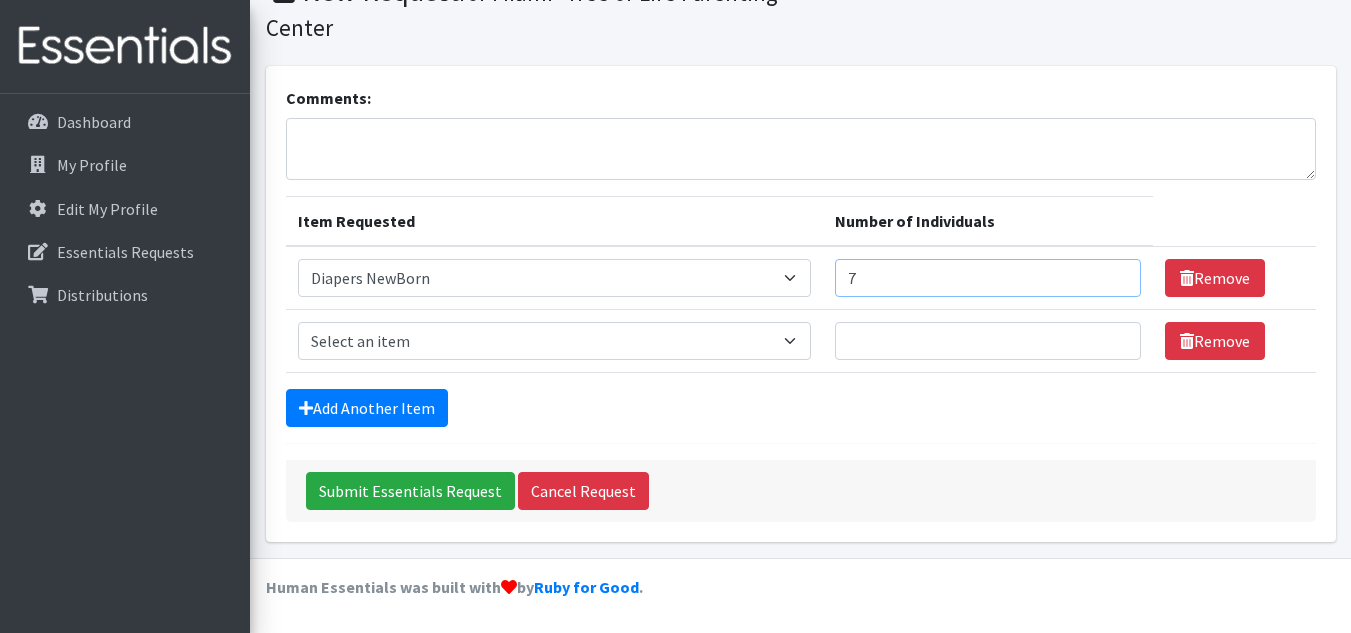 type on "7" 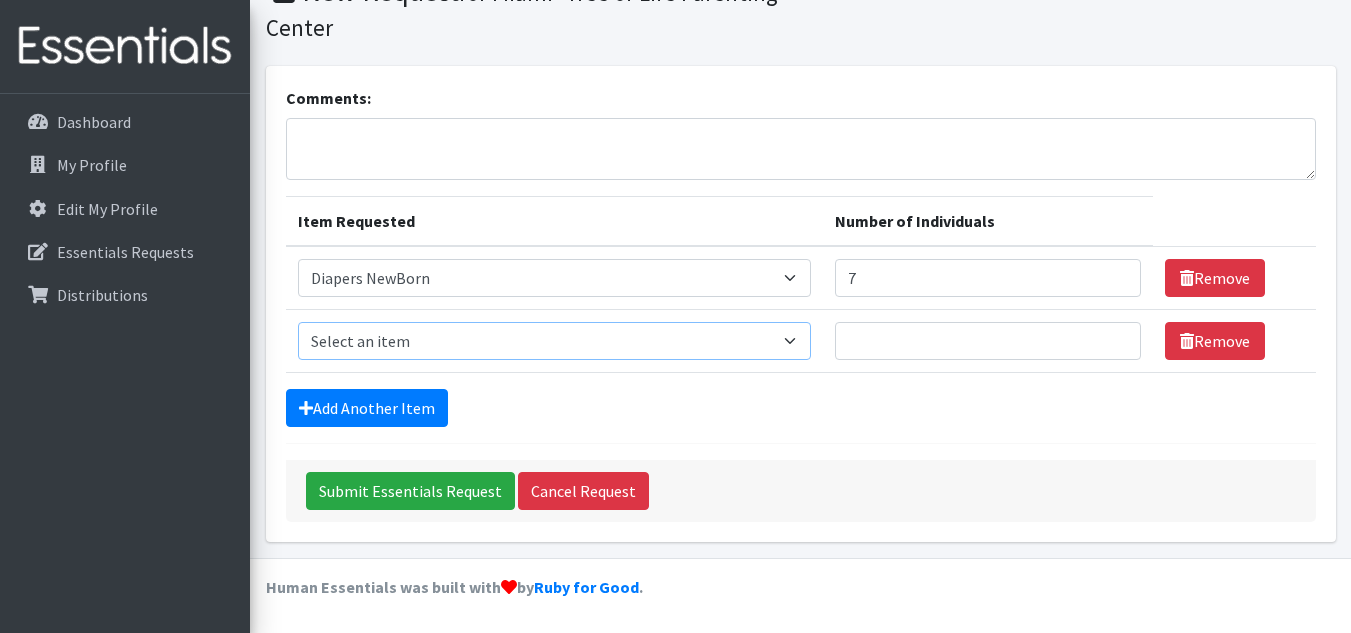 click on "Select an item
# - Total number of kids being served with this order:
Baby wipes
Diaper Size 7
Diapers NewBorn
Diapers Size 1
Diapers Size 2
Diapers Size 3
Diapers Size 4
Diapers Size 5
Diapers Size 6
Formula
Preemie
Pull-Ups 2T-3T
Pull-Ups 3T-4T
Pull-Ups 4T-5T
Size 8
Swimmers" at bounding box center (554, 341) 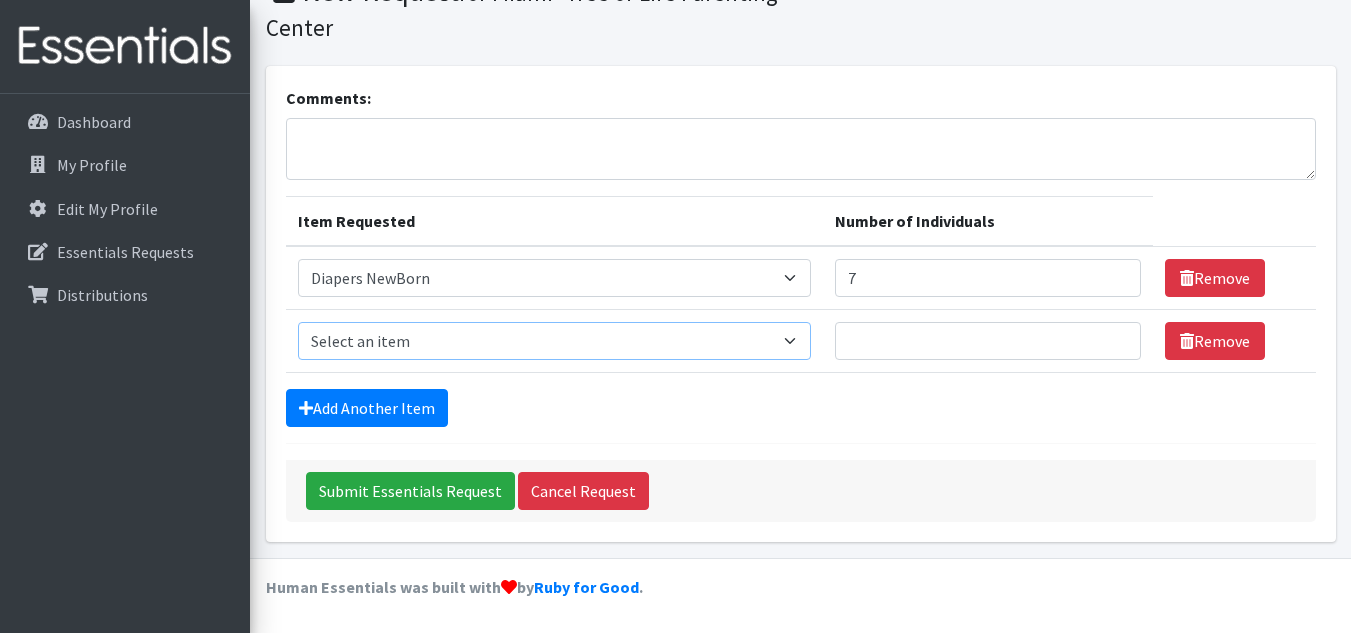 select on "2665" 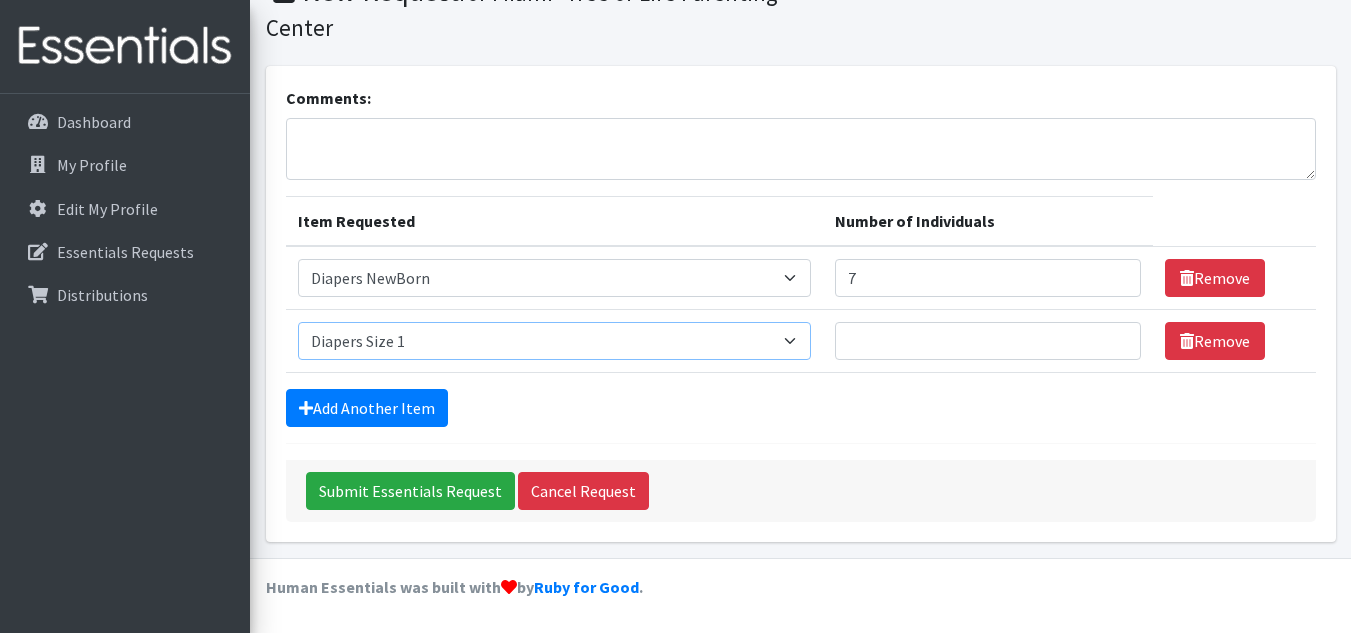 click on "Select an item
# - Total number of kids being served with this order:
Baby wipes
Diaper Size 7
Diapers NewBorn
Diapers Size 1
Diapers Size 2
Diapers Size 3
Diapers Size 4
Diapers Size 5
Diapers Size 6
Formula
Preemie
Pull-Ups 2T-3T
Pull-Ups 3T-4T
Pull-Ups 4T-5T
Size 8
Swimmers" at bounding box center [554, 341] 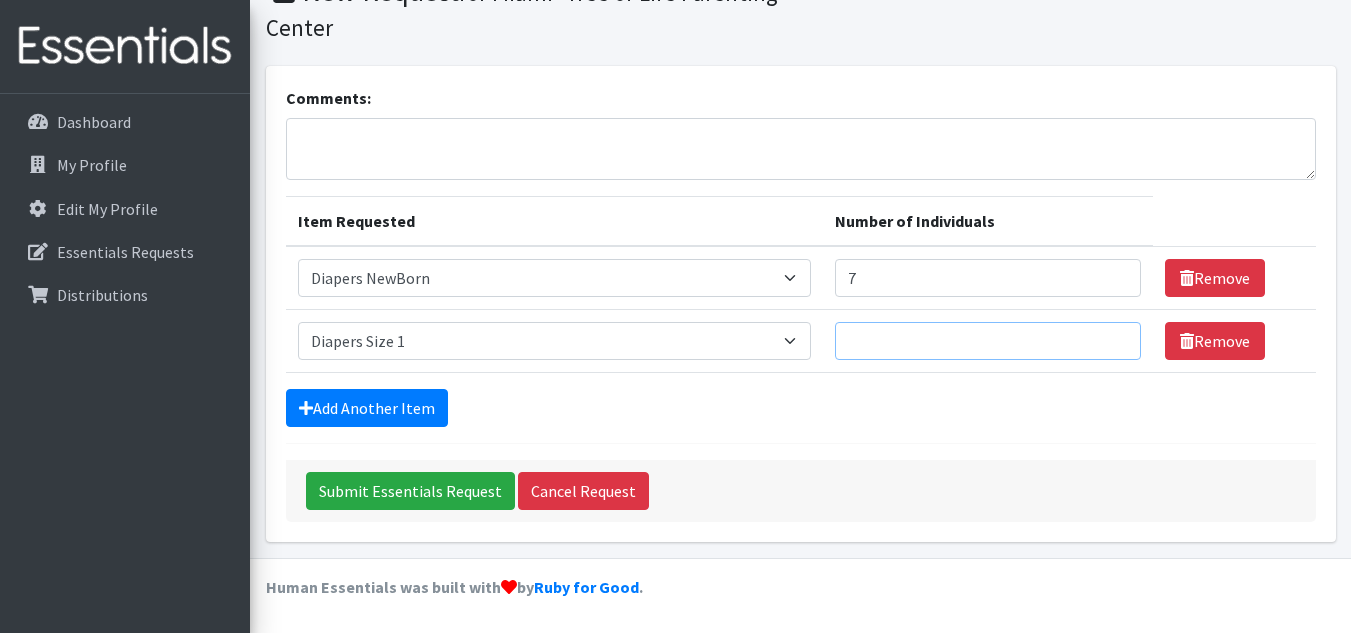 click on "Number of Individuals" at bounding box center (988, 341) 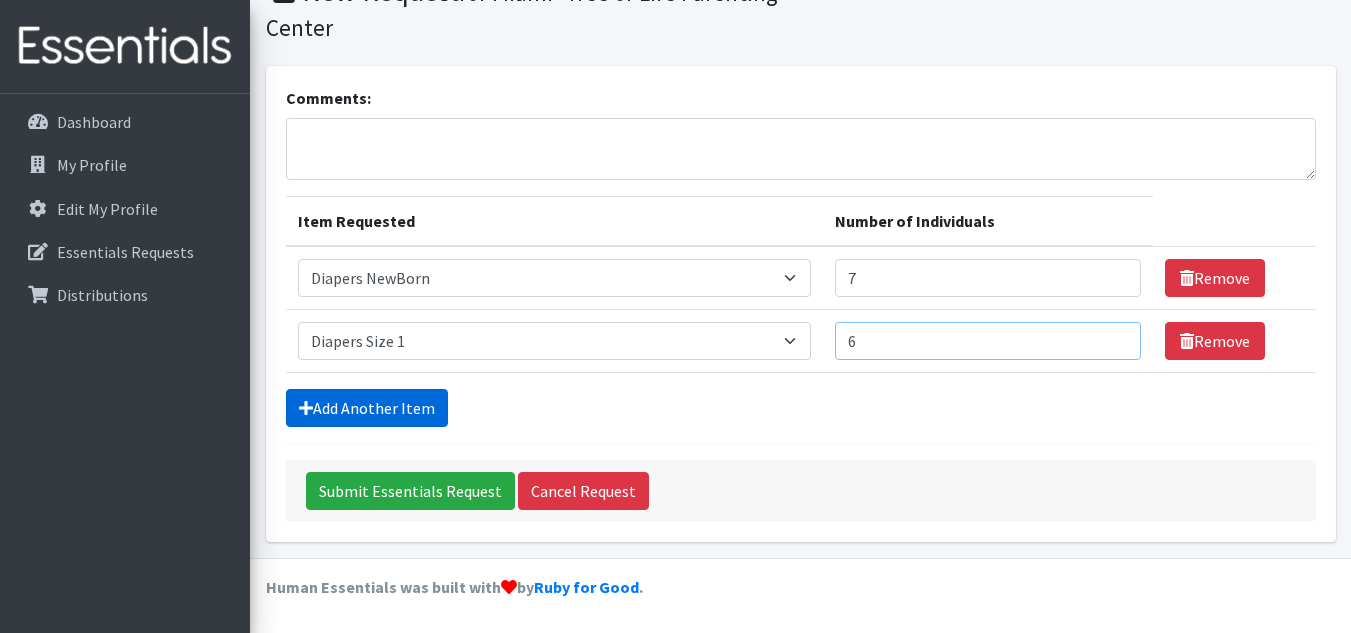 type on "6" 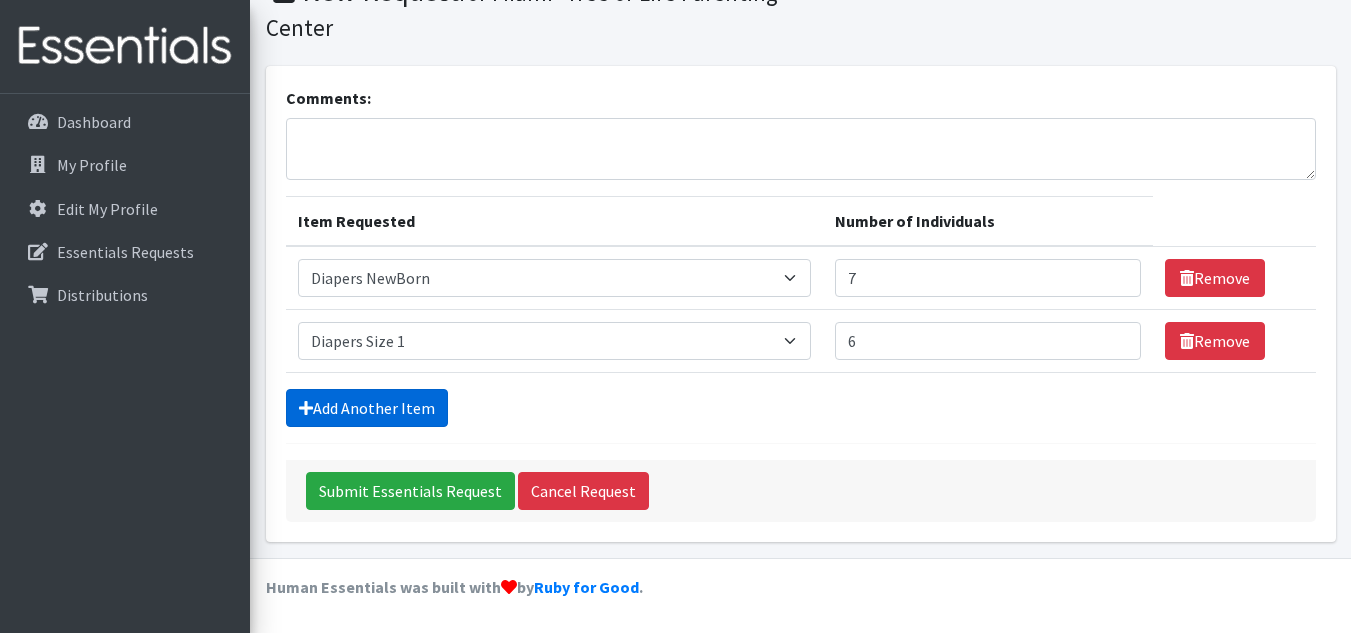 click on "Add Another Item" at bounding box center (367, 408) 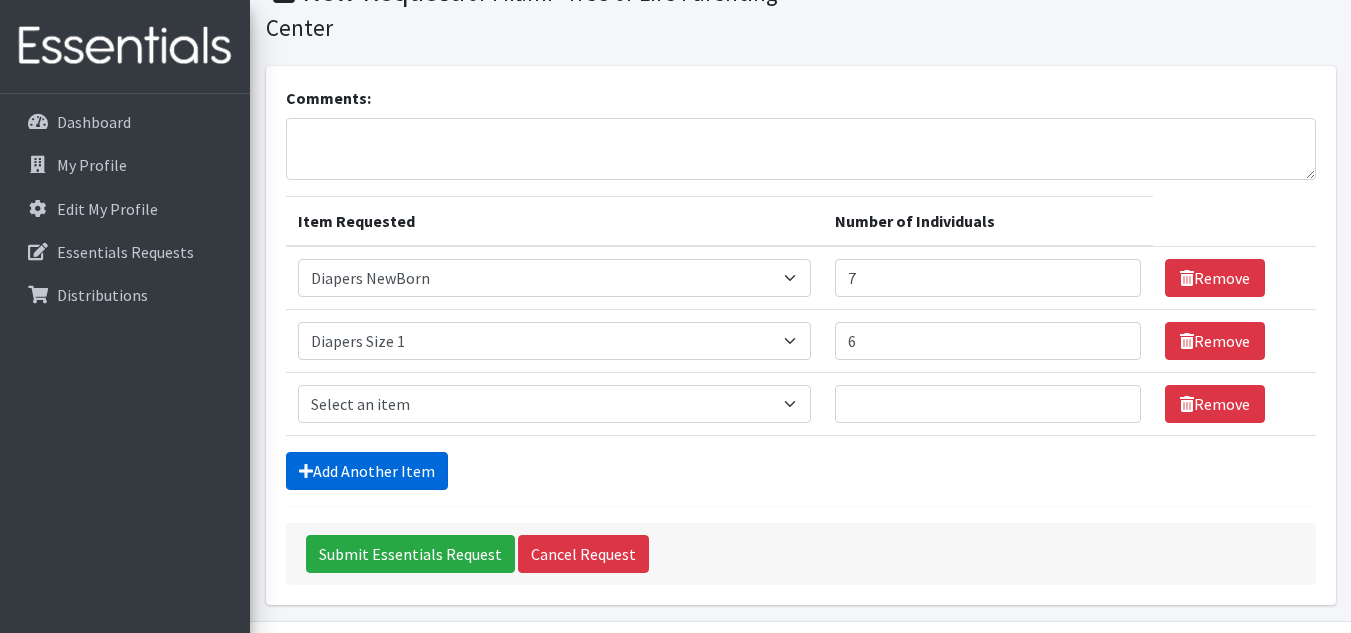 scroll, scrollTop: 161, scrollLeft: 0, axis: vertical 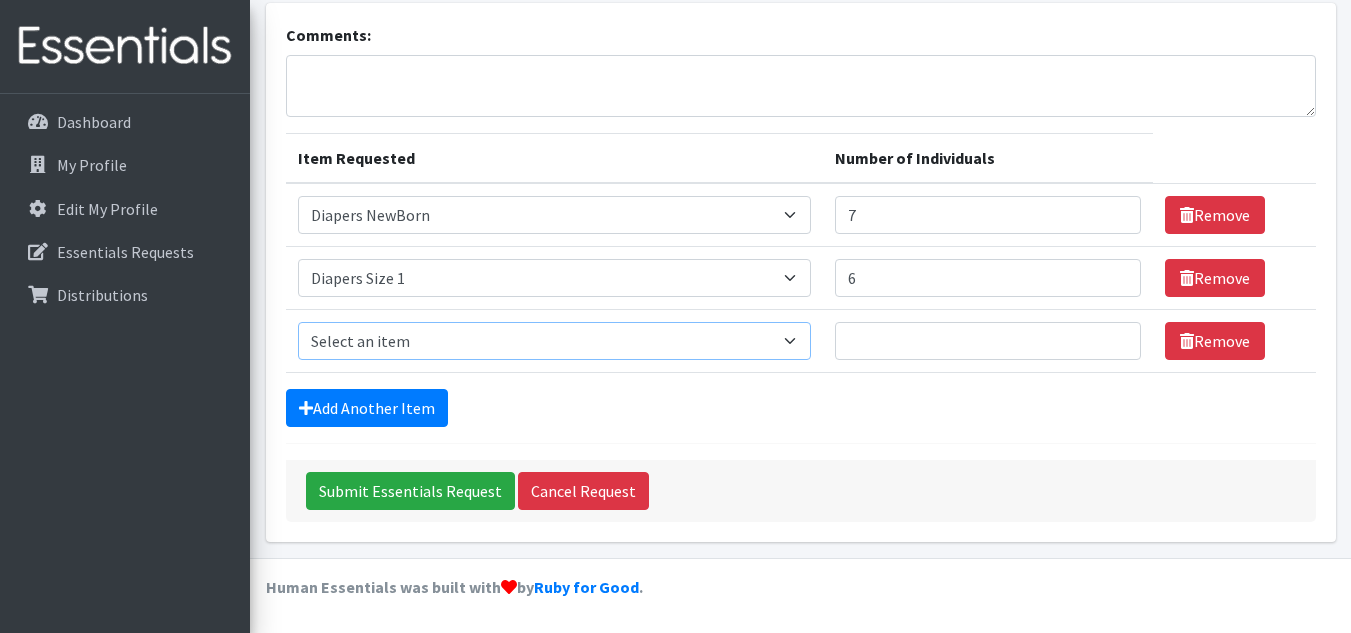 click on "Select an item
# - Total number of kids being served with this order:
Baby wipes
Diaper Size 7
Diapers NewBorn
Diapers Size 1
Diapers Size 2
Diapers Size 3
Diapers Size 4
Diapers Size 5
Diapers Size 6
Formula
Preemie
Pull-Ups 2T-3T
Pull-Ups 3T-4T
Pull-Ups 4T-5T
Size 8
Swimmers" at bounding box center (554, 341) 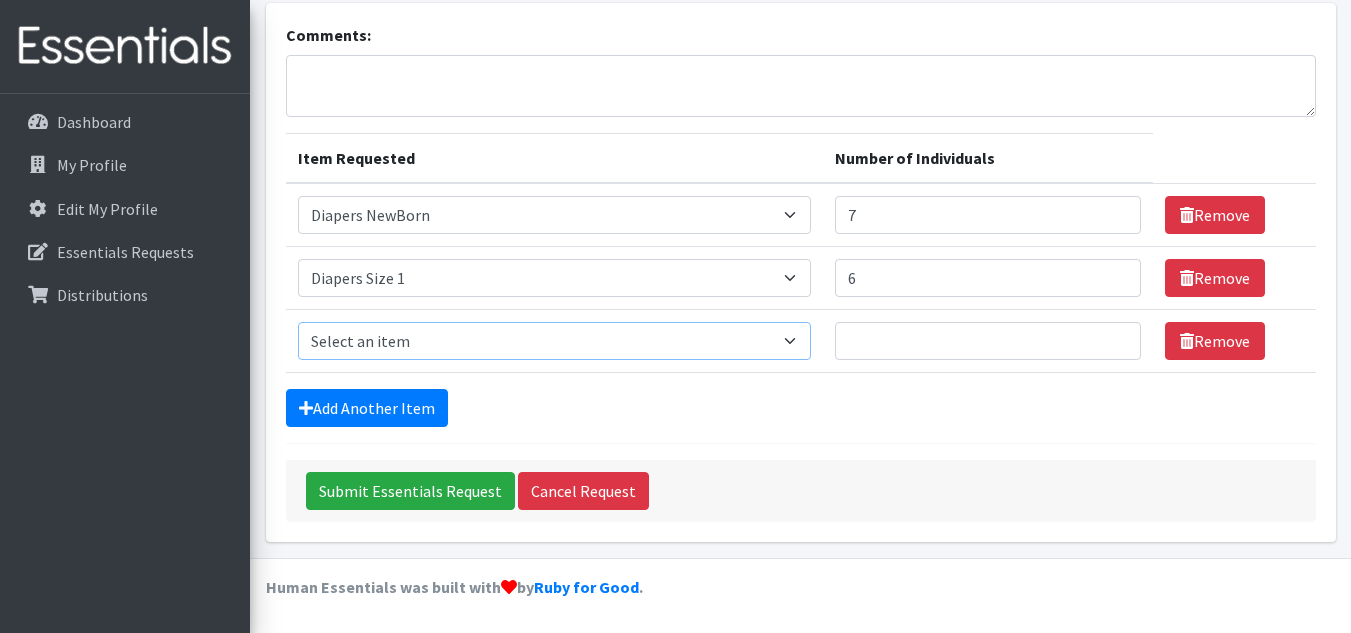 select on "2668" 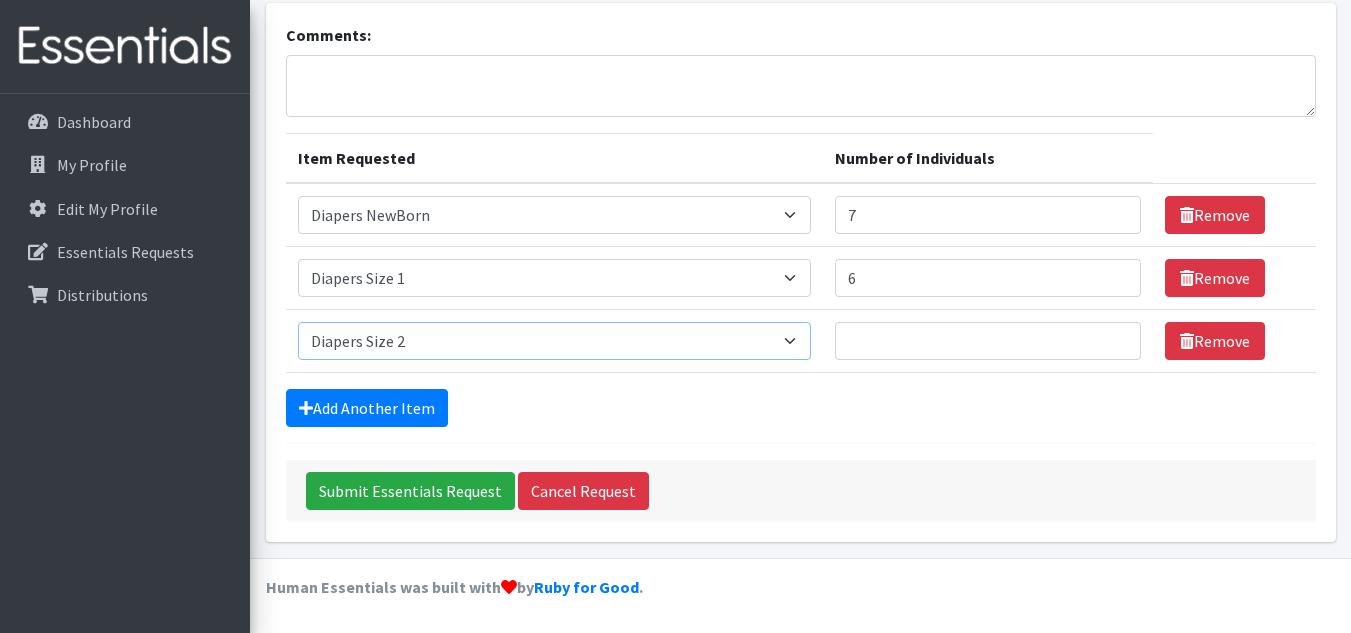 click on "Select an item
# - Total number of kids being served with this order:
Baby wipes
Diaper Size 7
Diapers NewBorn
Diapers Size 1
Diapers Size 2
Diapers Size 3
Diapers Size 4
Diapers Size 5
Diapers Size 6
Formula
Preemie
Pull-Ups 2T-3T
Pull-Ups 3T-4T
Pull-Ups 4T-5T
Size 8
Swimmers" at bounding box center (554, 341) 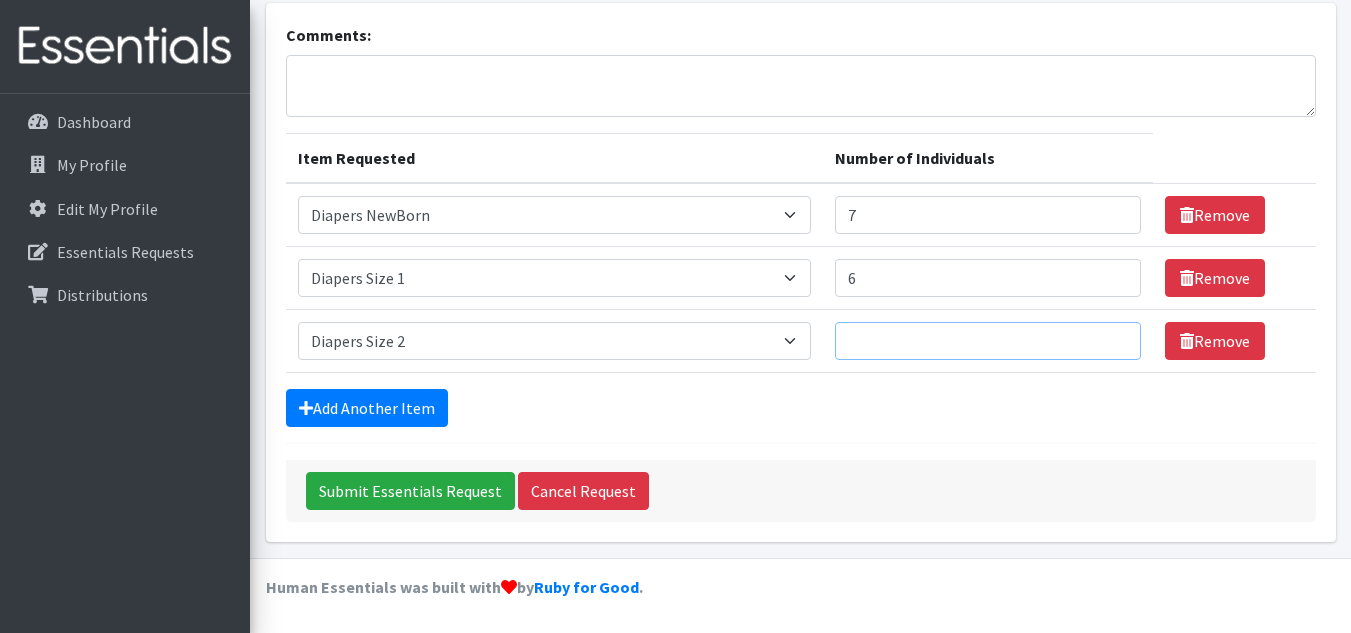 click on "Number of Individuals" at bounding box center (988, 341) 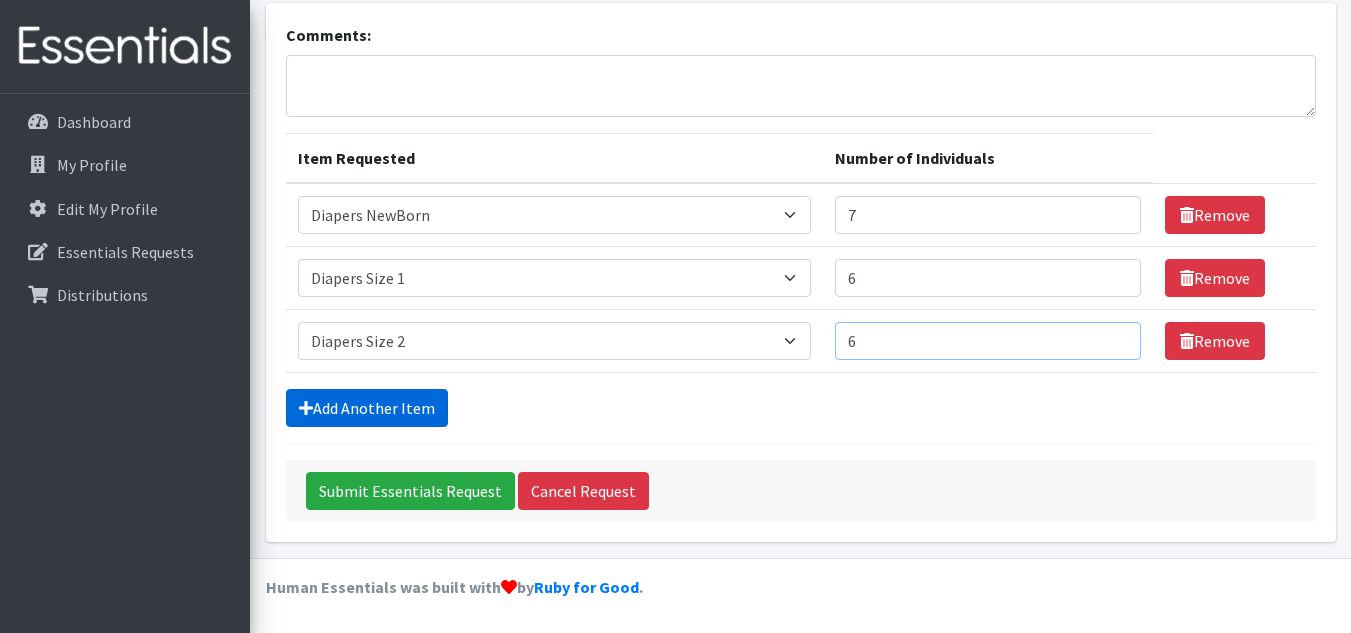 type on "6" 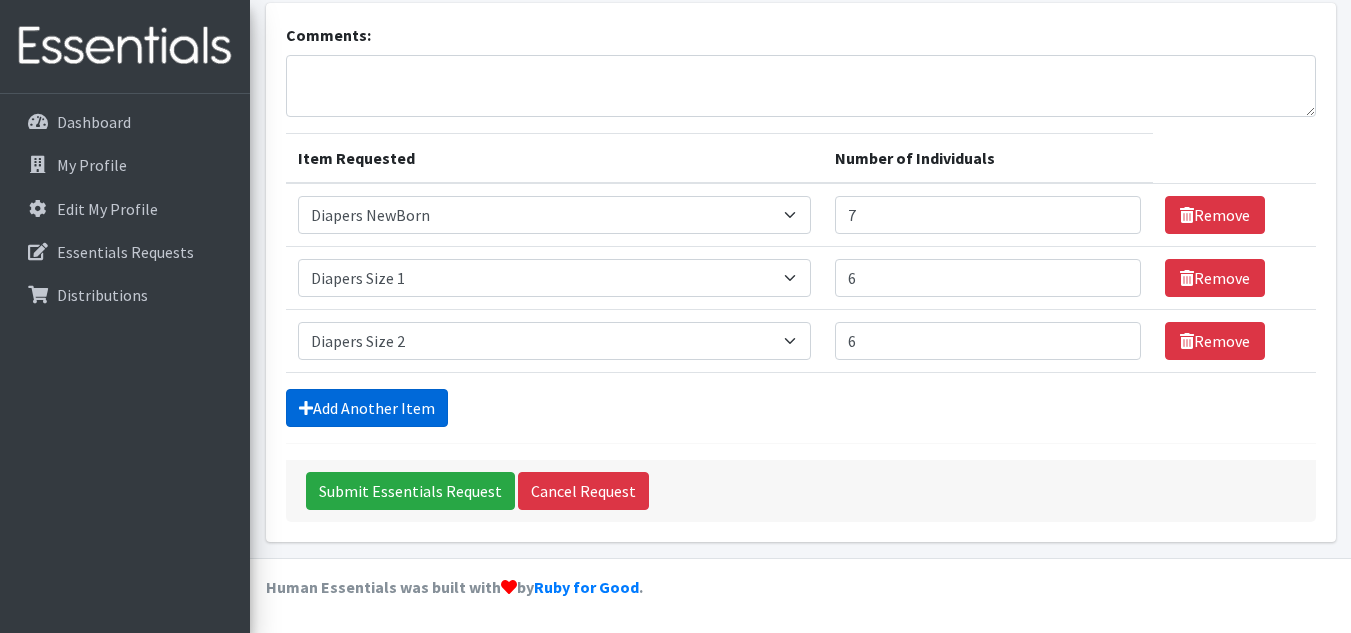 click on "Add Another Item" at bounding box center (367, 408) 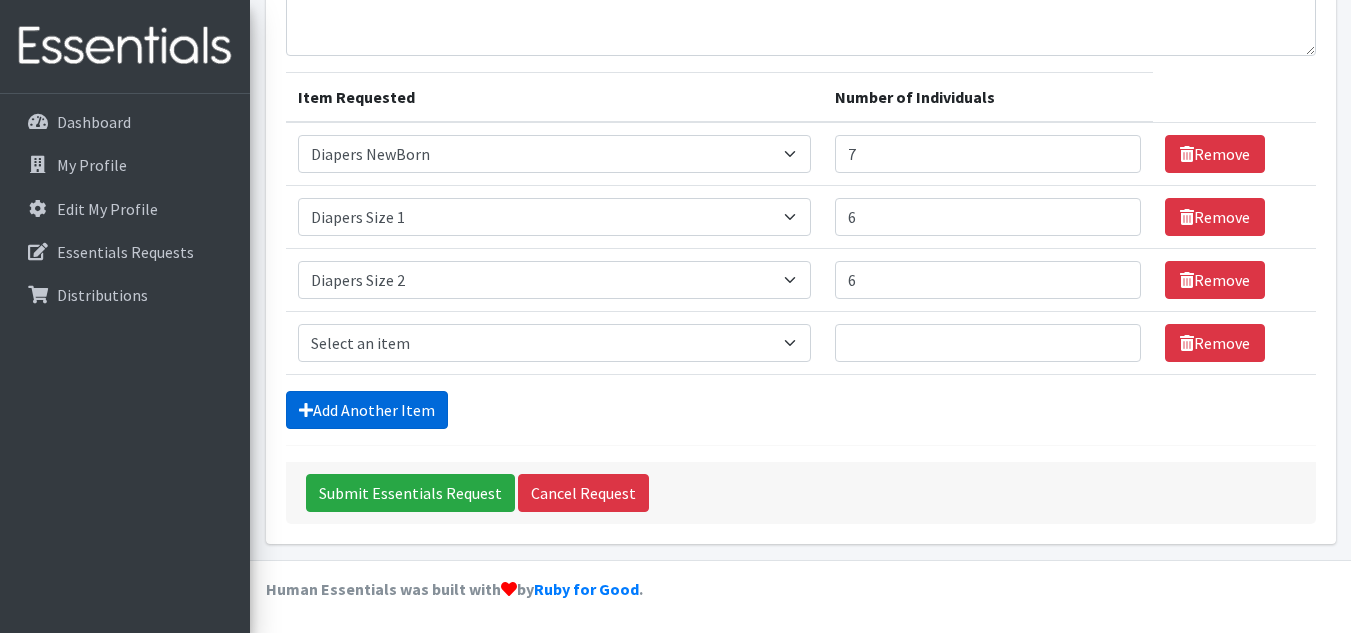 scroll, scrollTop: 224, scrollLeft: 0, axis: vertical 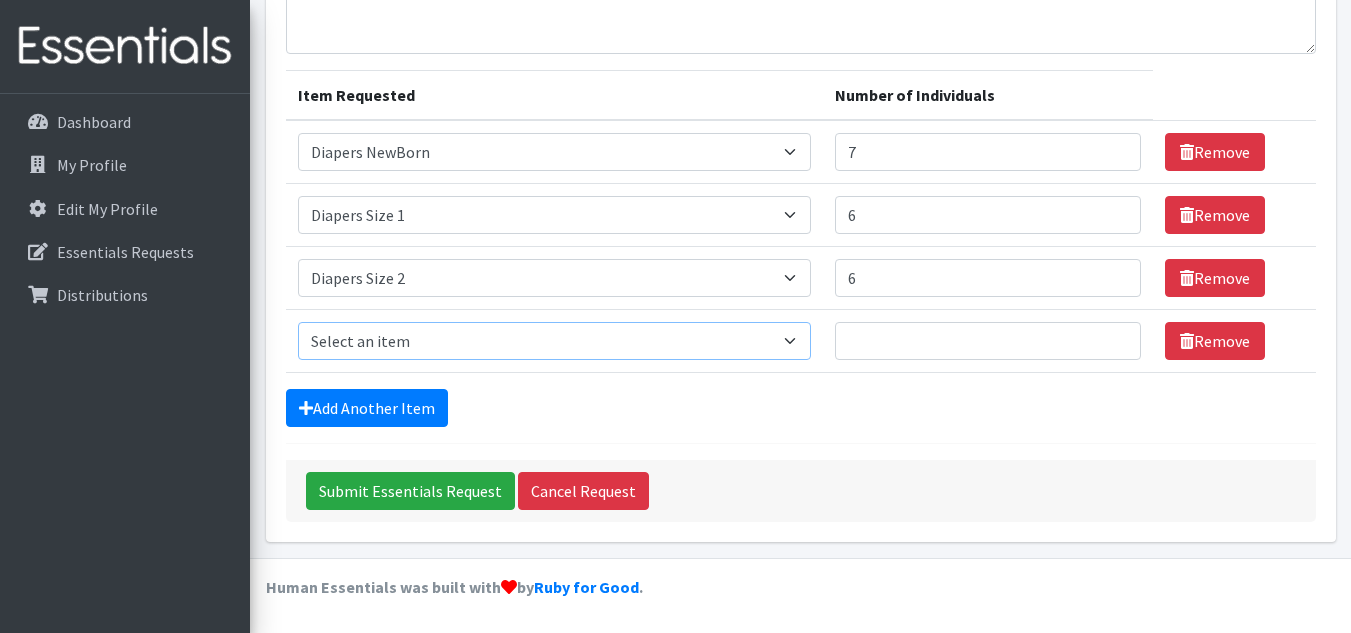 click on "Select an item
# - Total number of kids being served with this order:
Baby wipes
Diaper Size 7
Diapers NewBorn
Diapers Size 1
Diapers Size 2
Diapers Size 3
Diapers Size 4
Diapers Size 5
Diapers Size 6
Formula
Preemie
Pull-Ups 2T-3T
Pull-Ups 3T-4T
Pull-Ups 4T-5T
Size 8
Swimmers" at bounding box center [554, 341] 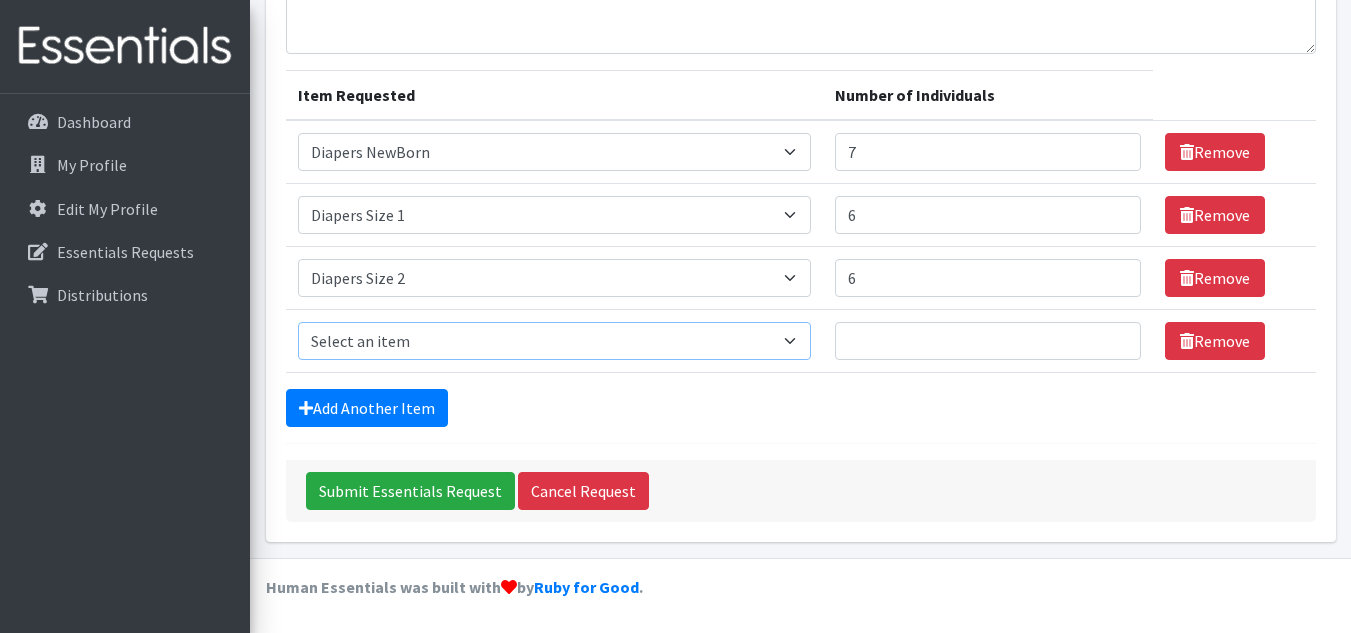 select on "2655" 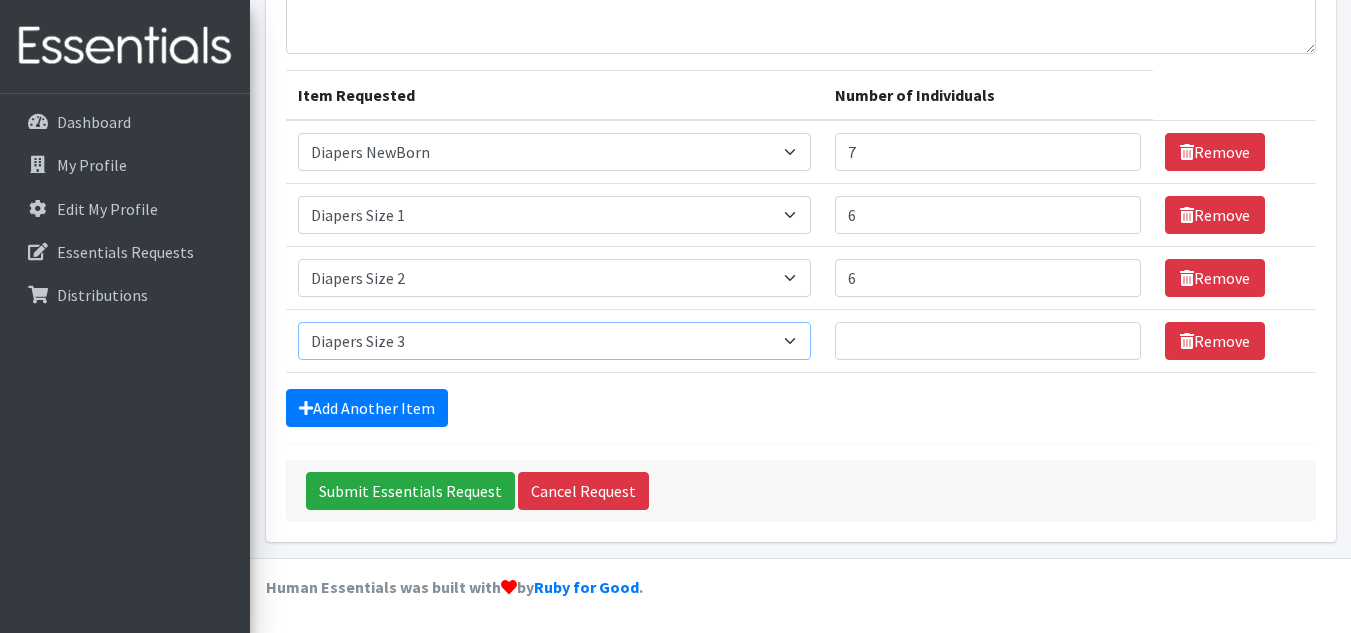 click on "Select an item
# - Total number of kids being served with this order:
Baby wipes
Diaper Size 7
Diapers NewBorn
Diapers Size 1
Diapers Size 2
Diapers Size 3
Diapers Size 4
Diapers Size 5
Diapers Size 6
Formula
Preemie
Pull-Ups 2T-3T
Pull-Ups 3T-4T
Pull-Ups 4T-5T
Size 8
Swimmers" at bounding box center (554, 341) 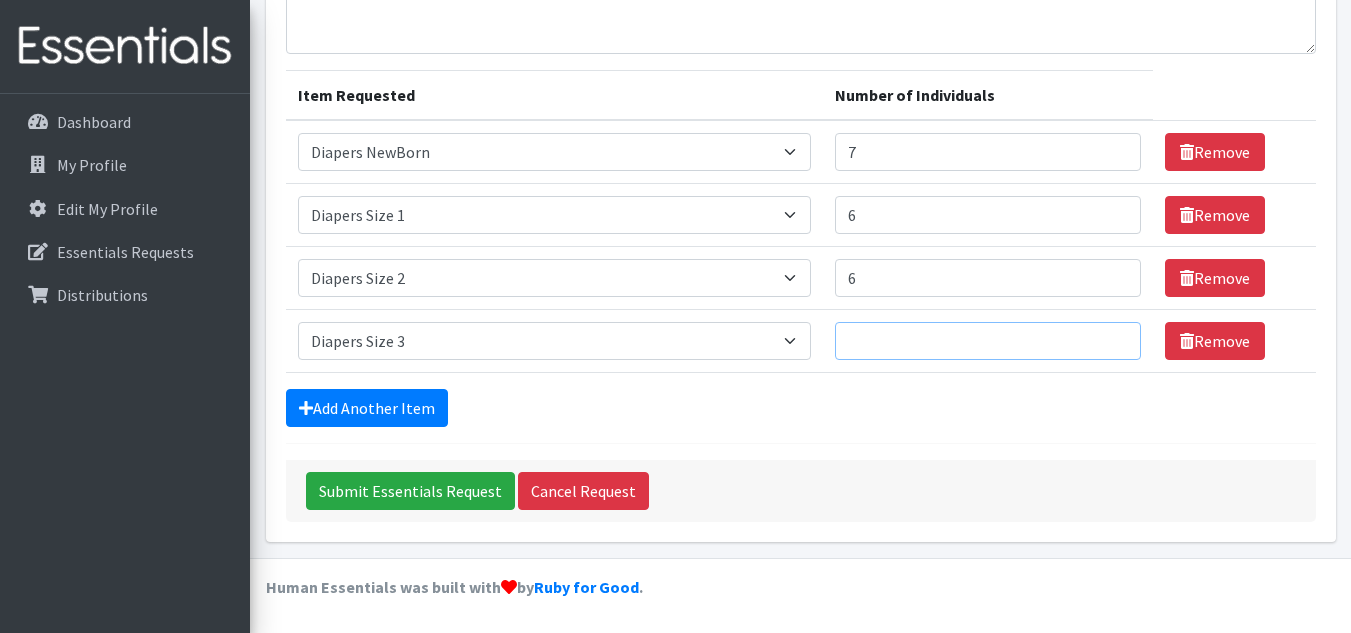 click on "Number of Individuals" at bounding box center [988, 341] 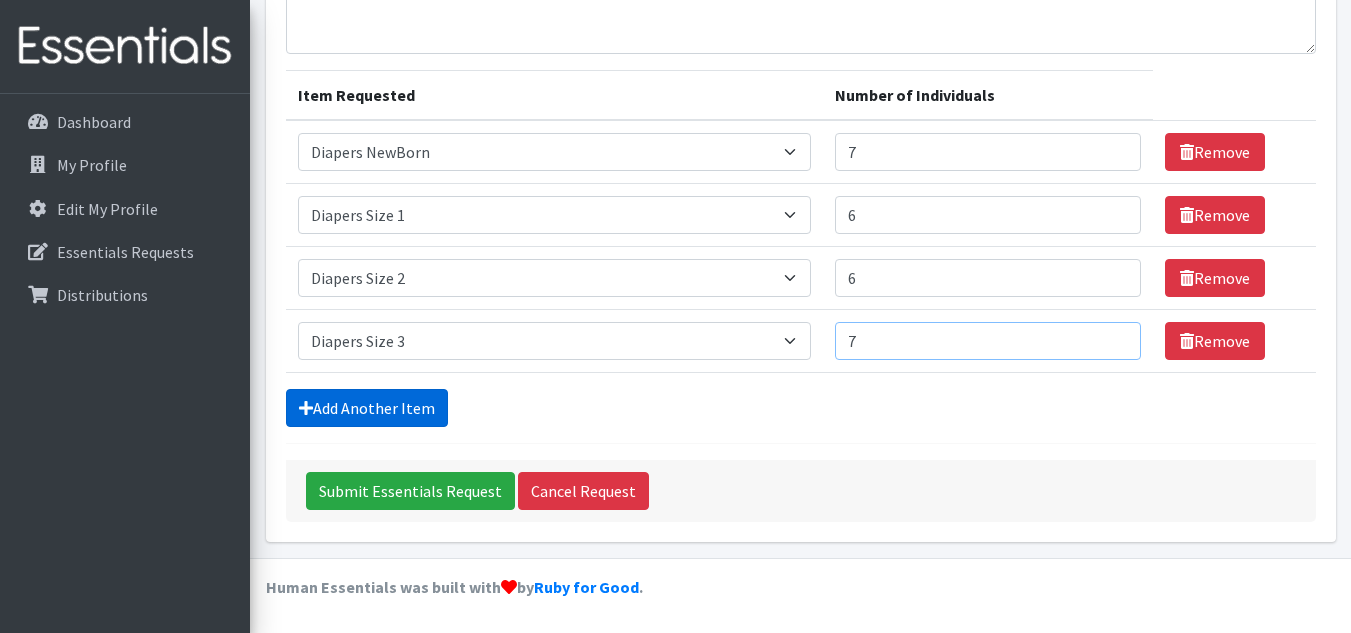 type on "7" 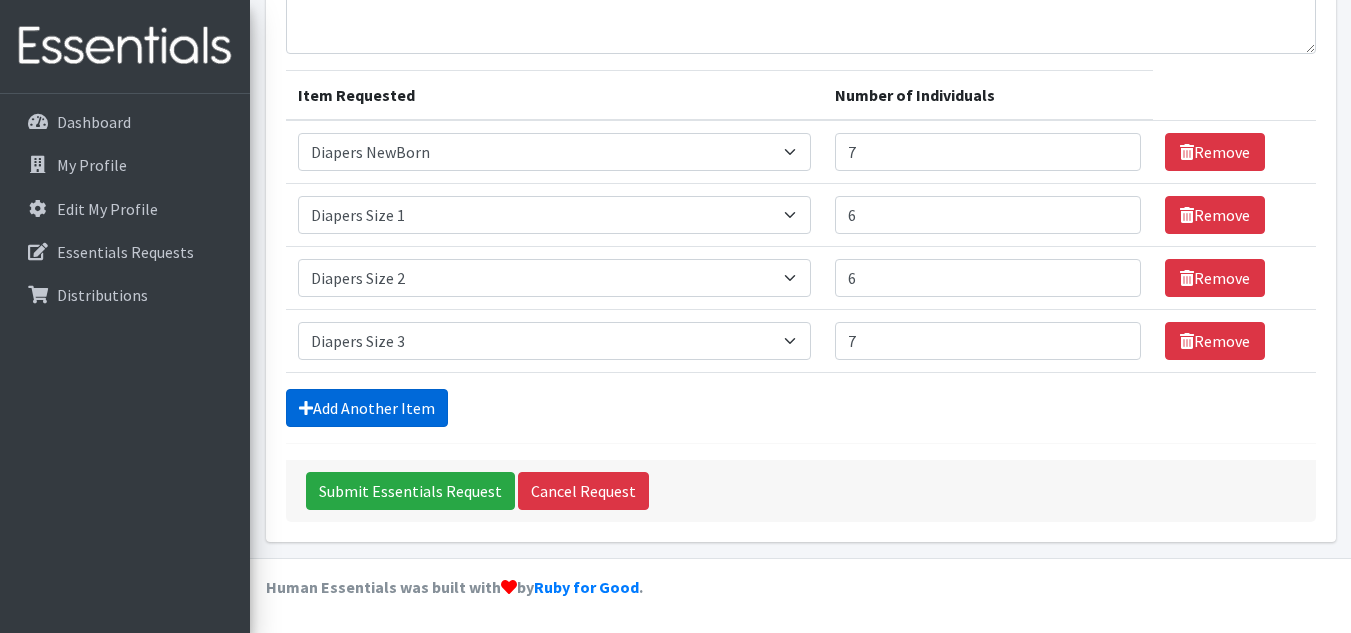 click on "Add Another Item" at bounding box center (367, 408) 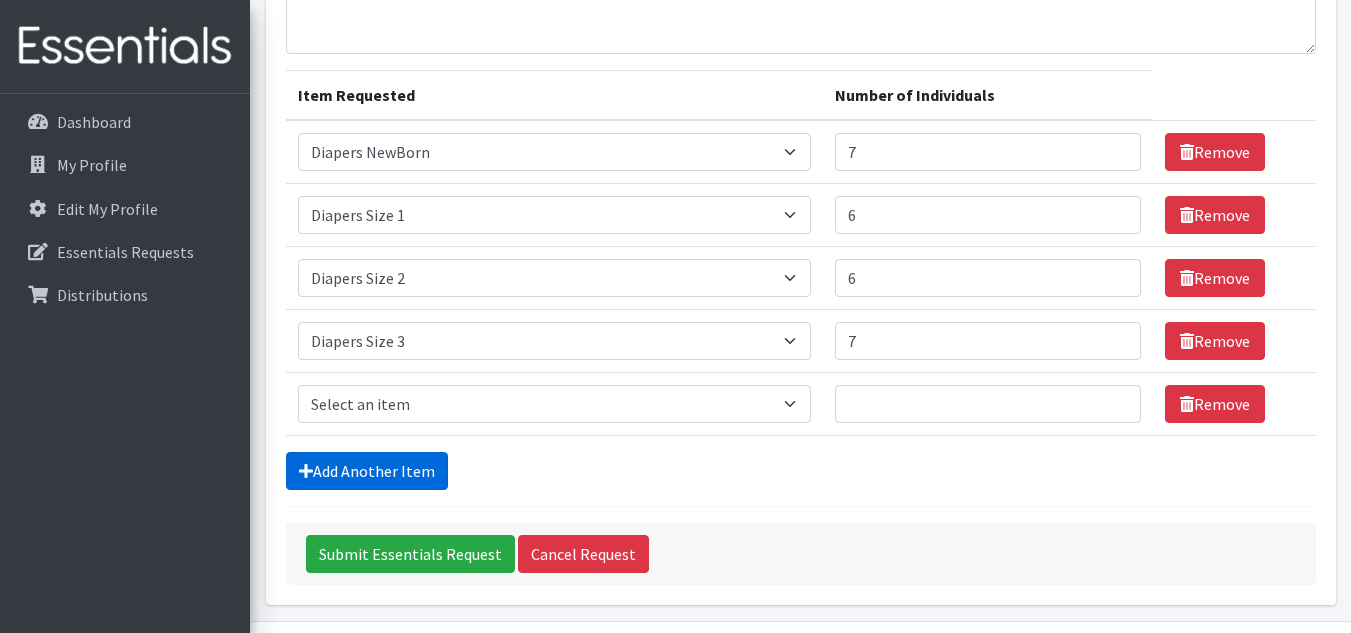 scroll, scrollTop: 287, scrollLeft: 0, axis: vertical 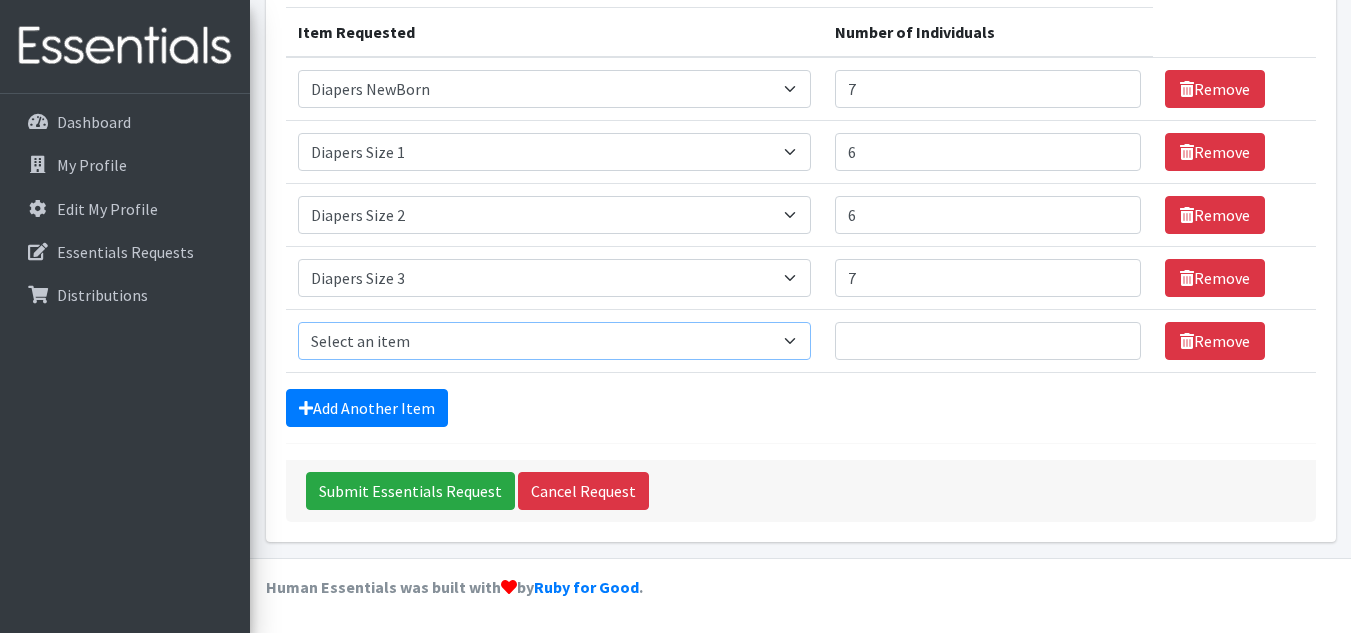 click on "Select an item
# - Total number of kids being served with this order:
Baby wipes
Diaper Size 7
Diapers NewBorn
Diapers Size 1
Diapers Size 2
Diapers Size 3
Diapers Size 4
Diapers Size 5
Diapers Size 6
Formula
Preemie
Pull-Ups 2T-3T
Pull-Ups 3T-4T
Pull-Ups 4T-5T
Size 8
Swimmers" at bounding box center [554, 341] 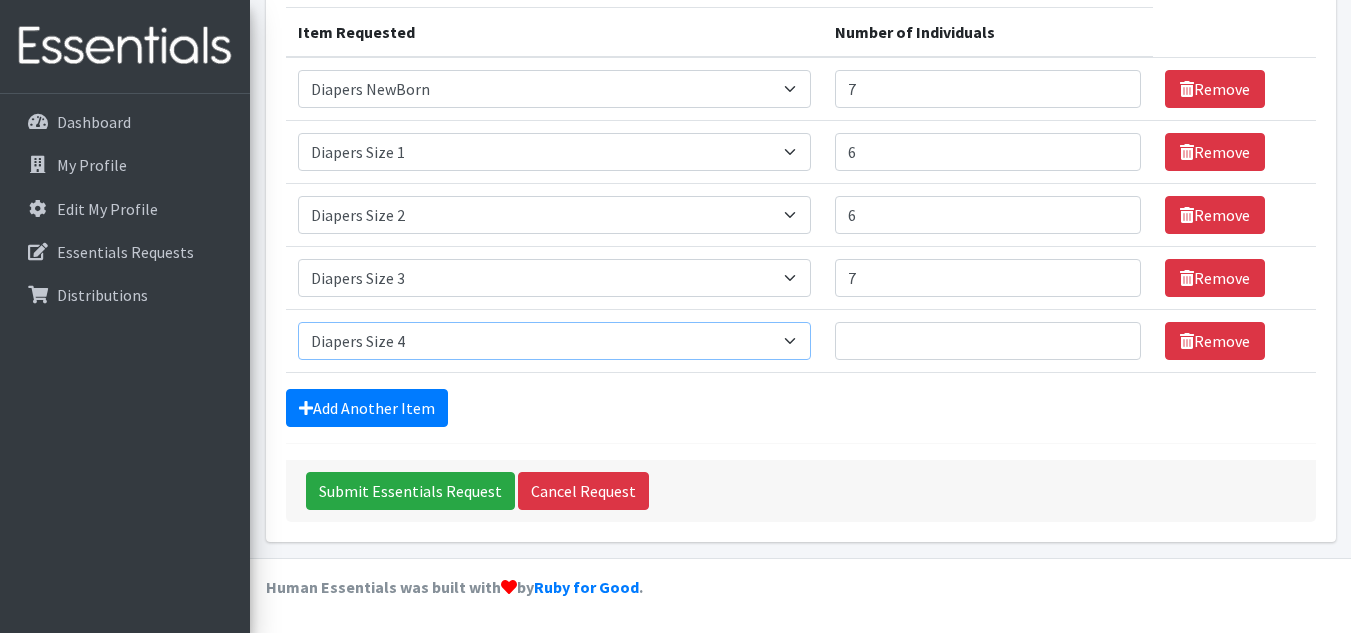 click on "Select an item
# - Total number of kids being served with this order:
Baby wipes
Diaper Size 7
Diapers NewBorn
Diapers Size 1
Diapers Size 2
Diapers Size 3
Diapers Size 4
Diapers Size 5
Diapers Size 6
Formula
Preemie
Pull-Ups 2T-3T
Pull-Ups 3T-4T
Pull-Ups 4T-5T
Size 8
Swimmers" at bounding box center (554, 341) 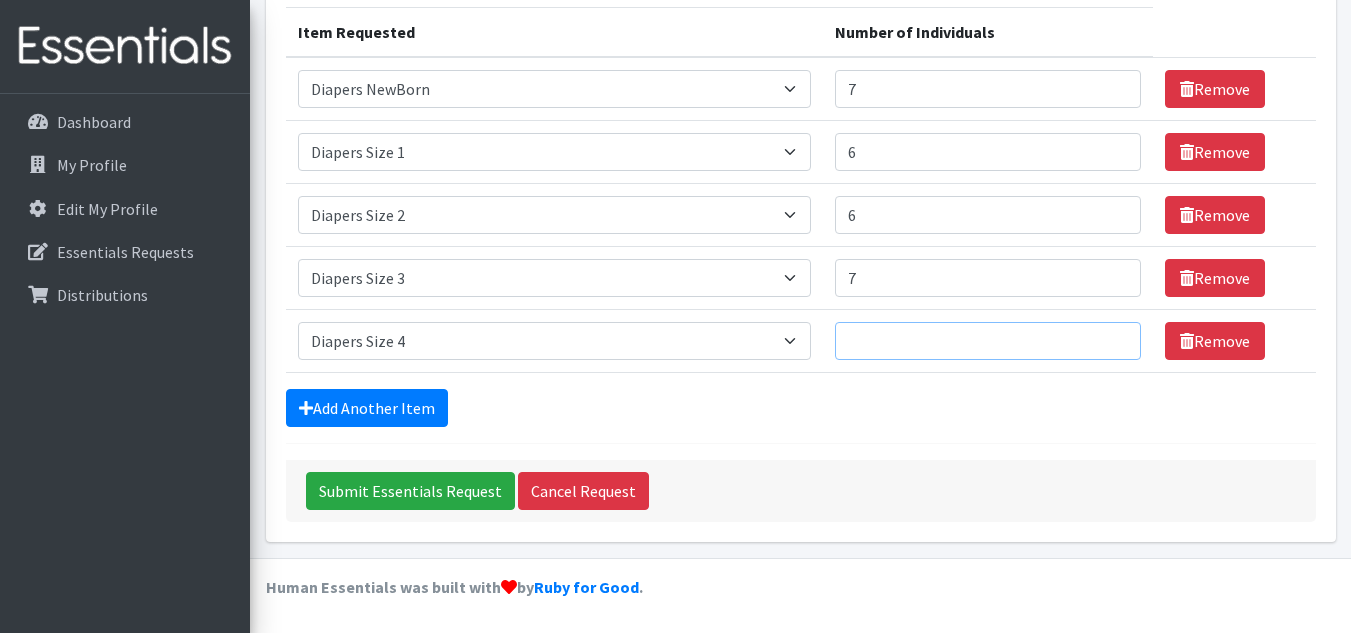 click on "Number of Individuals" at bounding box center (988, 341) 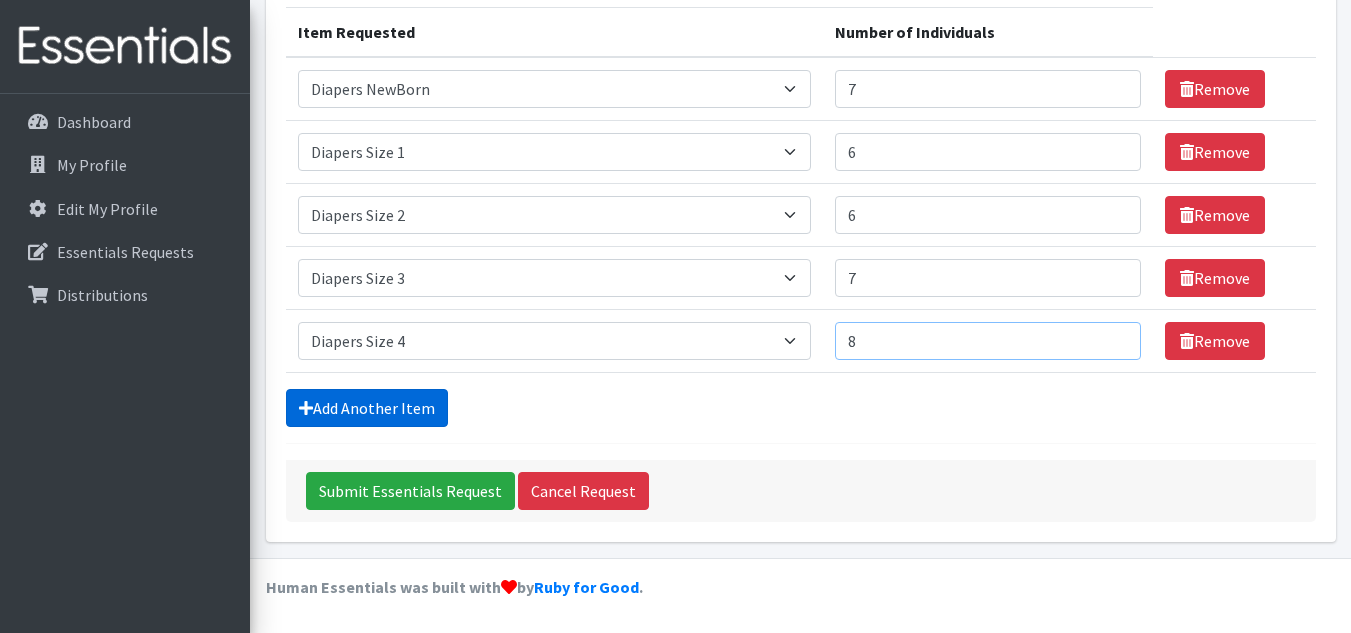 type on "8" 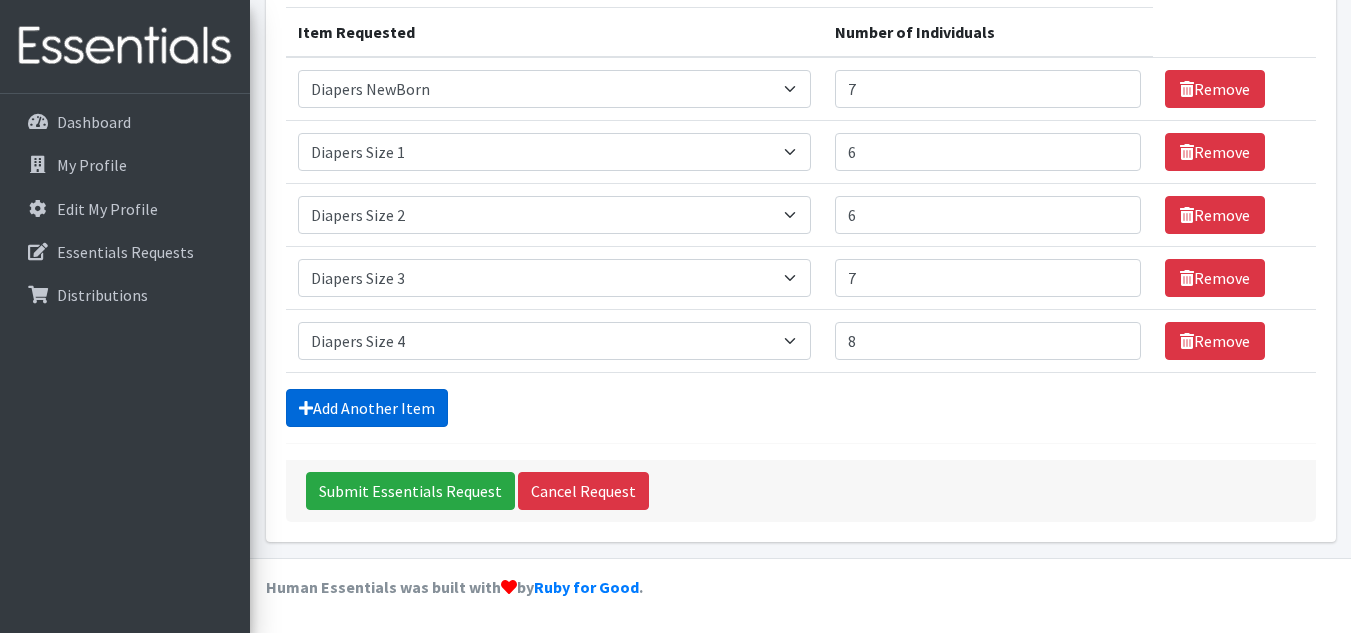 click on "Add Another Item" at bounding box center (367, 408) 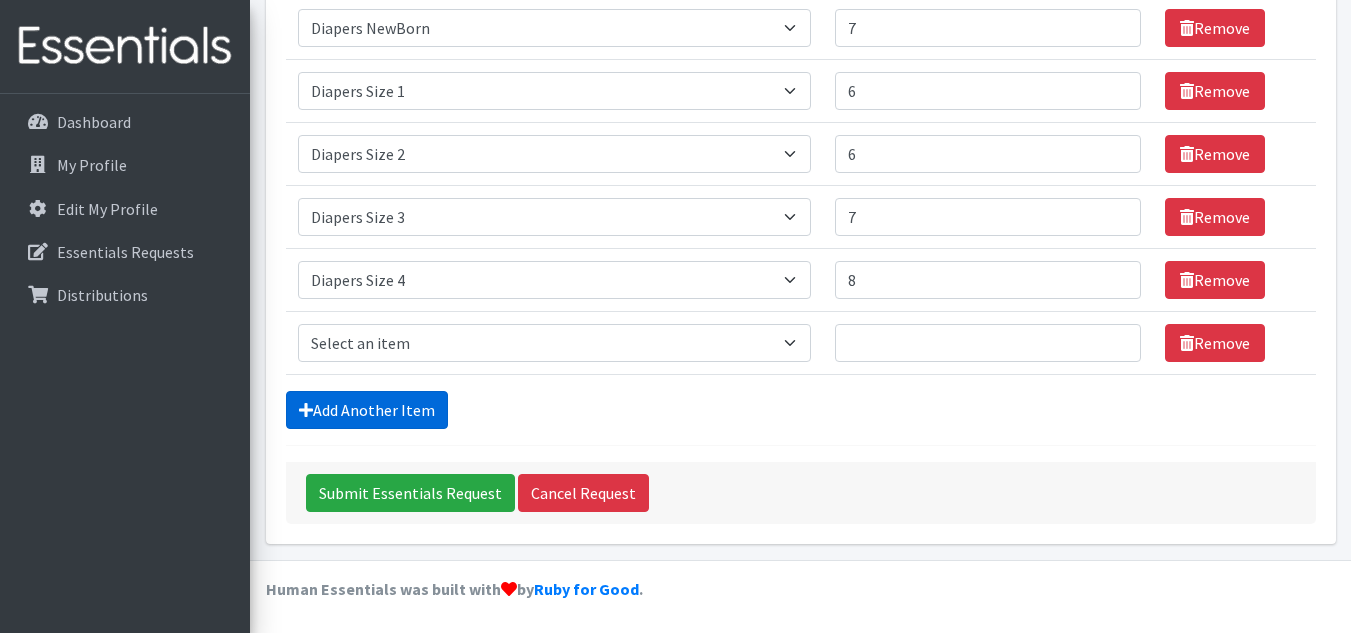 scroll, scrollTop: 350, scrollLeft: 0, axis: vertical 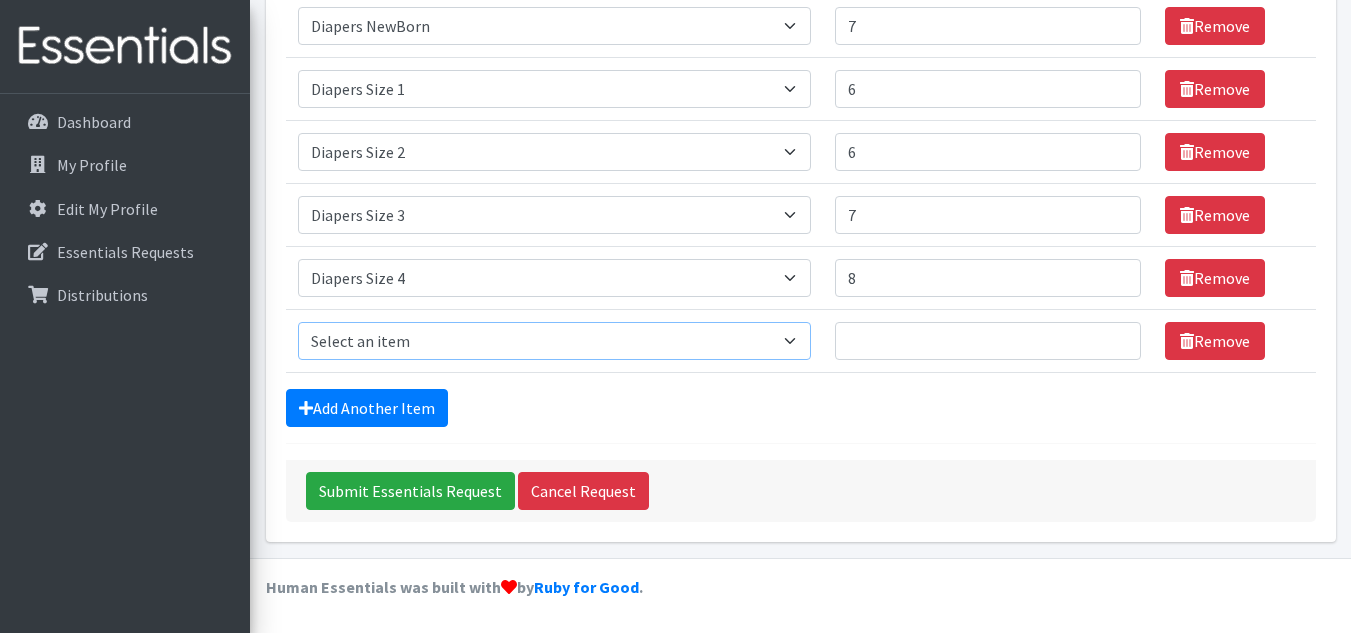 click on "Select an item
# - Total number of kids being served with this order:
Baby wipes
Diaper Size 7
Diapers NewBorn
Diapers Size 1
Diapers Size 2
Diapers Size 3
Diapers Size 4
Diapers Size 5
Diapers Size 6
Formula
Preemie
Pull-Ups 2T-3T
Pull-Ups 3T-4T
Pull-Ups 4T-5T
Size 8
Swimmers" at bounding box center [554, 341] 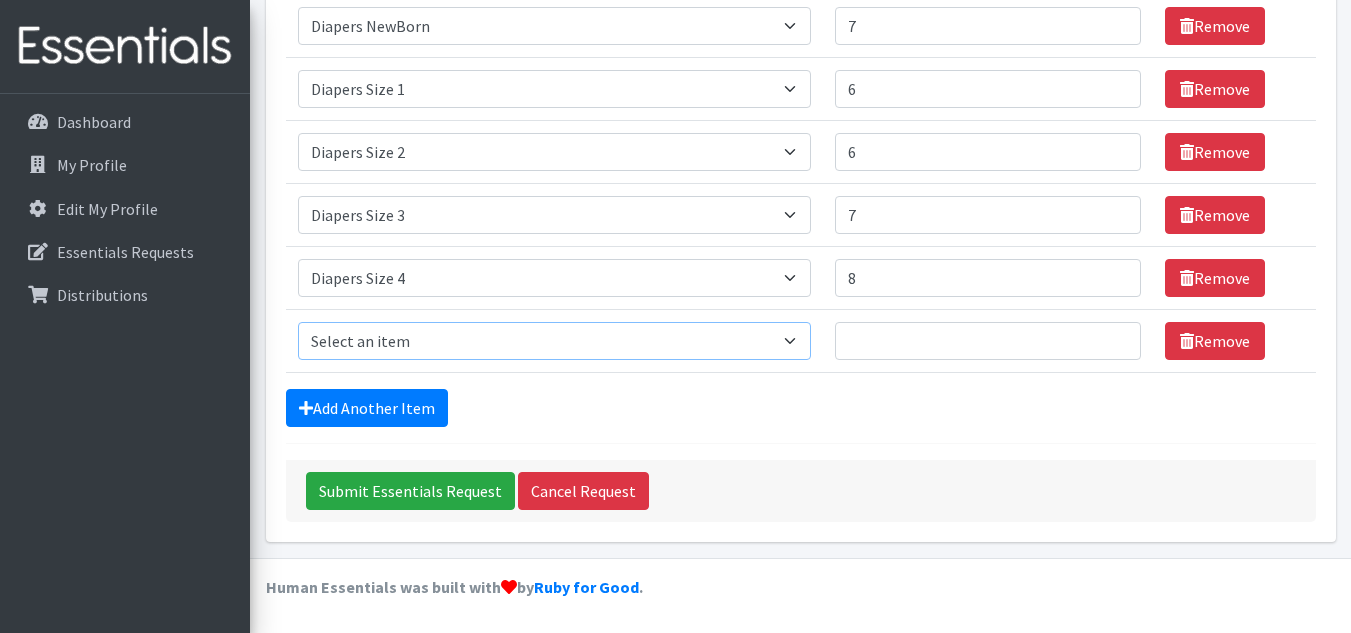 select on "2652" 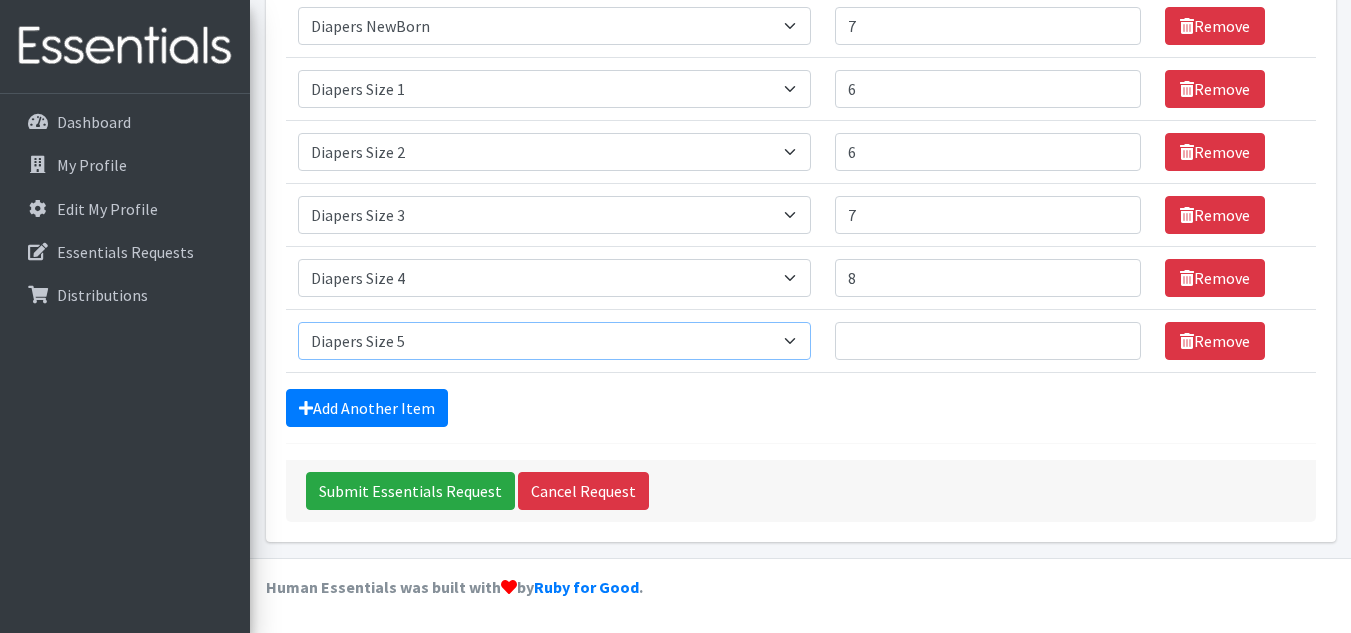 click on "Select an item
# - Total number of kids being served with this order:
Baby wipes
Diaper Size 7
Diapers NewBorn
Diapers Size 1
Diapers Size 2
Diapers Size 3
Diapers Size 4
Diapers Size 5
Diapers Size 6
Formula
Preemie
Pull-Ups 2T-3T
Pull-Ups 3T-4T
Pull-Ups 4T-5T
Size 8
Swimmers" at bounding box center [554, 341] 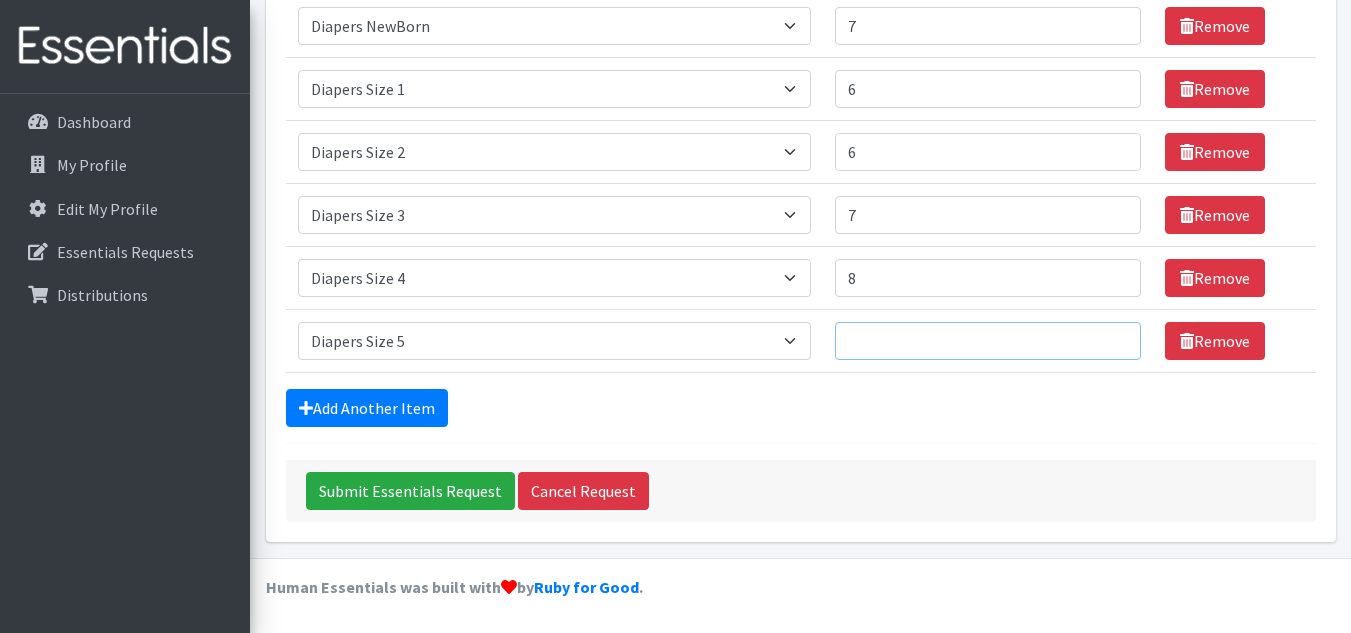 click on "Number of Individuals" at bounding box center [988, 341] 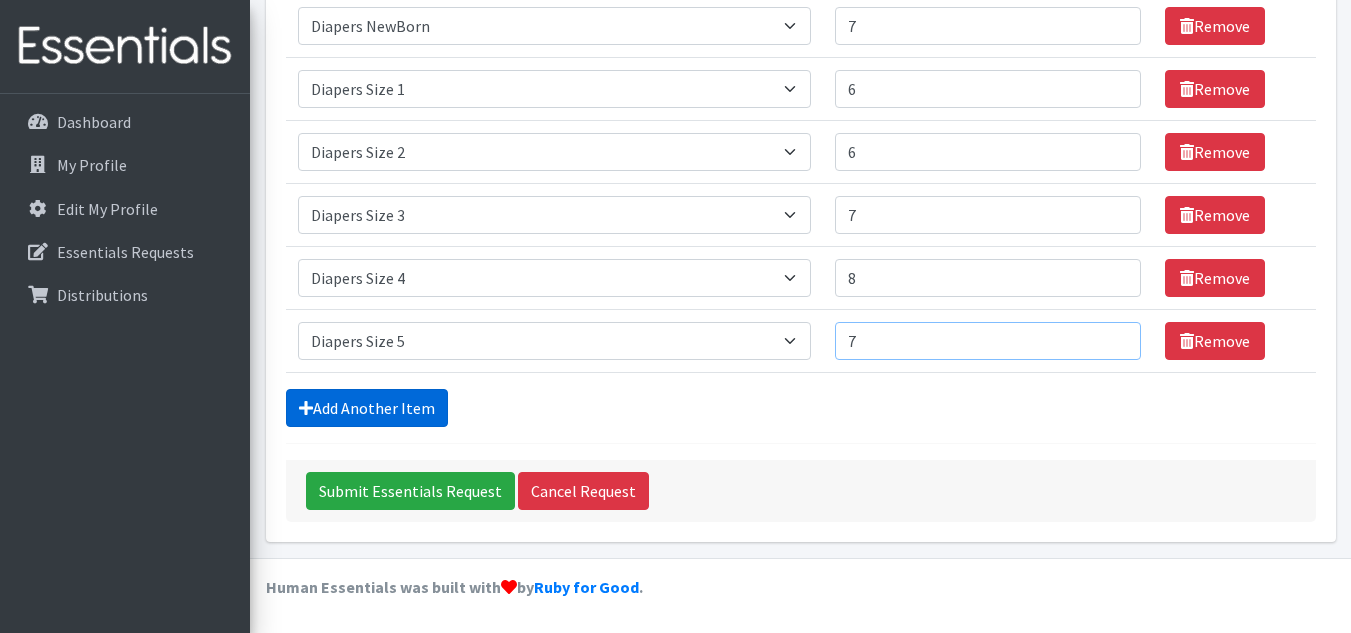 type on "7" 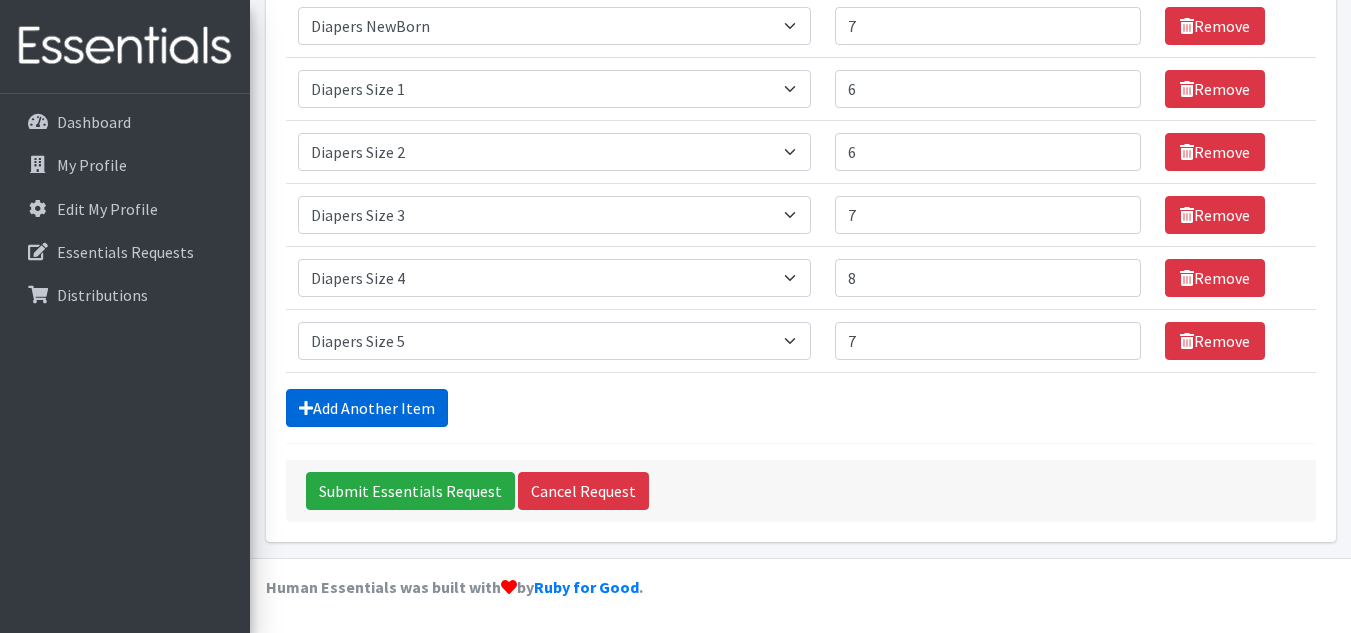 click on "Add Another Item" at bounding box center [367, 408] 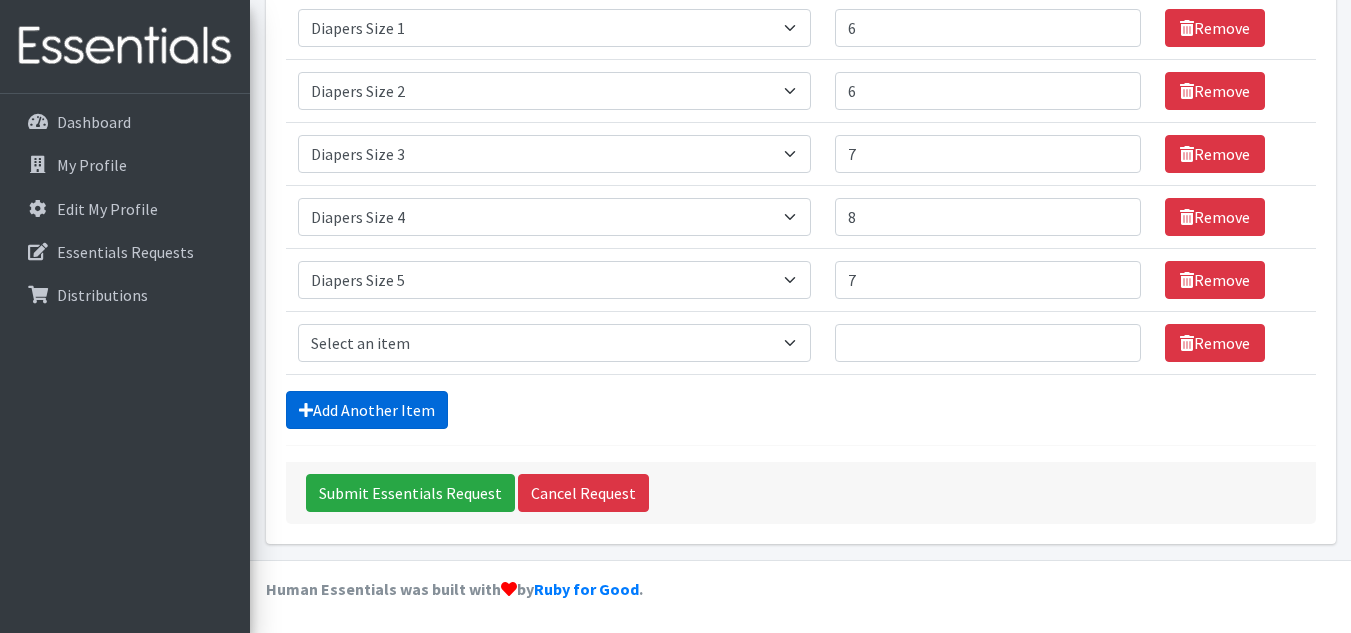 scroll, scrollTop: 413, scrollLeft: 0, axis: vertical 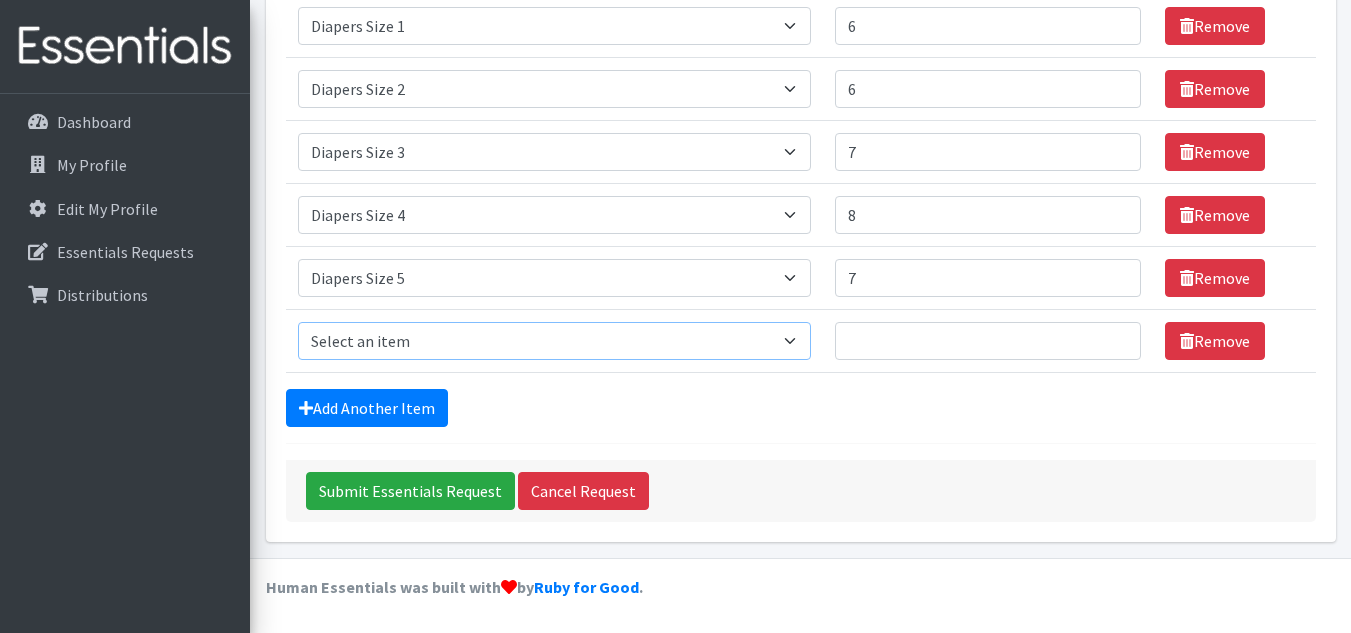 click on "Select an item
# - Total number of kids being served with this order:
Baby wipes
Diaper Size 7
Diapers NewBorn
Diapers Size 1
Diapers Size 2
Diapers Size 3
Diapers Size 4
Diapers Size 5
Diapers Size 6
Formula
Preemie
Pull-Ups 2T-3T
Pull-Ups 3T-4T
Pull-Ups 4T-5T
Size 8
Swimmers" at bounding box center (554, 341) 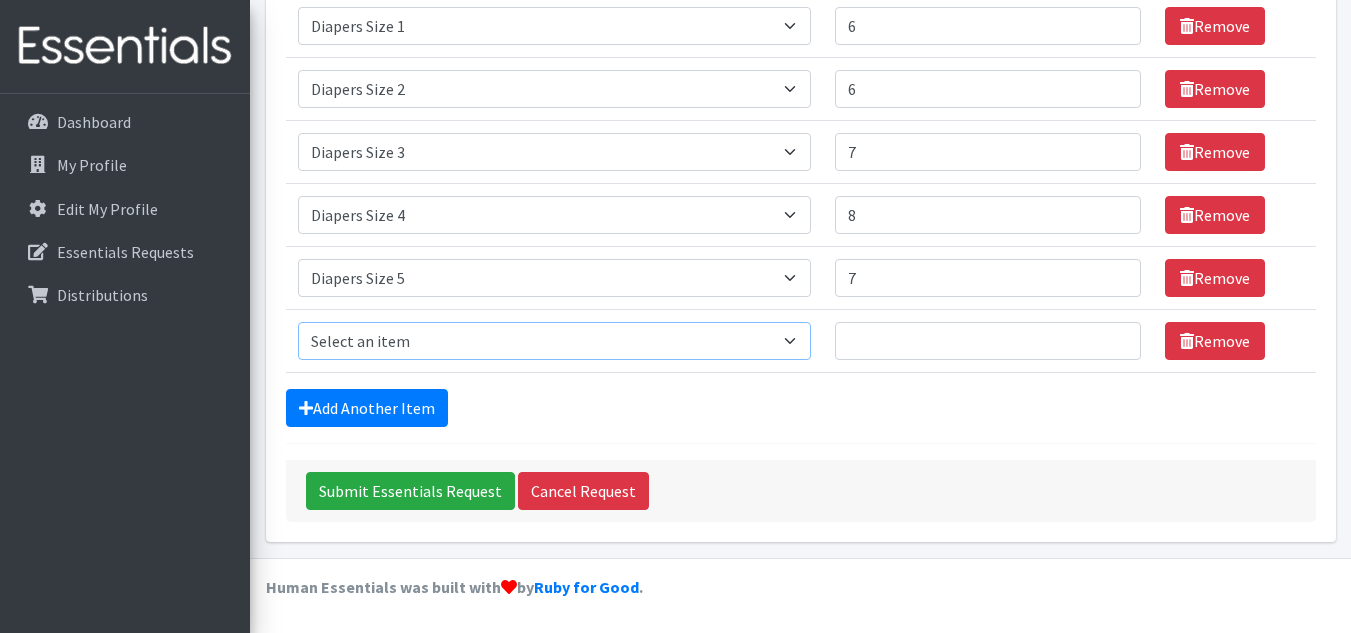 select on "2674" 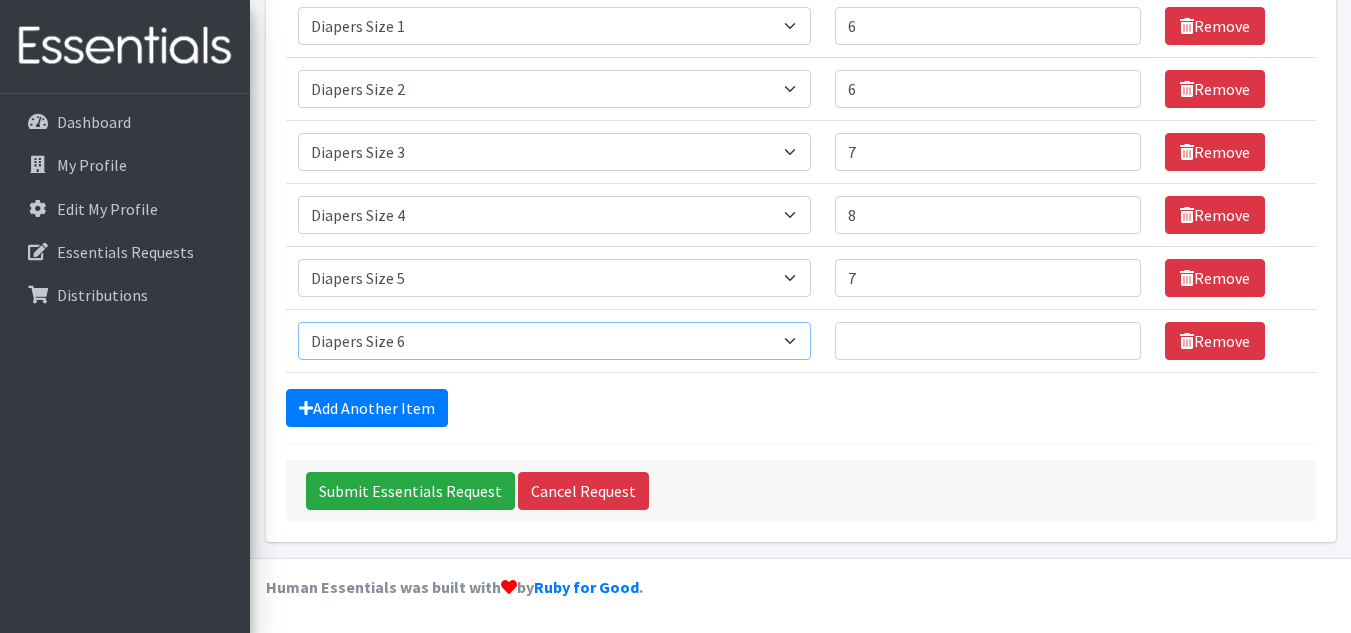 click on "Select an item
# - Total number of kids being served with this order:
Baby wipes
Diaper Size 7
Diapers NewBorn
Diapers Size 1
Diapers Size 2
Diapers Size 3
Diapers Size 4
Diapers Size 5
Diapers Size 6
Formula
Preemie
Pull-Ups 2T-3T
Pull-Ups 3T-4T
Pull-Ups 4T-5T
Size 8
Swimmers" at bounding box center [554, 341] 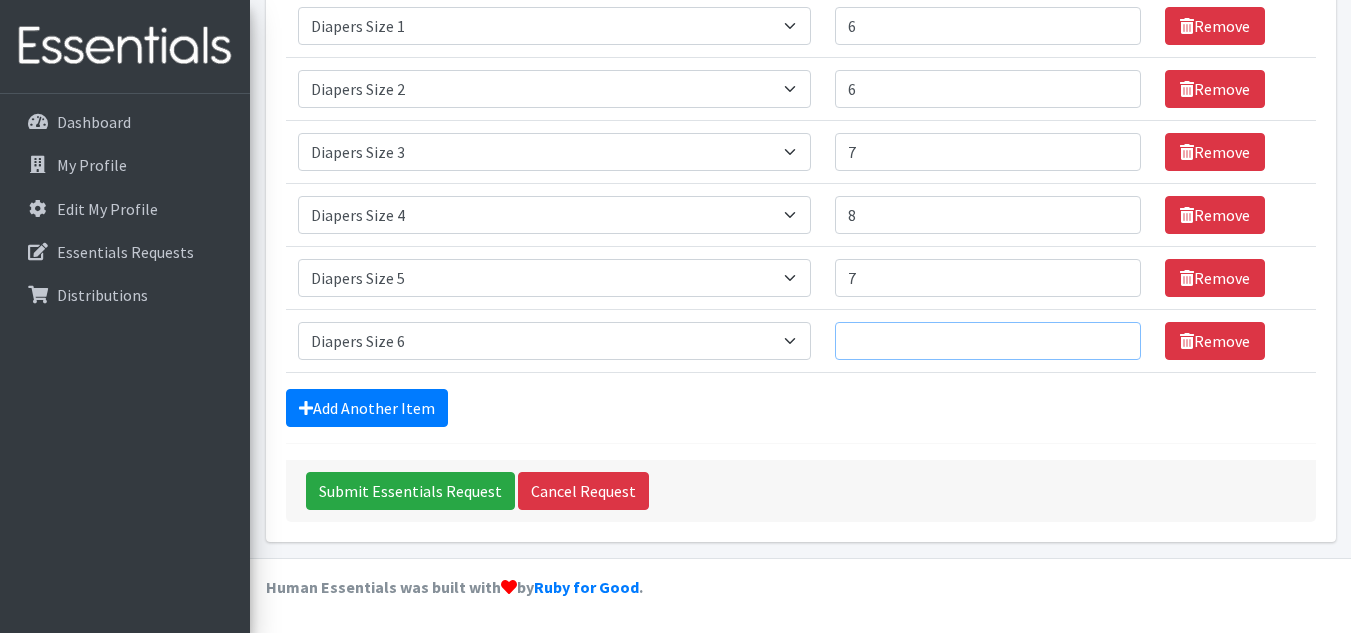click on "Number of Individuals" at bounding box center (988, 341) 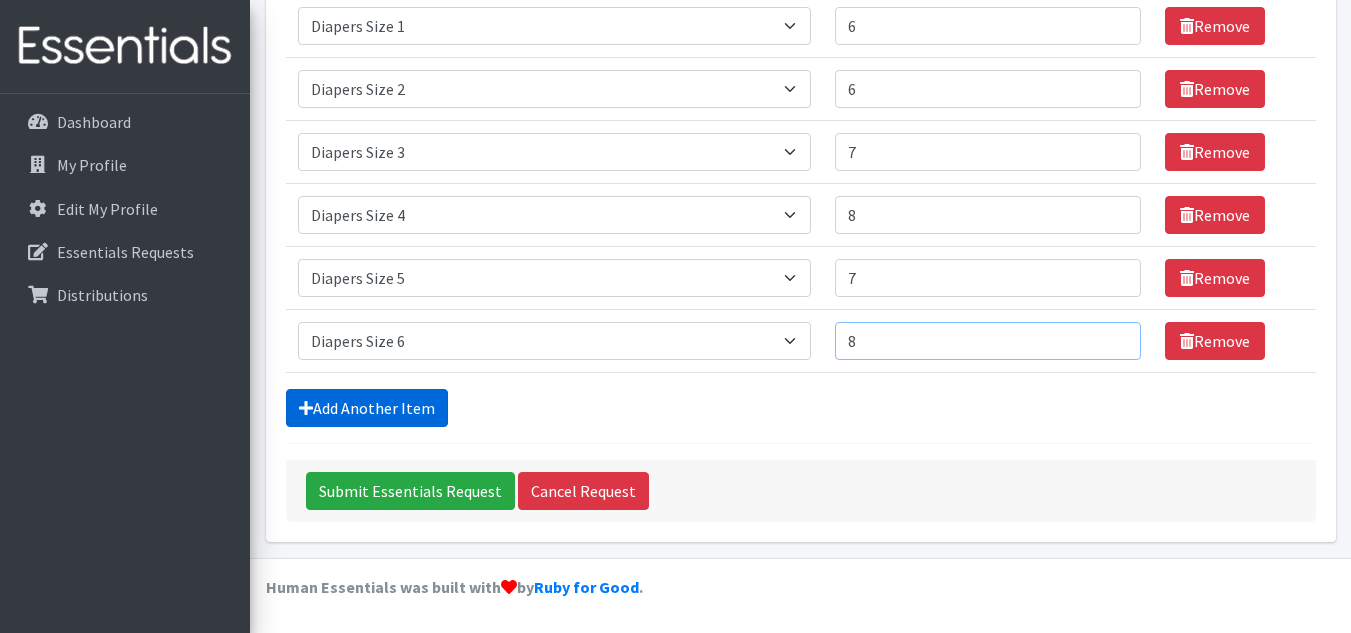 type on "8" 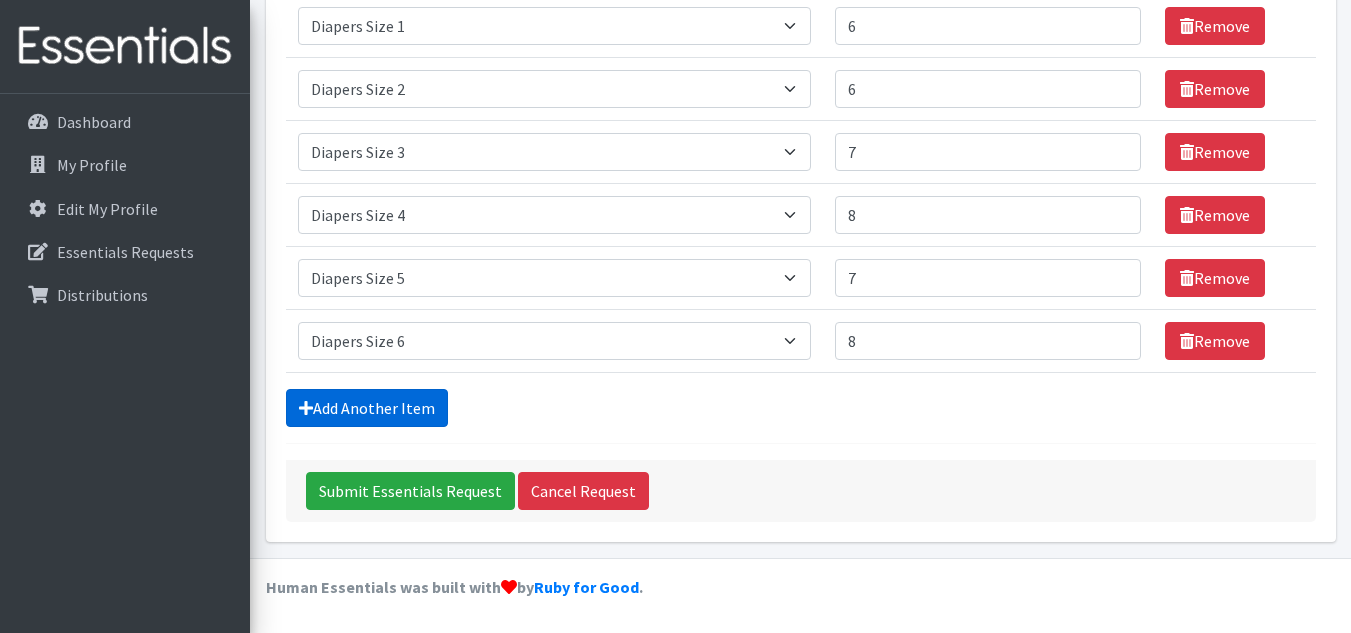 click on "Add Another Item" at bounding box center [367, 408] 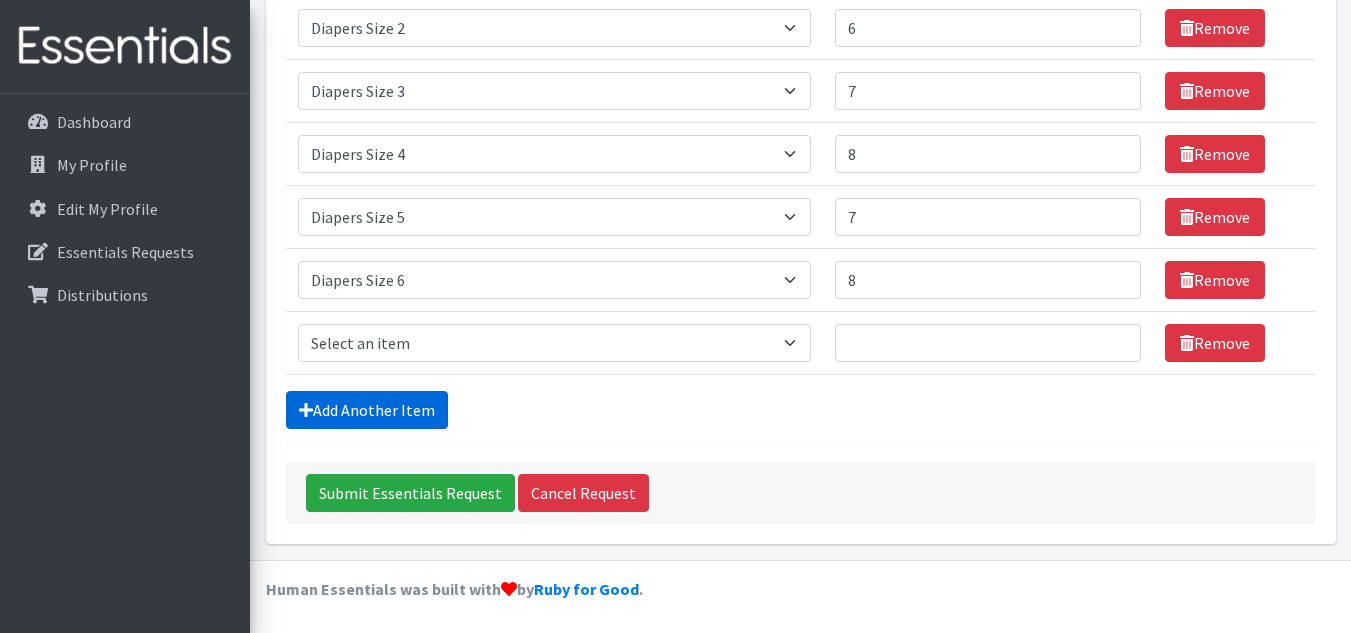 scroll, scrollTop: 476, scrollLeft: 0, axis: vertical 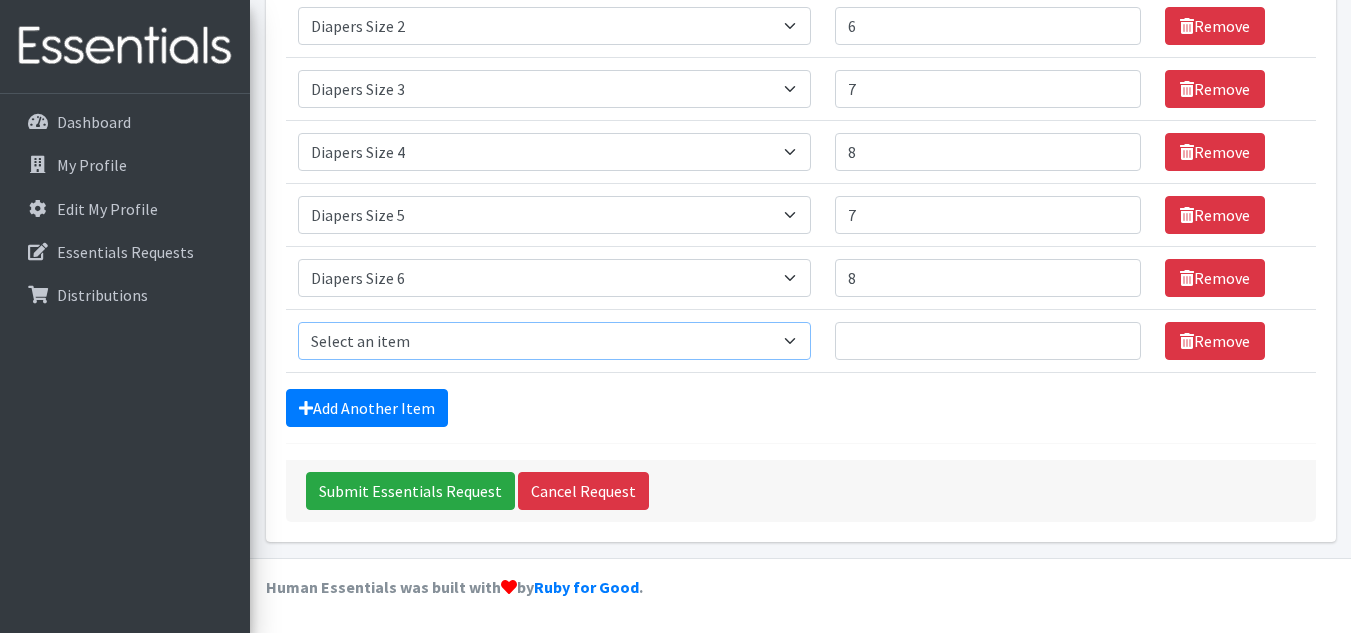 click on "Select an item
# - Total number of kids being served with this order:
Baby wipes
Diaper Size 7
Diapers NewBorn
Diapers Size 1
Diapers Size 2
Diapers Size 3
Diapers Size 4
Diapers Size 5
Diapers Size 6
Formula
Preemie
Pull-Ups 2T-3T
Pull-Ups 3T-4T
Pull-Ups 4T-5T
Size 8
Swimmers" at bounding box center [554, 341] 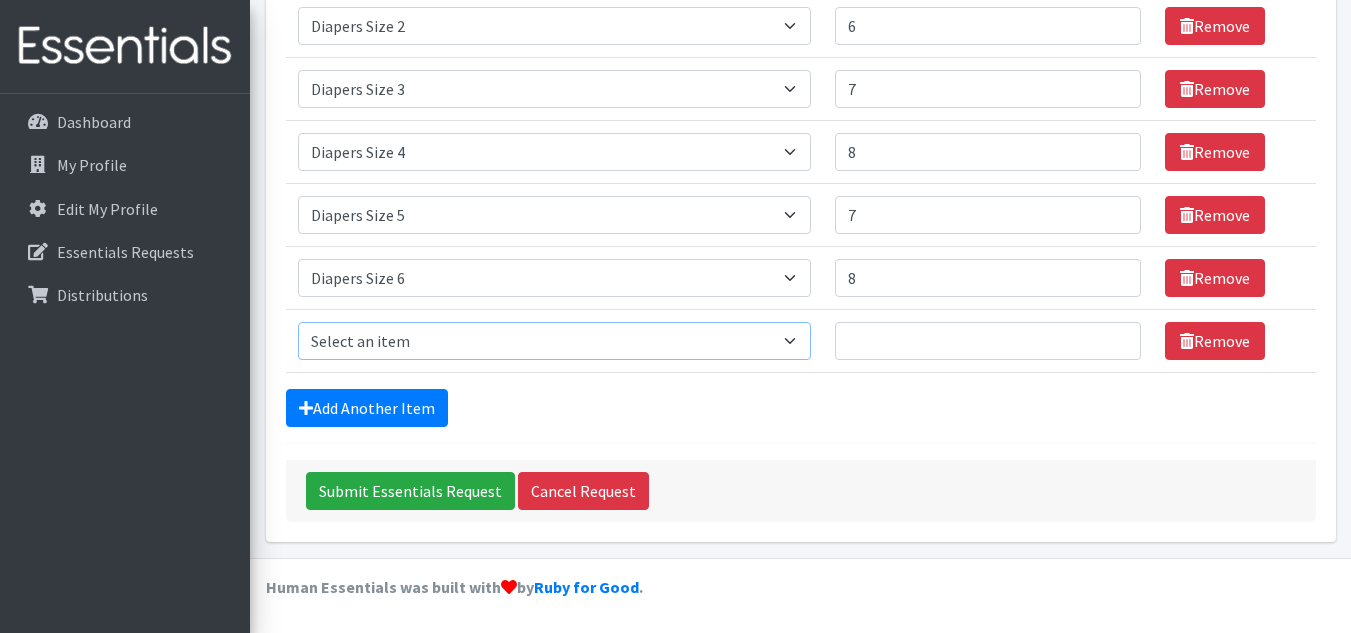 select on "12644" 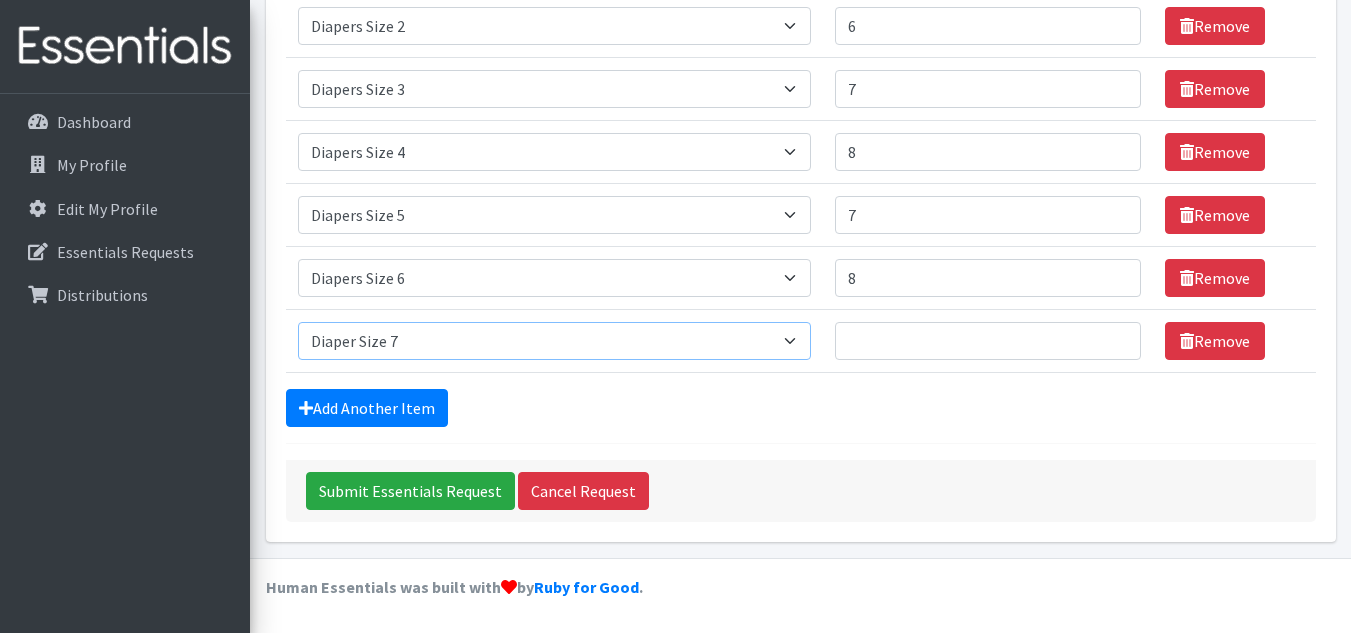 click on "Select an item
# - Total number of kids being served with this order:
Baby wipes
Diaper Size 7
Diapers NewBorn
Diapers Size 1
Diapers Size 2
Diapers Size 3
Diapers Size 4
Diapers Size 5
Diapers Size 6
Formula
Preemie
Pull-Ups 2T-3T
Pull-Ups 3T-4T
Pull-Ups 4T-5T
Size 8
Swimmers" at bounding box center [554, 341] 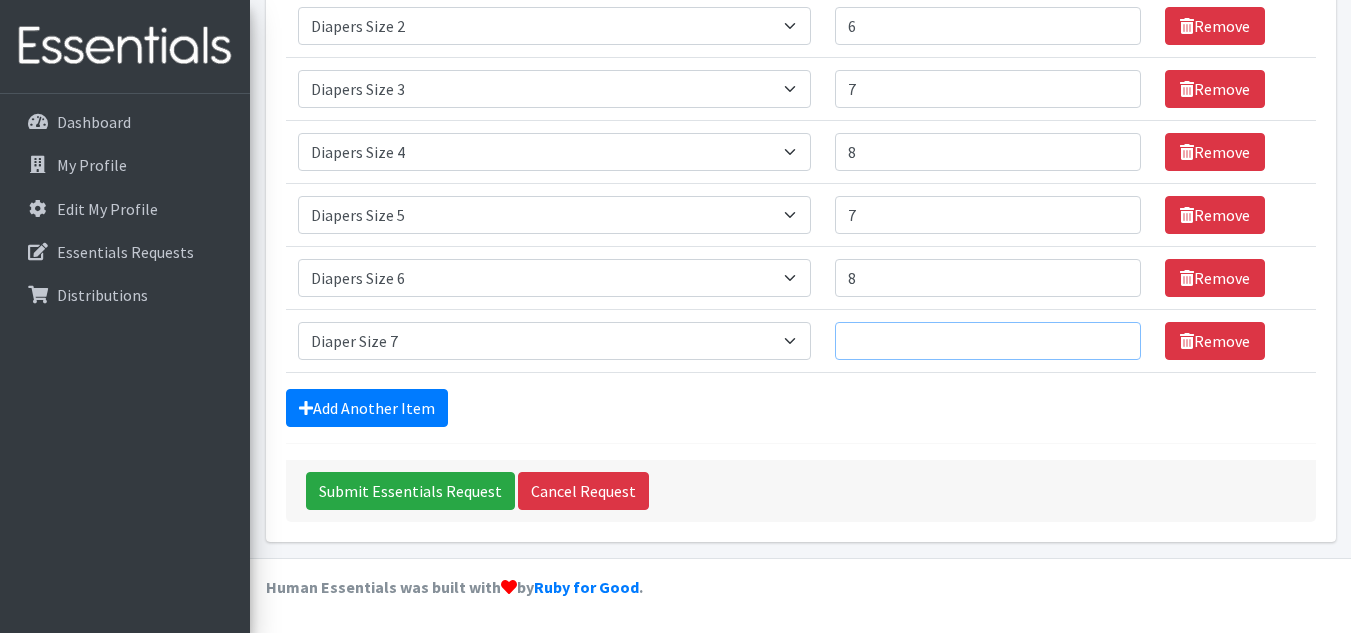 click on "Number of Individuals" at bounding box center (988, 341) 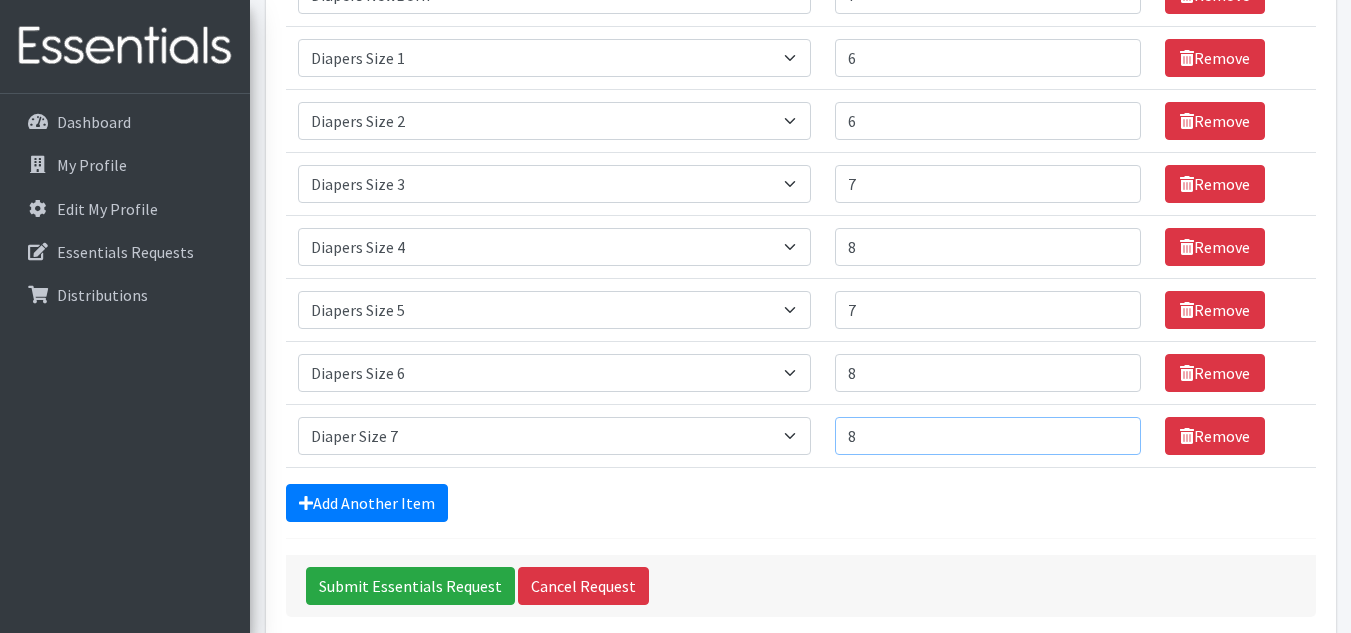 scroll, scrollTop: 350, scrollLeft: 0, axis: vertical 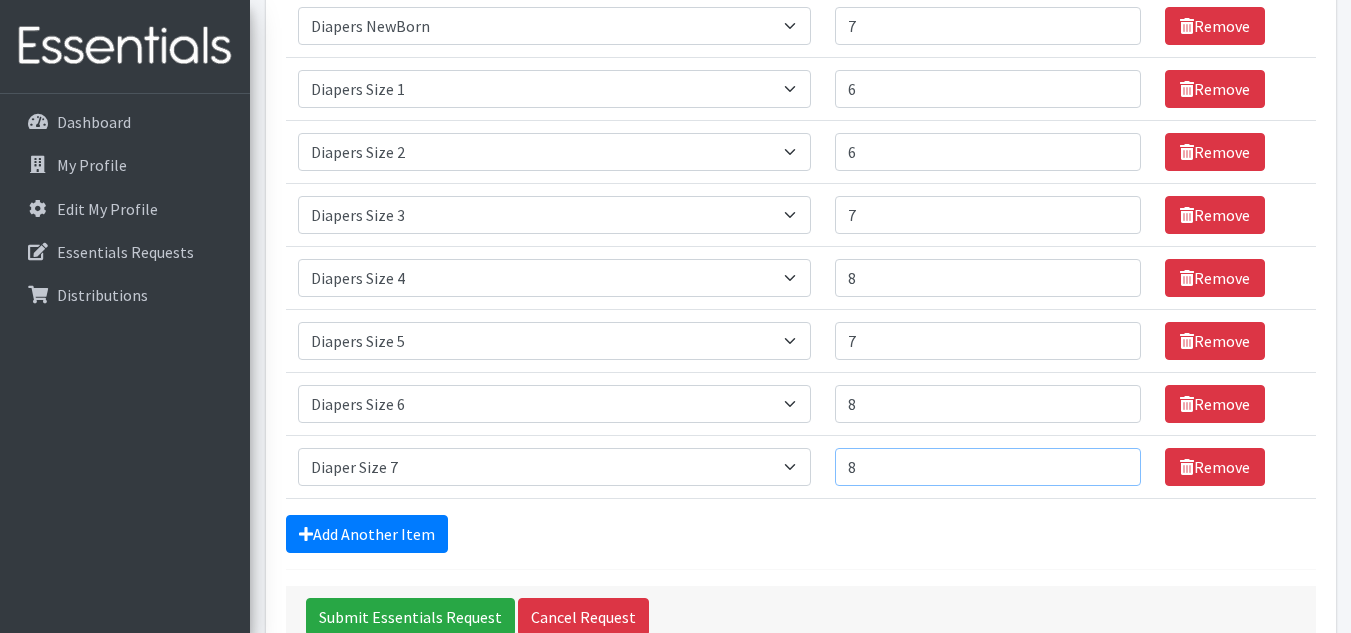 type on "8" 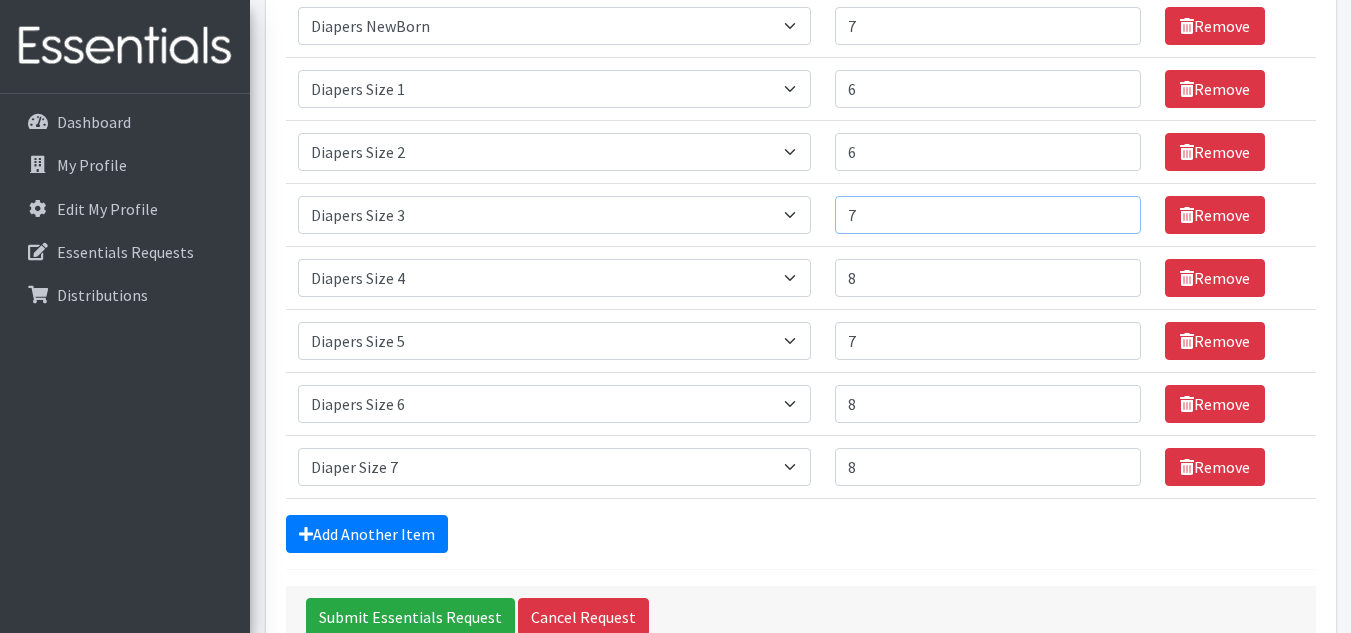 click on "7" at bounding box center [988, 215] 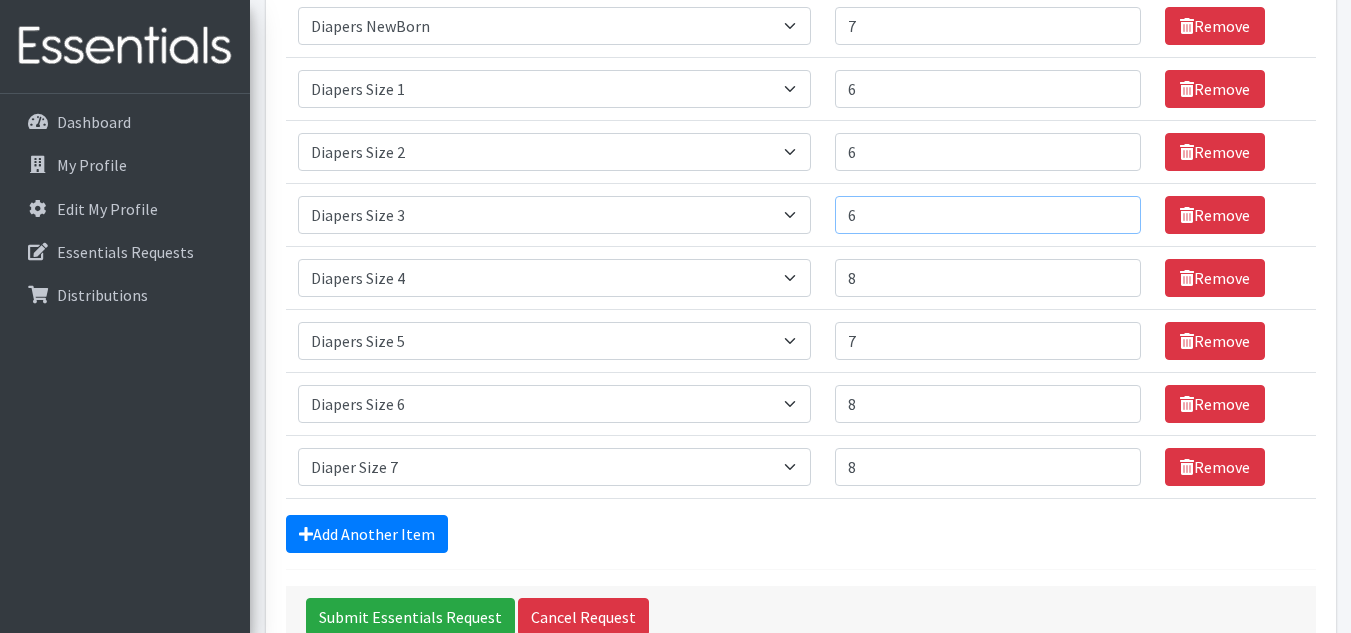 type on "6" 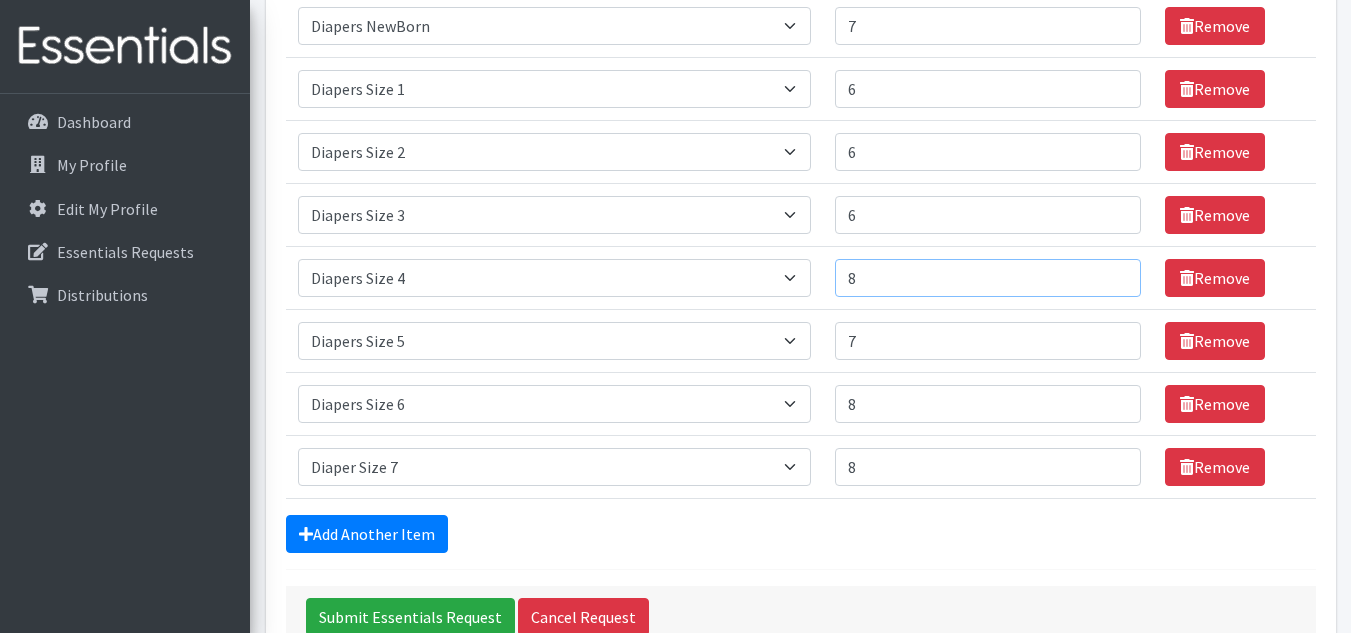click on "8" at bounding box center (988, 278) 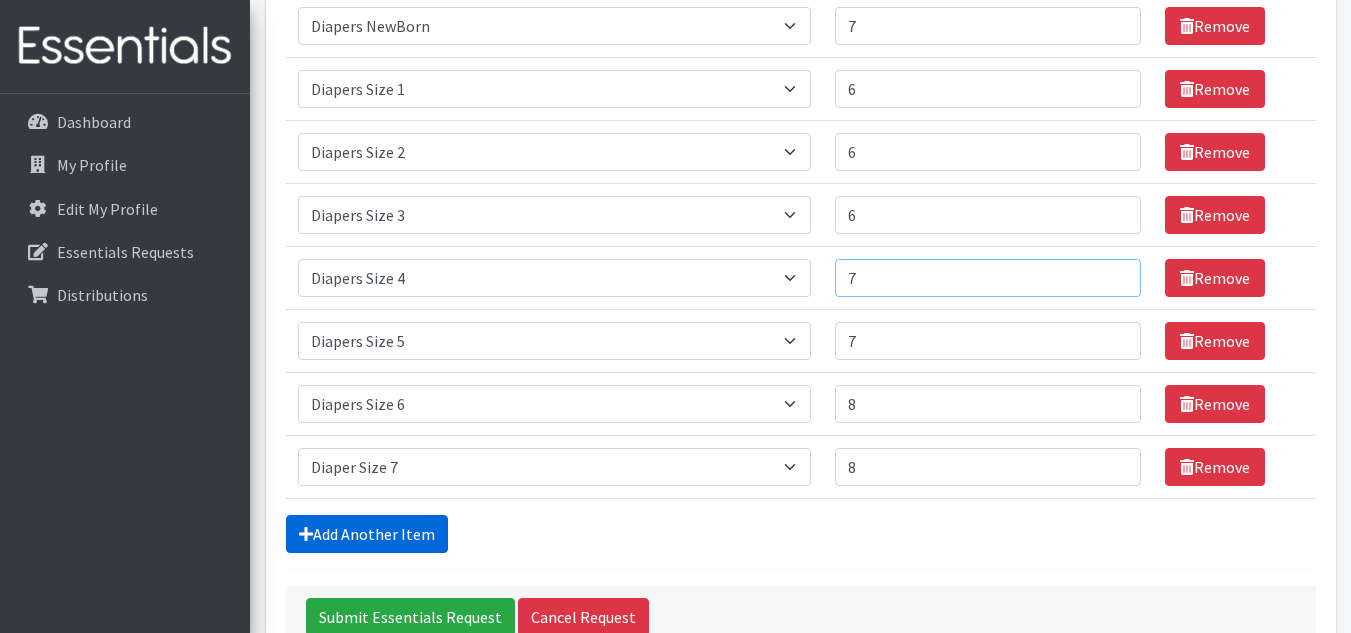 type on "7" 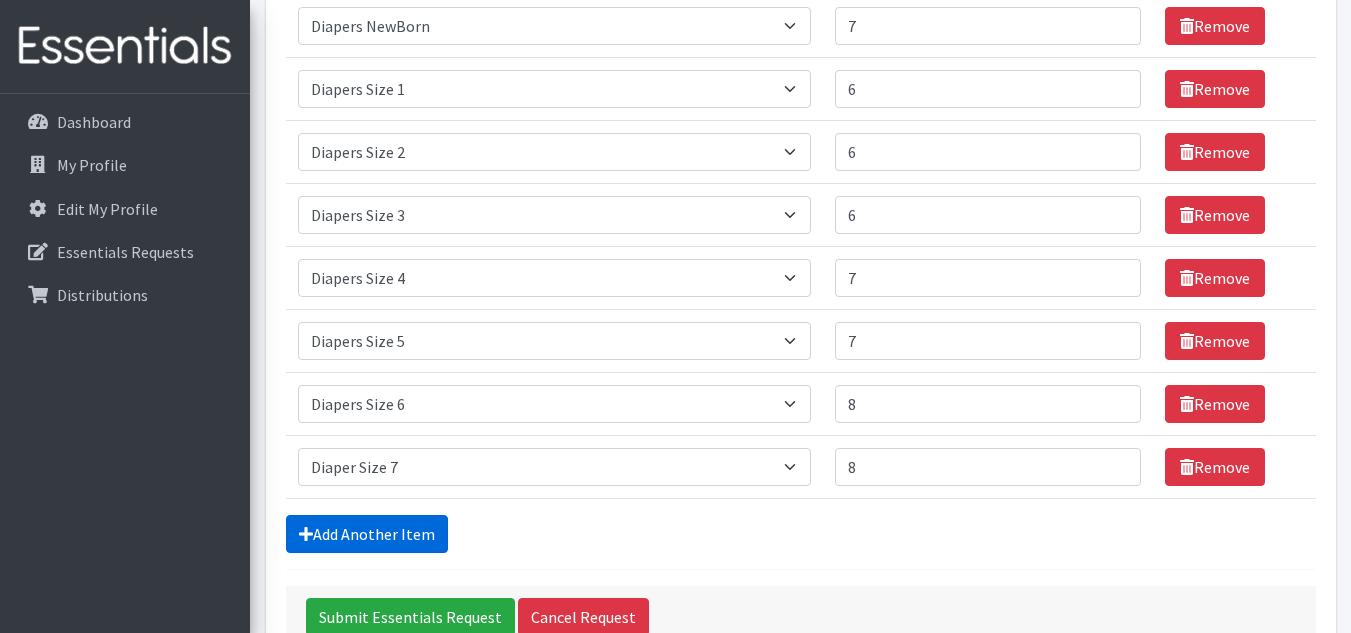 click on "Add Another Item" at bounding box center (367, 534) 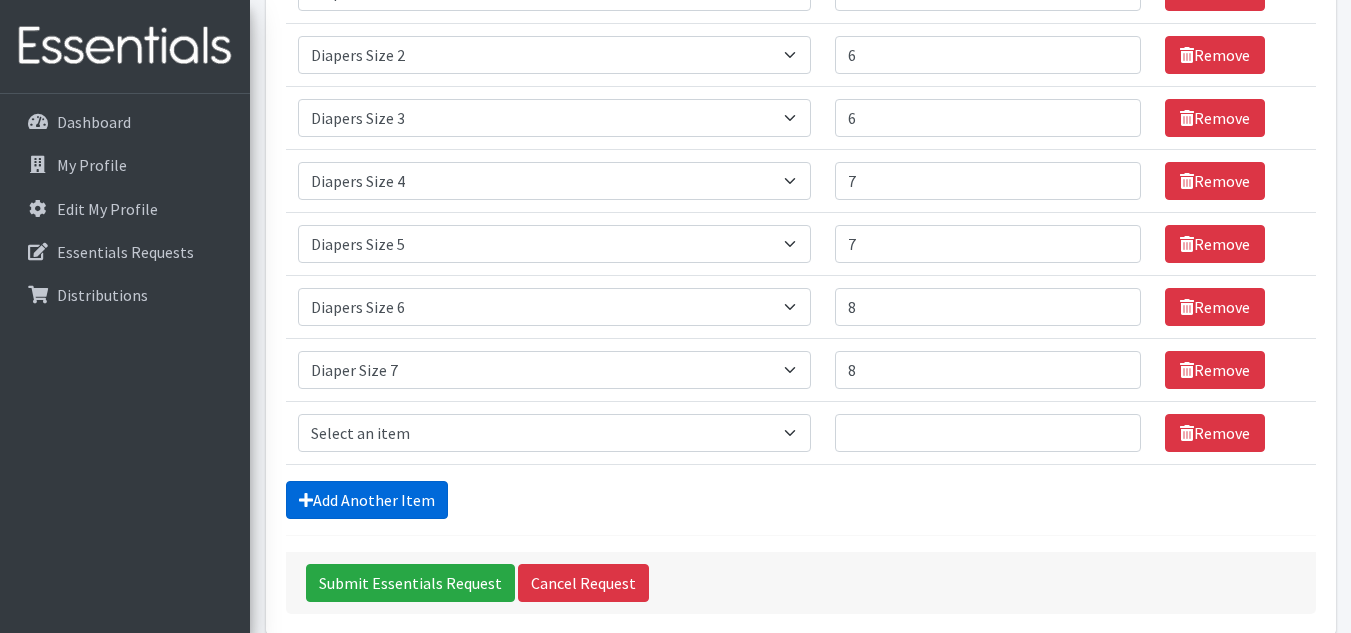scroll, scrollTop: 539, scrollLeft: 0, axis: vertical 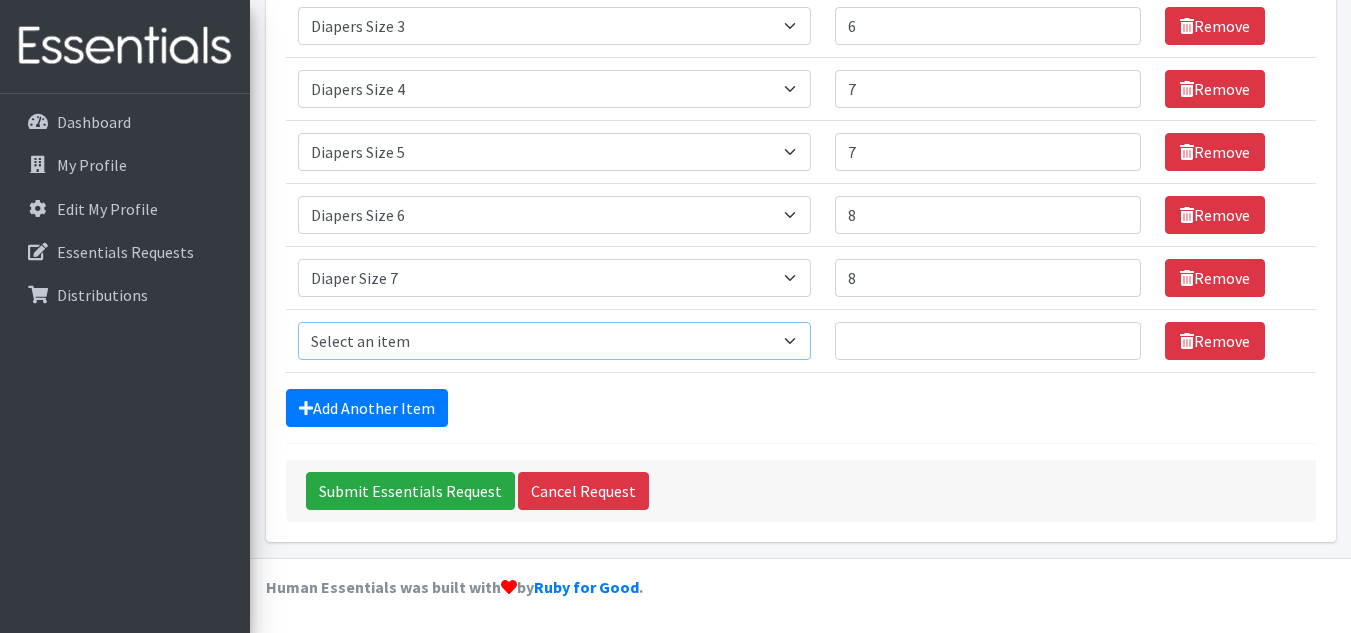 click on "Select an item
# - Total number of kids being served with this order:
Baby wipes
Diaper Size 7
Diapers NewBorn
Diapers Size 1
Diapers Size 2
Diapers Size 3
Diapers Size 4
Diapers Size 5
Diapers Size 6
Formula
Preemie
Pull-Ups 2T-3T
Pull-Ups 3T-4T
Pull-Ups 4T-5T
Size 8
Swimmers" at bounding box center (554, 341) 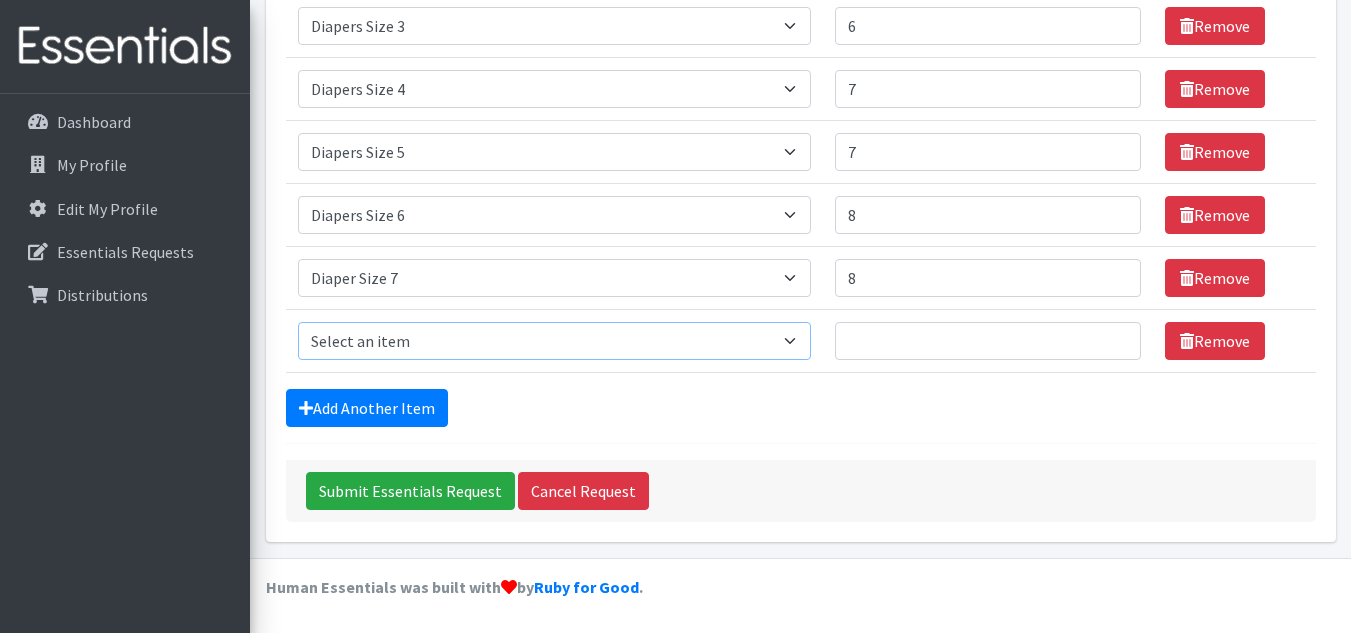 select on "2644" 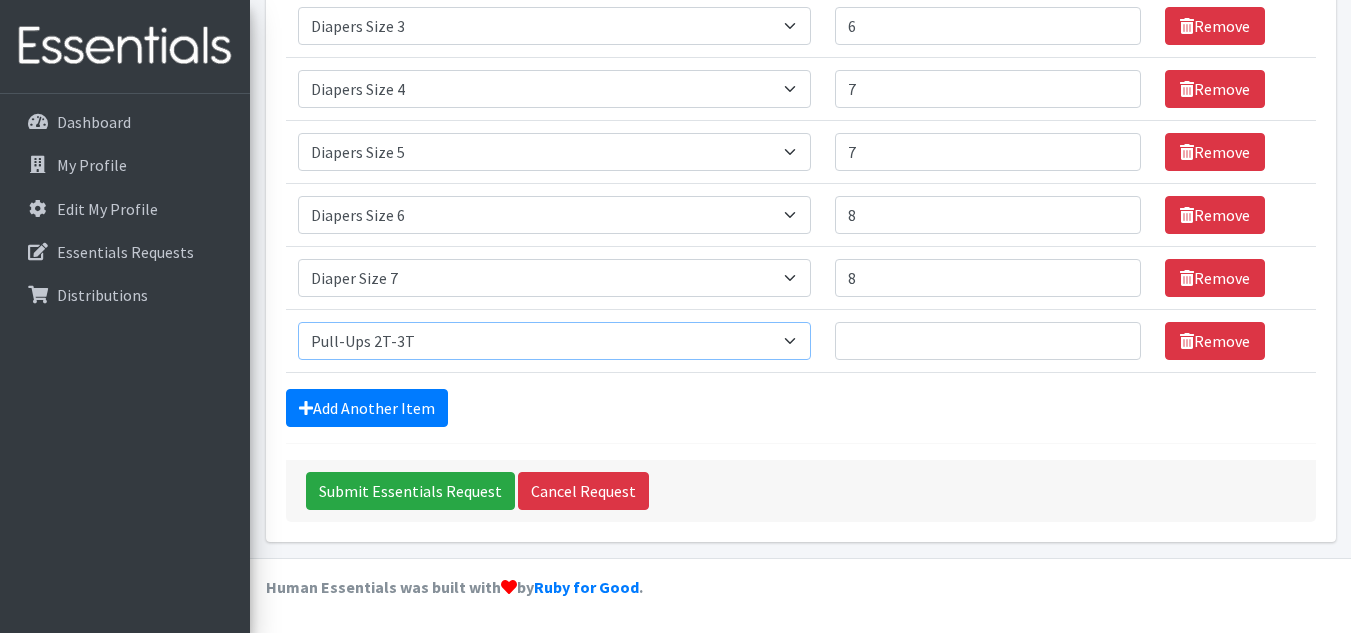 click on "Select an item
# - Total number of kids being served with this order:
Baby wipes
Diaper Size 7
Diapers NewBorn
Diapers Size 1
Diapers Size 2
Diapers Size 3
Diapers Size 4
Diapers Size 5
Diapers Size 6
Formula
Preemie
Pull-Ups 2T-3T
Pull-Ups 3T-4T
Pull-Ups 4T-5T
Size 8
Swimmers" at bounding box center (554, 341) 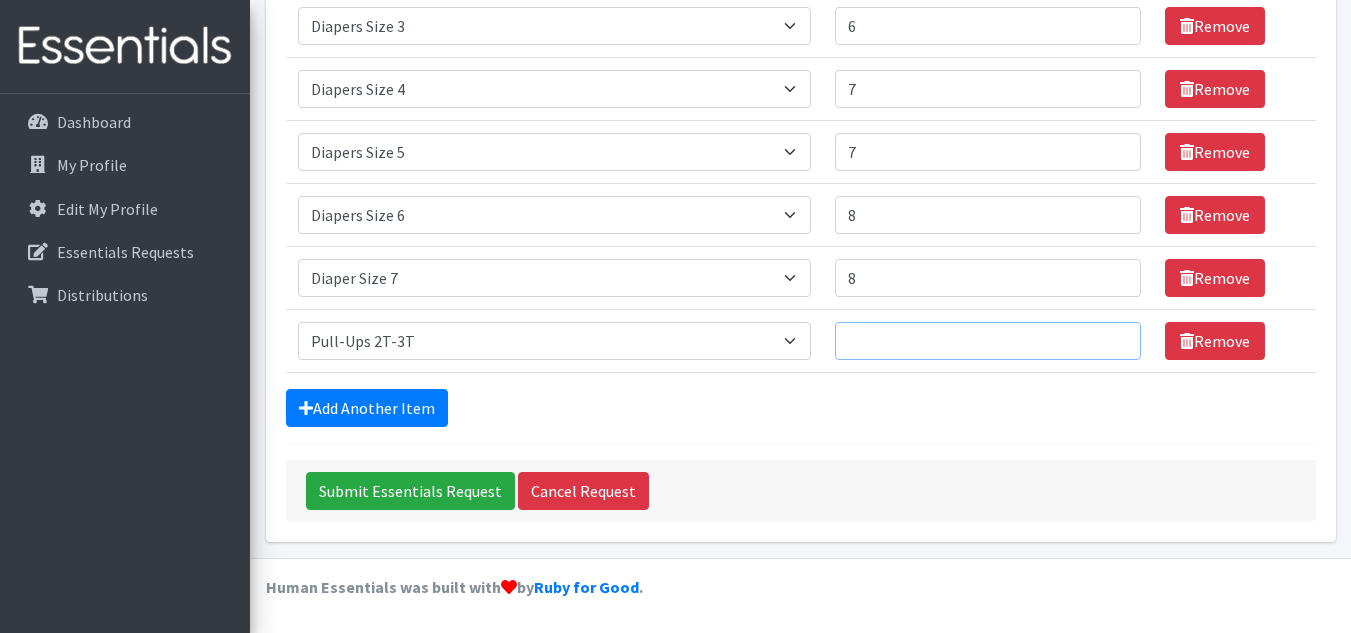 click on "Number of Individuals" at bounding box center (988, 341) 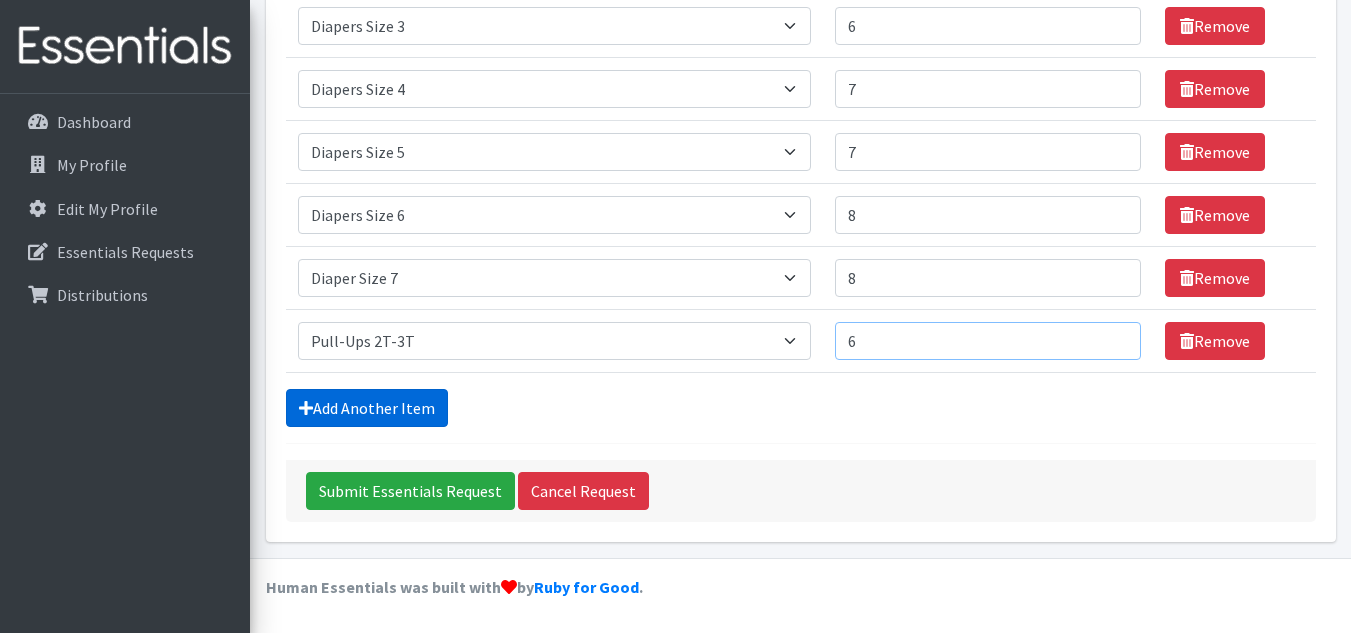 type on "6" 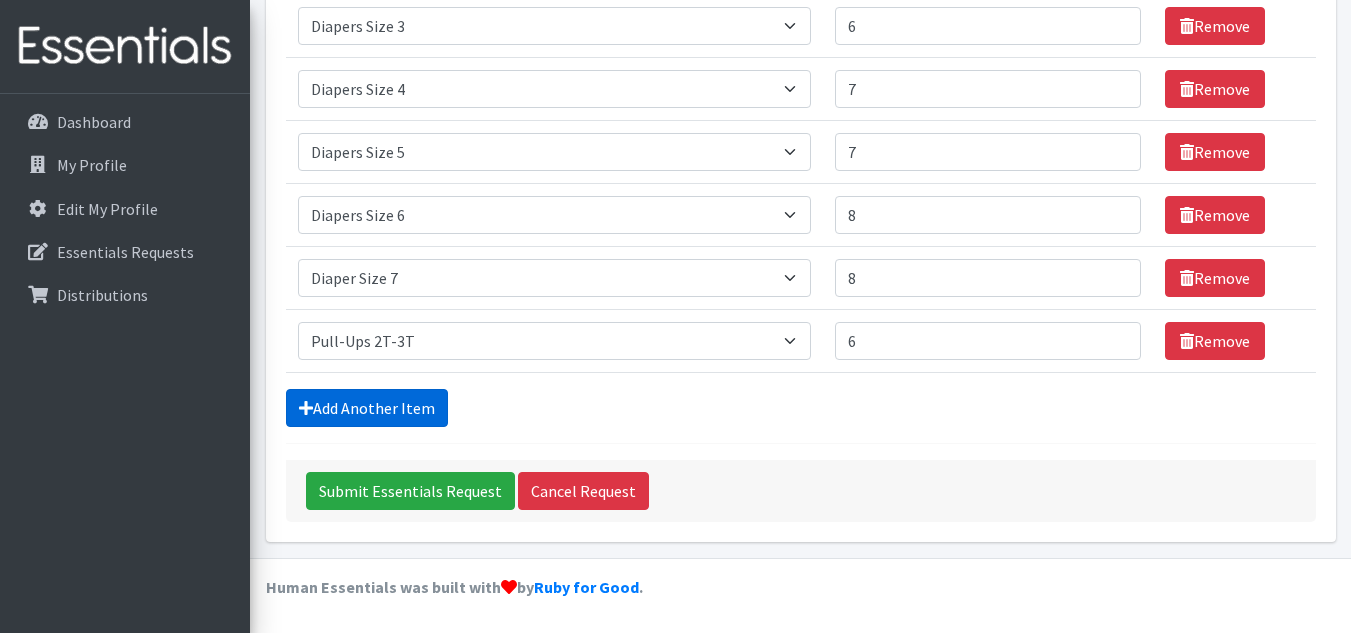 click on "Add Another Item" at bounding box center [367, 408] 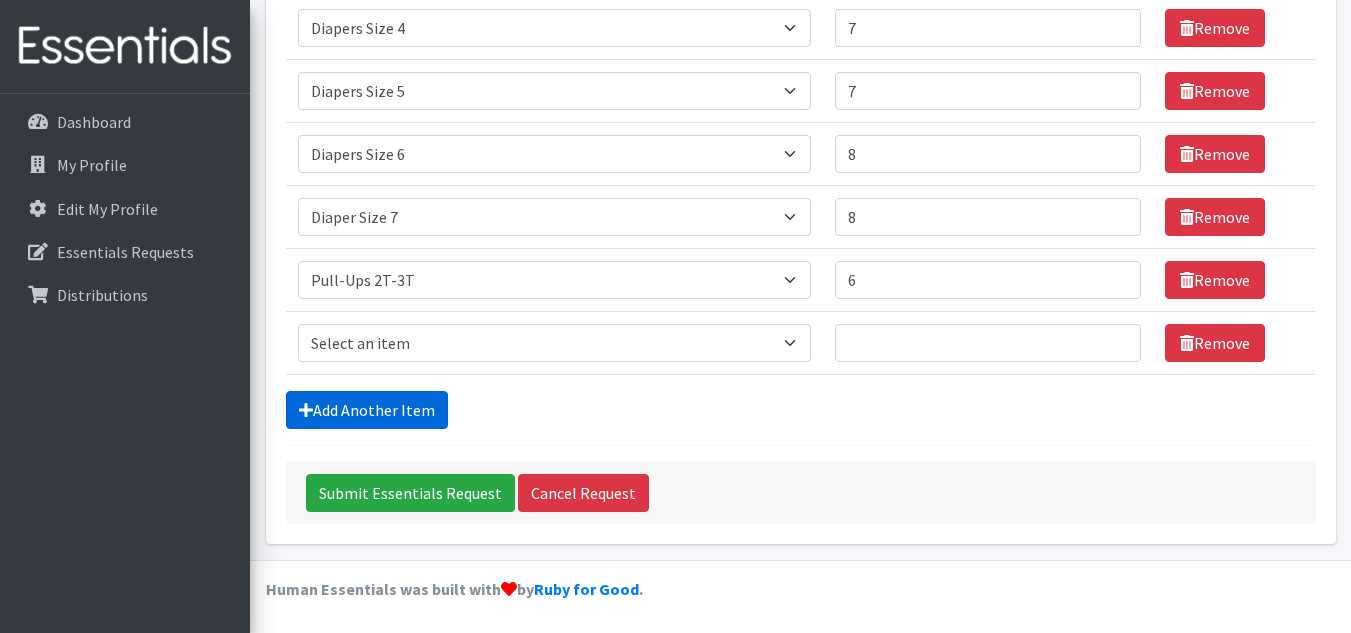 scroll, scrollTop: 602, scrollLeft: 0, axis: vertical 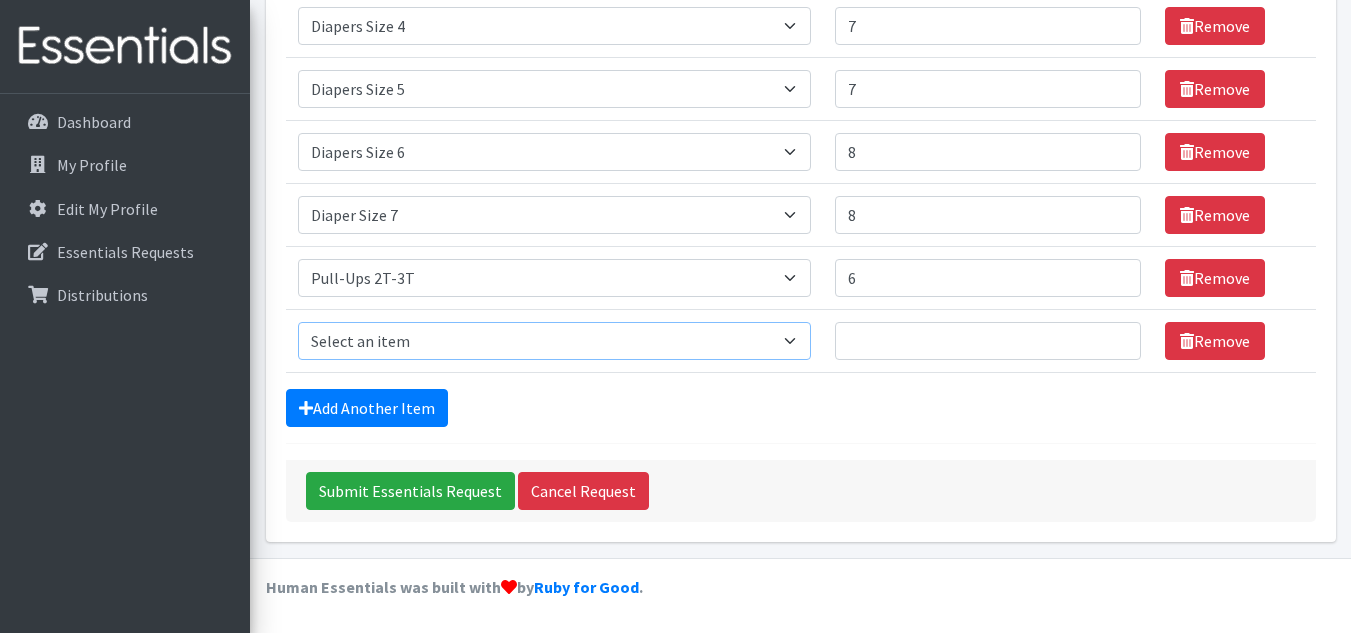 click on "Select an item
# - Total number of kids being served with this order:
Baby wipes
Diaper Size 7
Diapers NewBorn
Diapers Size 1
Diapers Size 2
Diapers Size 3
Diapers Size 4
Diapers Size 5
Diapers Size 6
Formula
Preemie
Pull-Ups 2T-3T
Pull-Ups 3T-4T
Pull-Ups 4T-5T
Size 8
Swimmers" at bounding box center (554, 341) 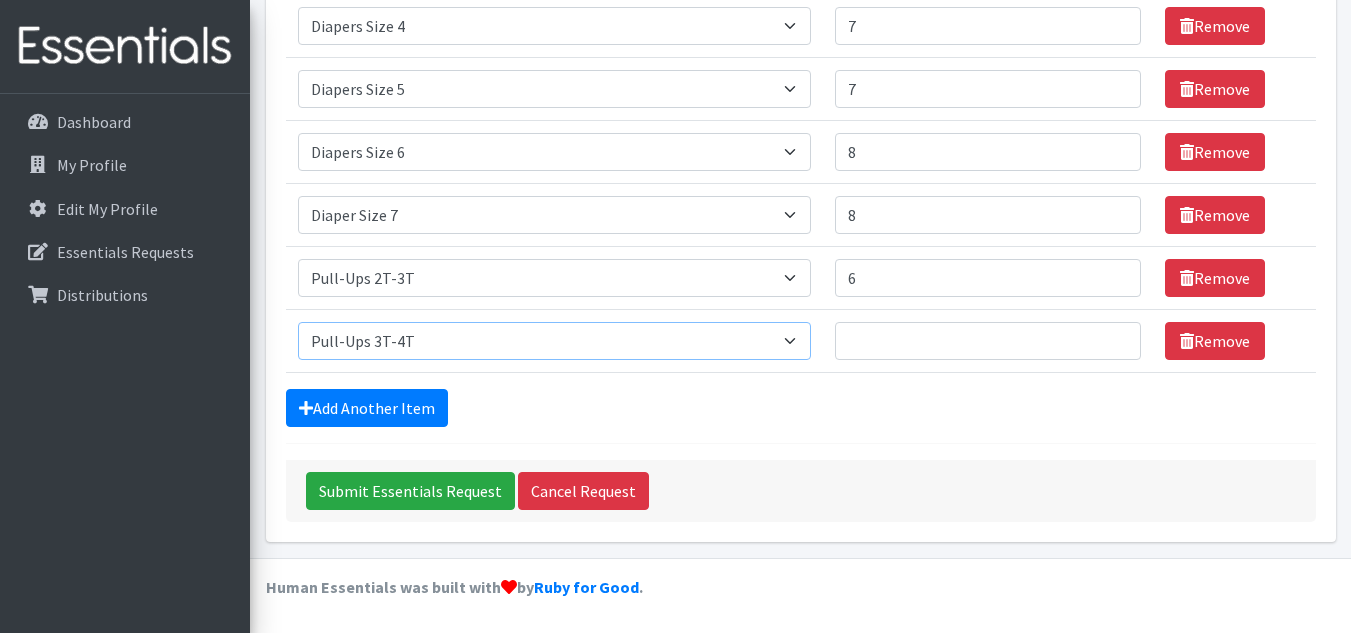 click on "Select an item
# - Total number of kids being served with this order:
Baby wipes
Diaper Size 7
Diapers NewBorn
Diapers Size 1
Diapers Size 2
Diapers Size 3
Diapers Size 4
Diapers Size 5
Diapers Size 6
Formula
Preemie
Pull-Ups 2T-3T
Pull-Ups 3T-4T
Pull-Ups 4T-5T
Size 8
Swimmers" at bounding box center (554, 341) 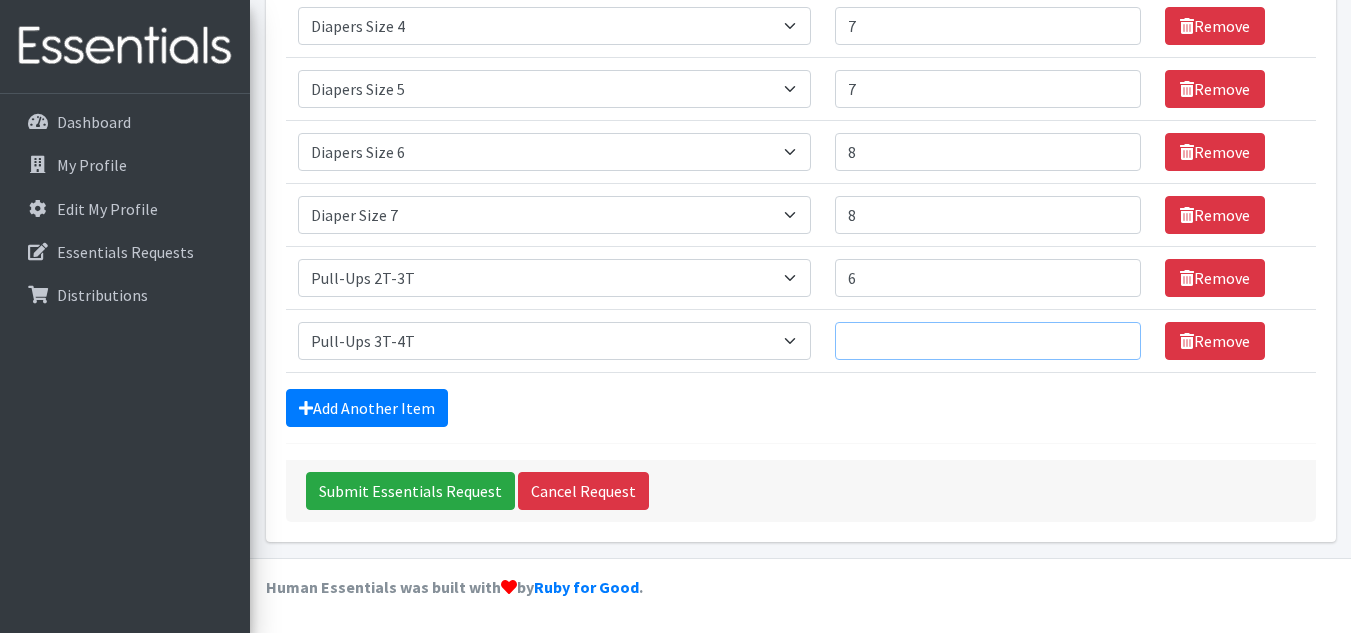 click on "Number of Individuals" at bounding box center [988, 341] 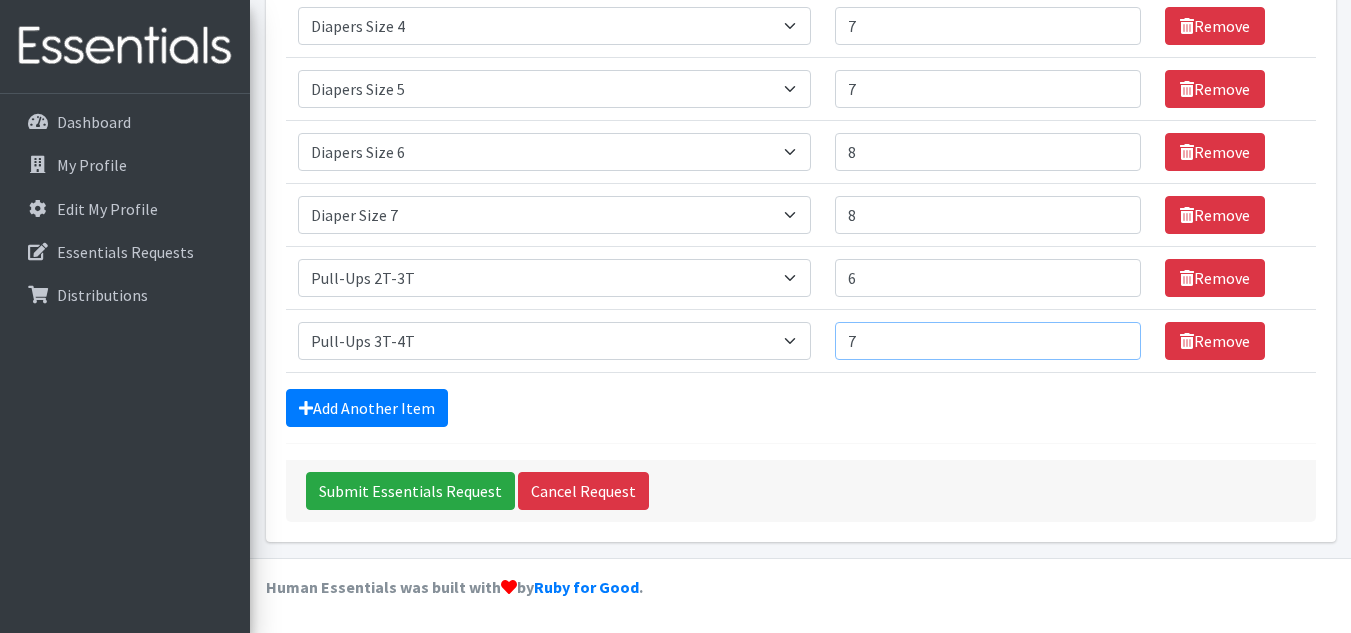 type on "7" 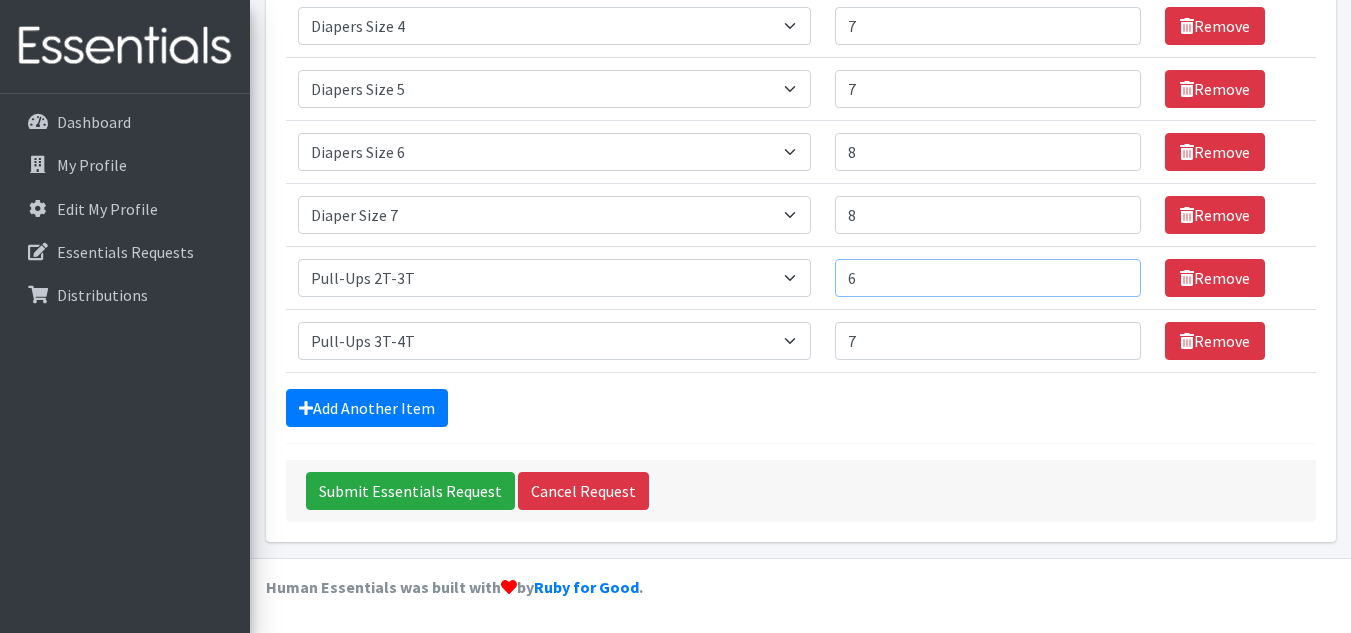 click on "6" at bounding box center [988, 278] 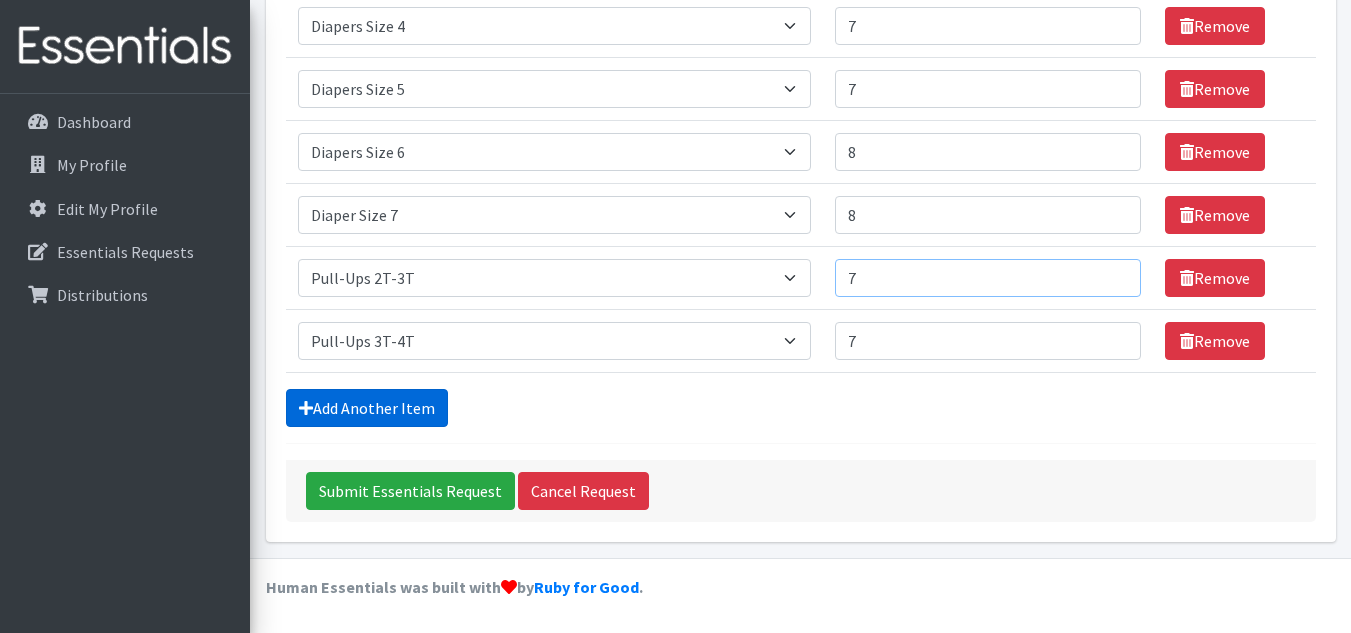 type on "7" 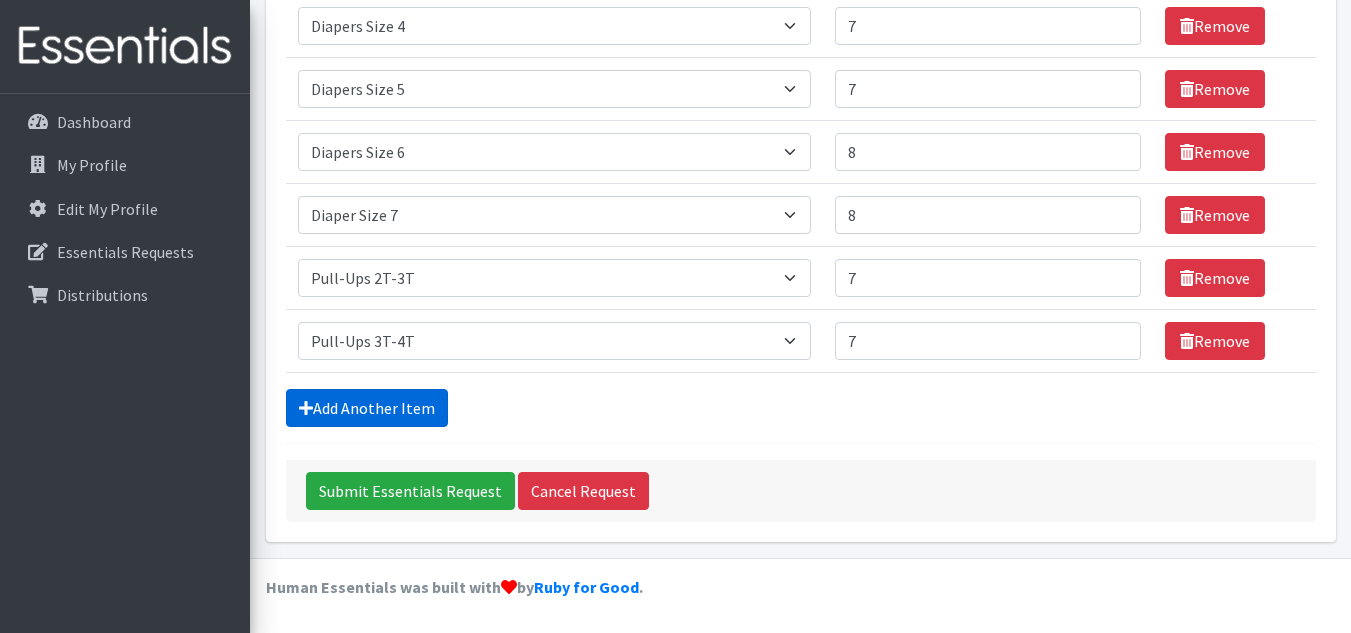click on "Add Another Item" at bounding box center [367, 408] 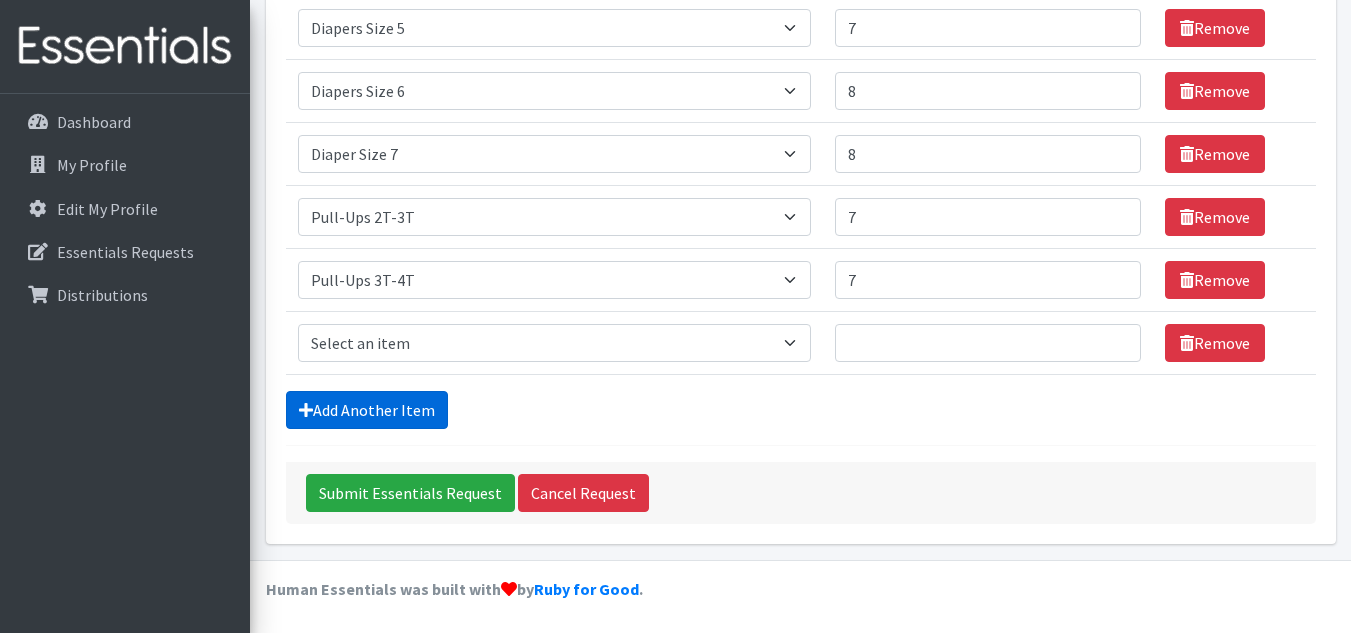 scroll, scrollTop: 665, scrollLeft: 0, axis: vertical 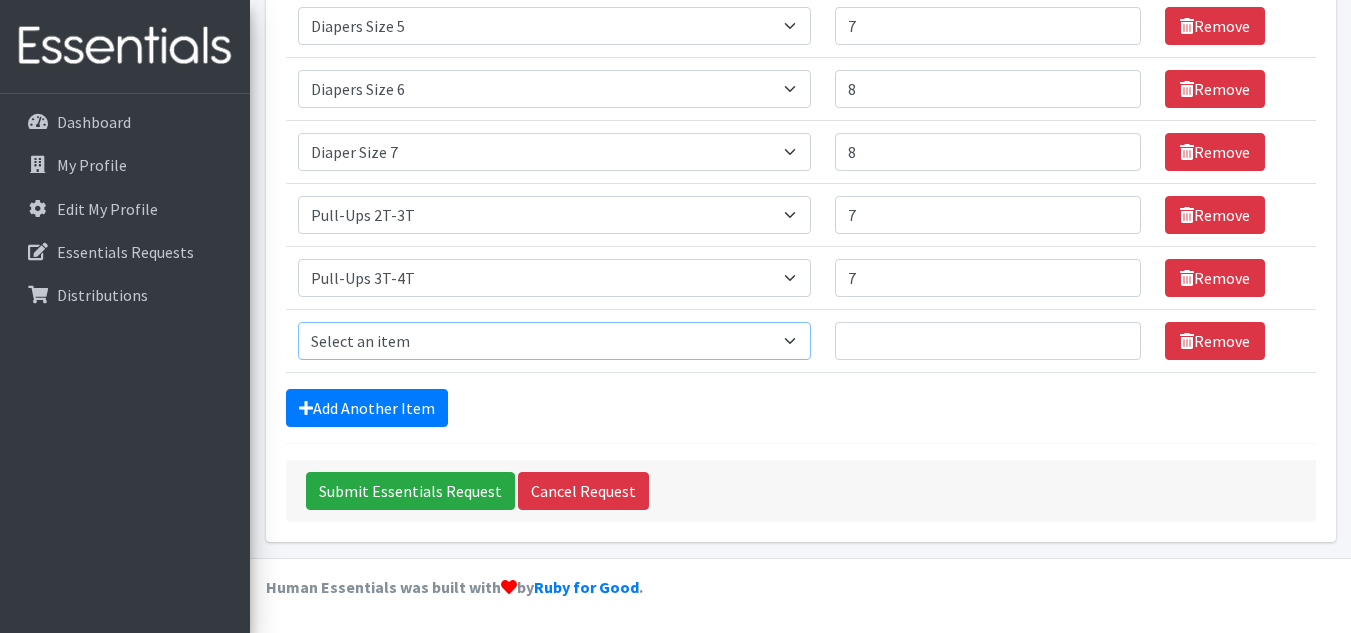 click on "Select an item
# - Total number of kids being served with this order:
Baby wipes
Diaper Size 7
Diapers NewBorn
Diapers Size 1
Diapers Size 2
Diapers Size 3
Diapers Size 4
Diapers Size 5
Diapers Size 6
Formula
Preemie
Pull-Ups 2T-3T
Pull-Ups 3T-4T
Pull-Ups 4T-5T
Size 8
Swimmers" at bounding box center (554, 341) 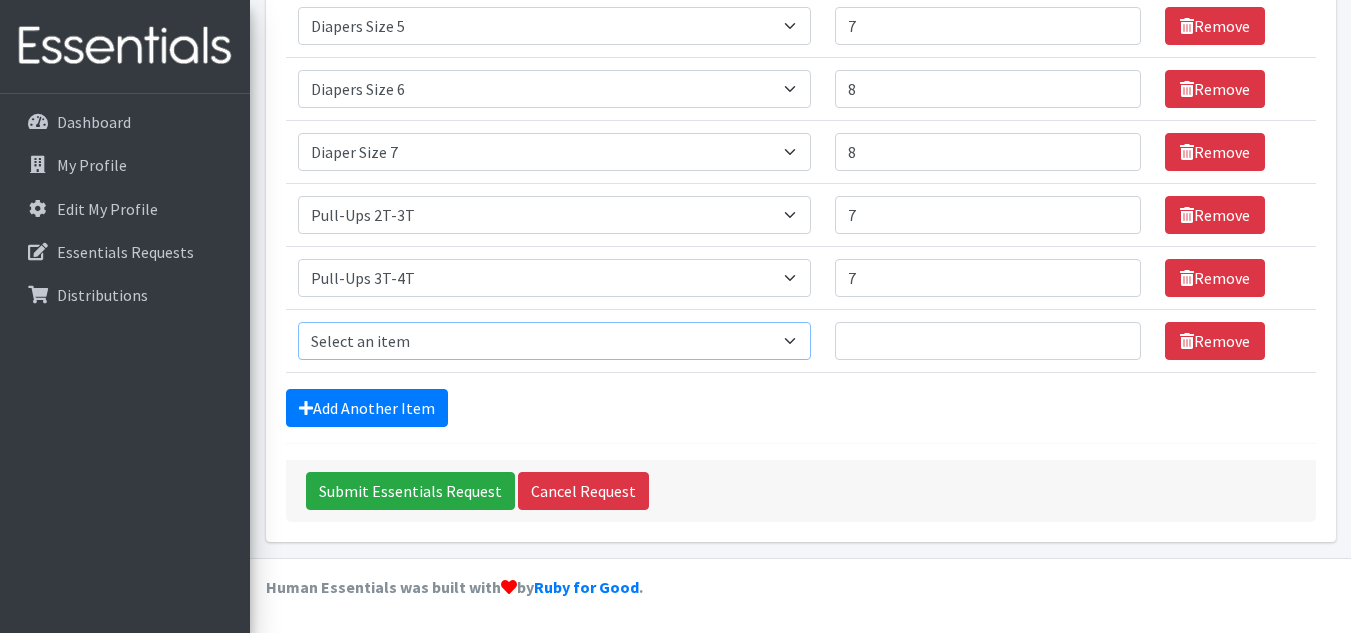 select on "2680" 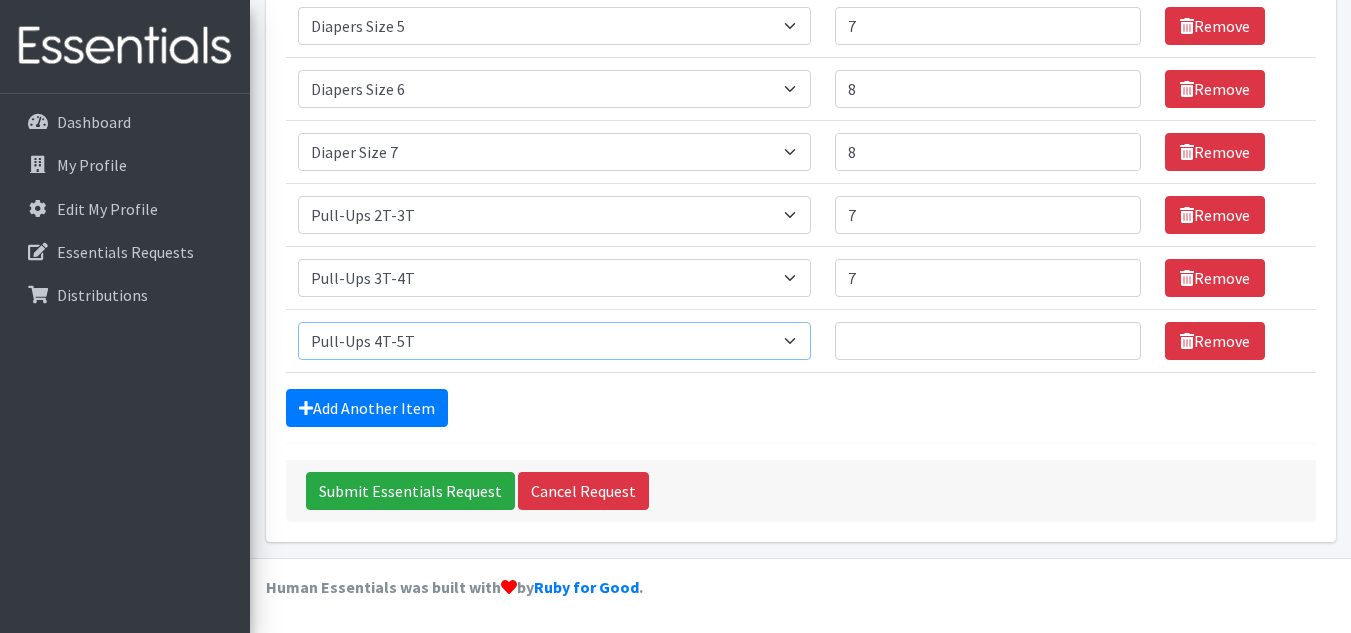 click on "Select an item
# - Total number of kids being served with this order:
Baby wipes
Diaper Size 7
Diapers NewBorn
Diapers Size 1
Diapers Size 2
Diapers Size 3
Diapers Size 4
Diapers Size 5
Diapers Size 6
Formula
Preemie
Pull-Ups 2T-3T
Pull-Ups 3T-4T
Pull-Ups 4T-5T
Size 8
Swimmers" at bounding box center (554, 341) 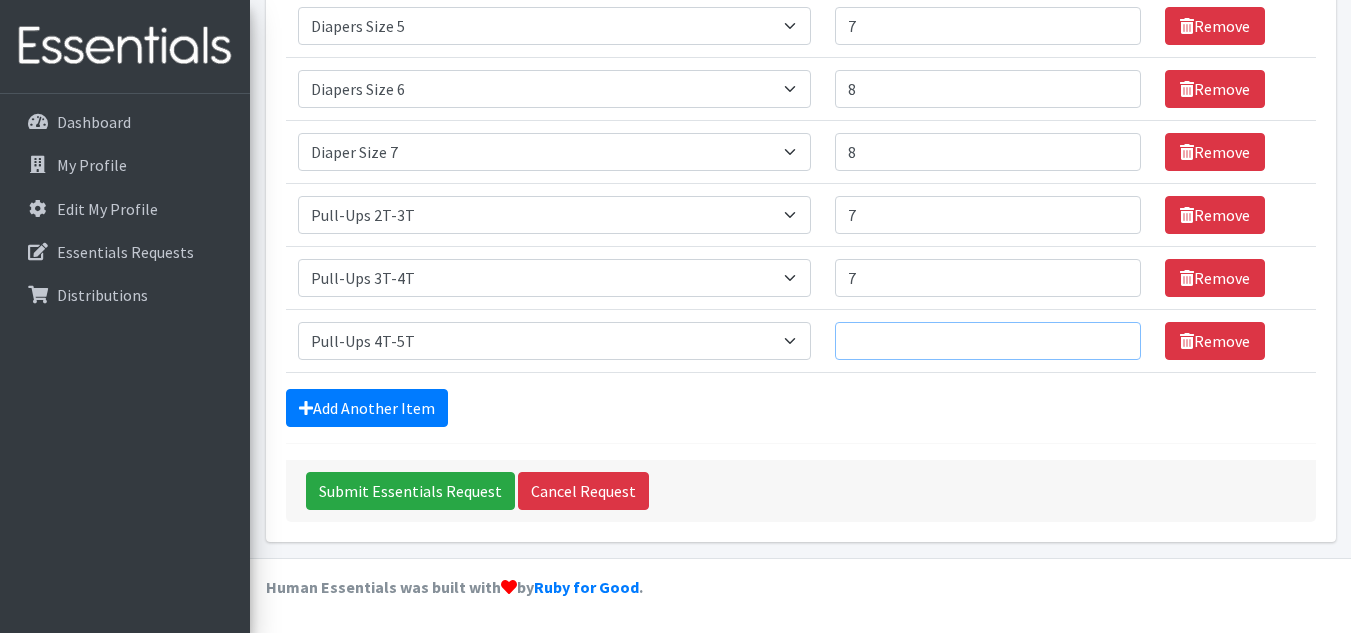 click on "Number of Individuals" at bounding box center (988, 341) 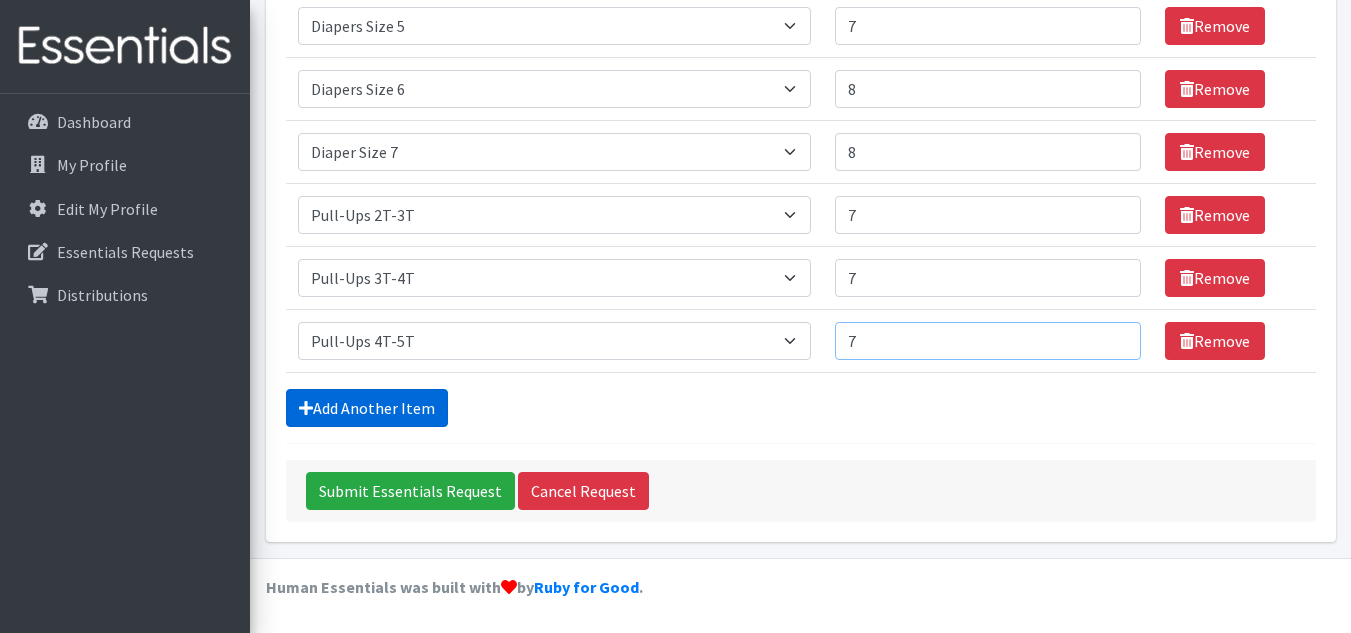 type on "7" 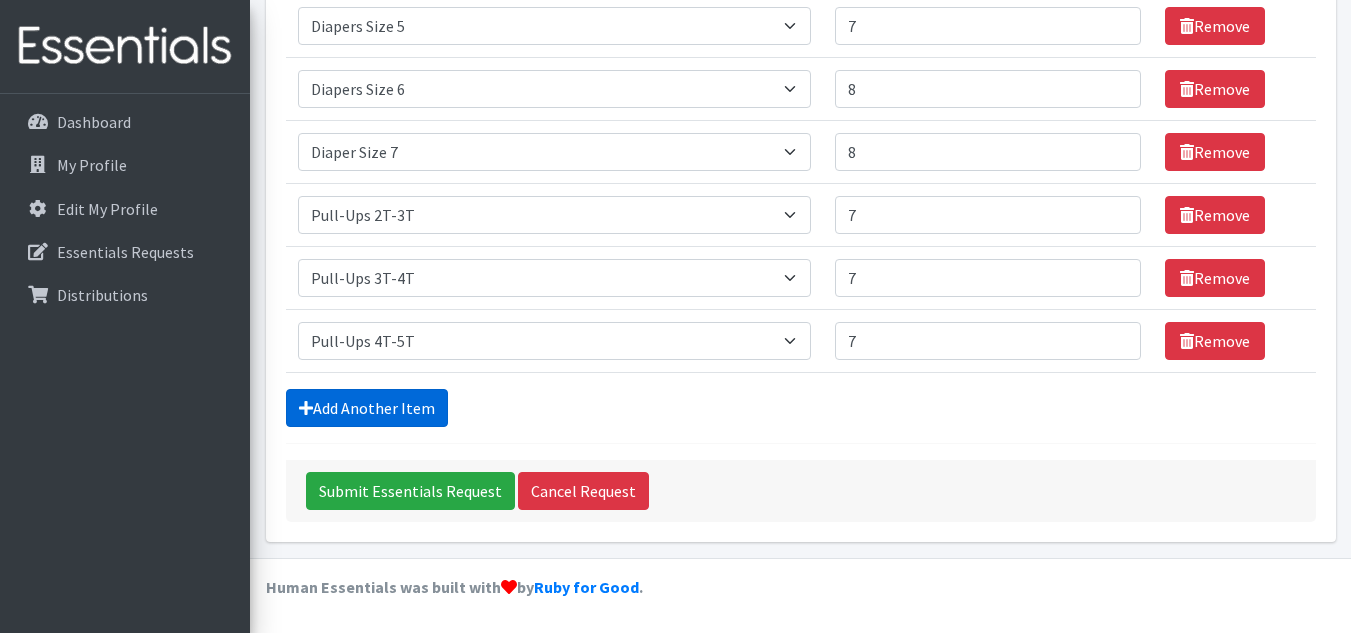 click on "Add Another Item" at bounding box center [367, 408] 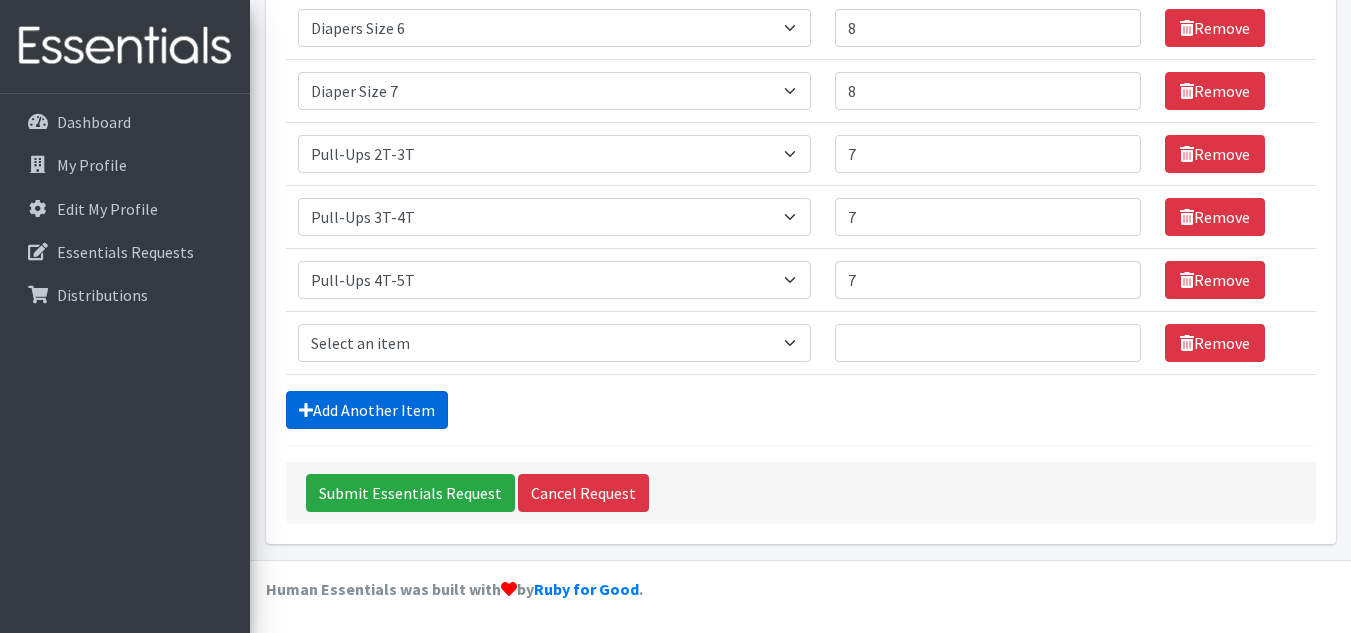 scroll, scrollTop: 728, scrollLeft: 0, axis: vertical 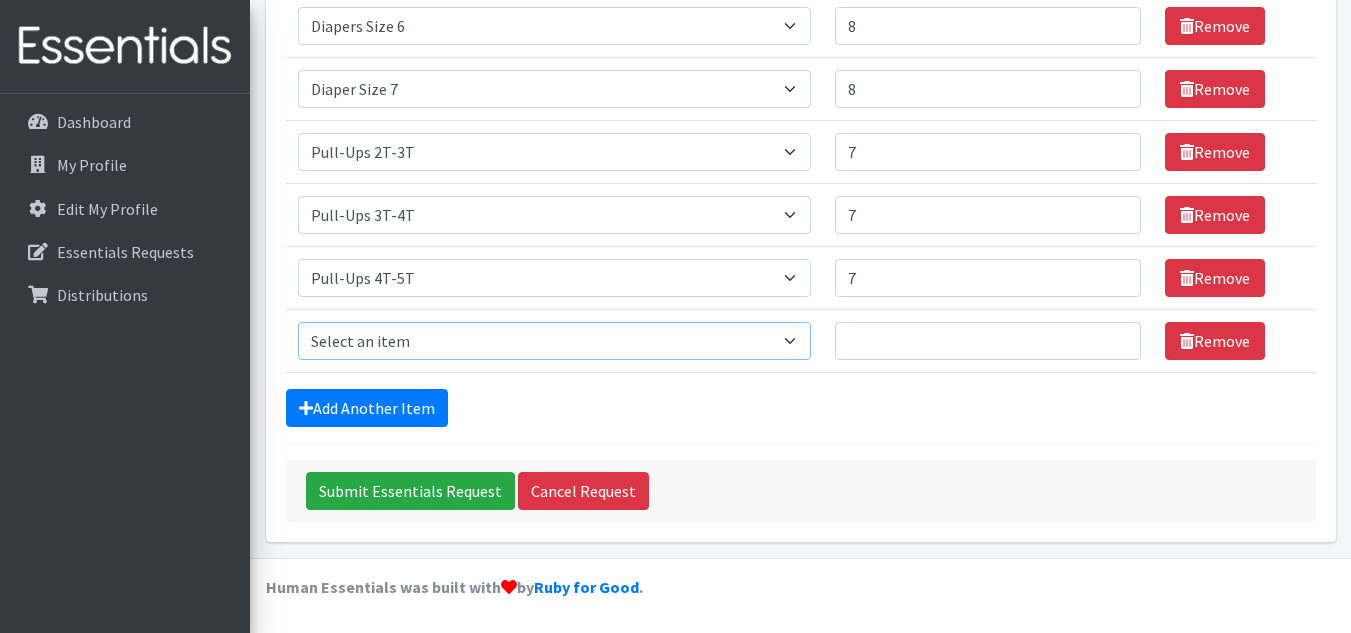 click on "Select an item
# - Total number of kids being served with this order:
Baby wipes
Diaper Size 7
Diapers NewBorn
Diapers Size 1
Diapers Size 2
Diapers Size 3
Diapers Size 4
Diapers Size 5
Diapers Size 6
Formula
Preemie
Pull-Ups 2T-3T
Pull-Ups 3T-4T
Pull-Ups 4T-5T
Size 8
Swimmers" at bounding box center (554, 341) 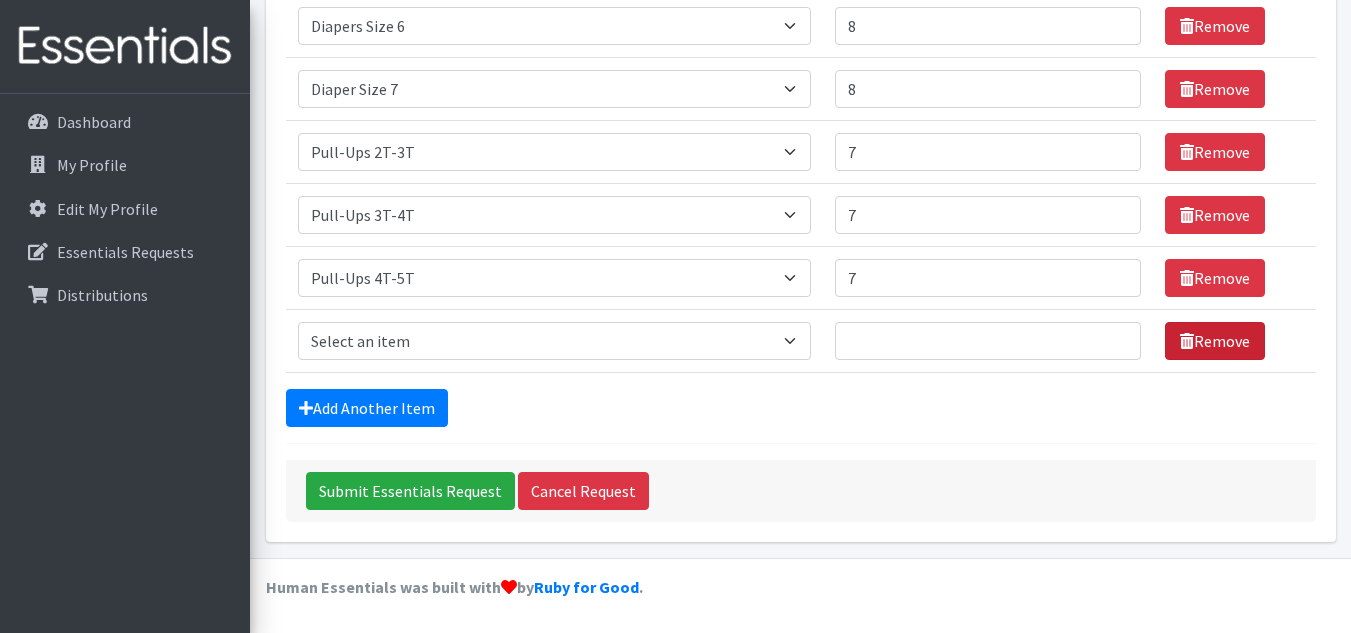 click at bounding box center [1187, 341] 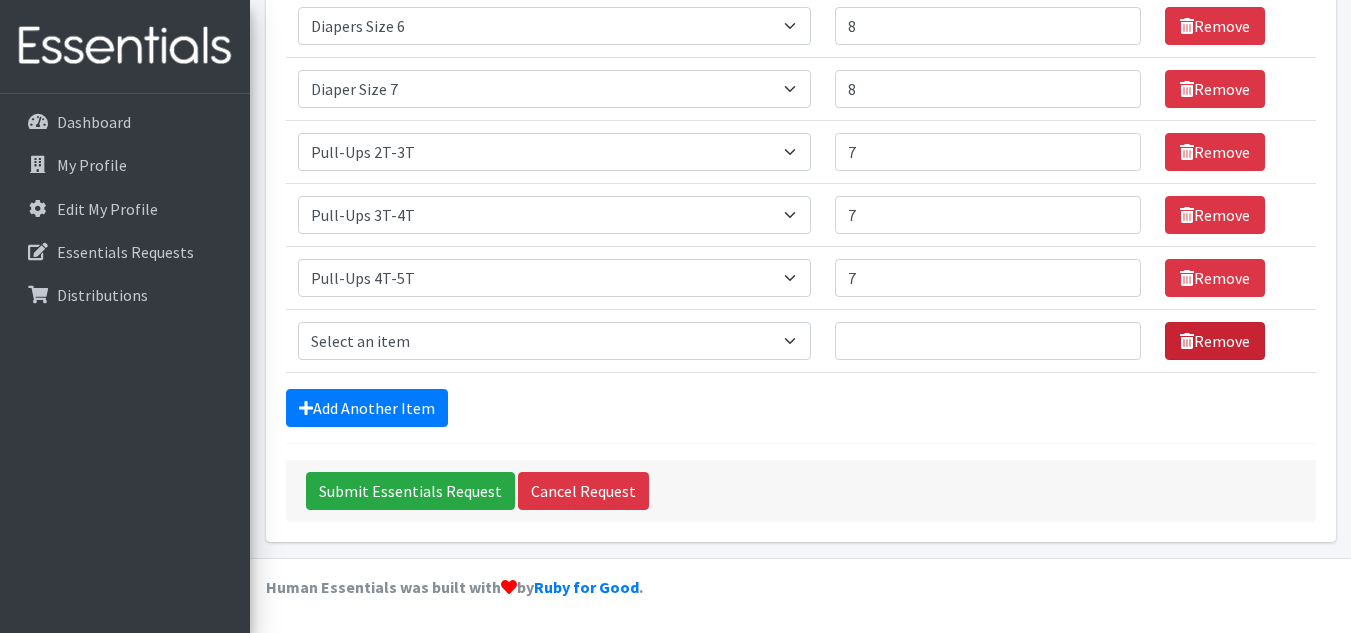 click on "Remove" at bounding box center [1215, 341] 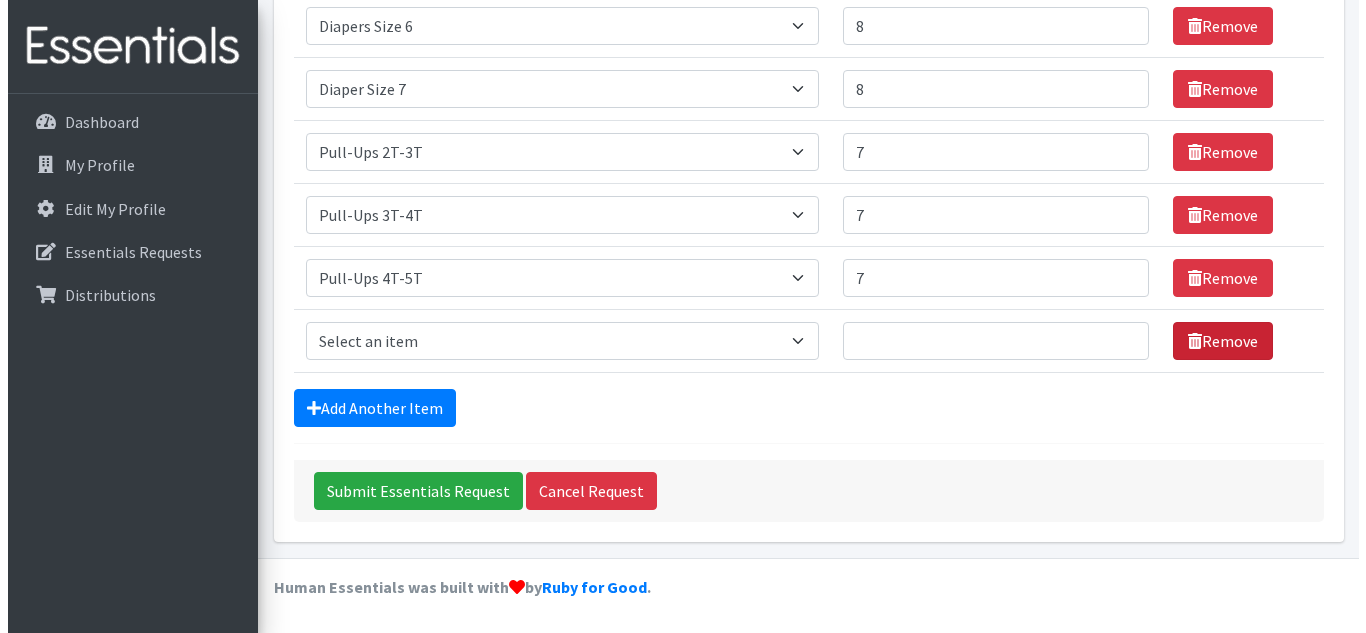 scroll, scrollTop: 665, scrollLeft: 0, axis: vertical 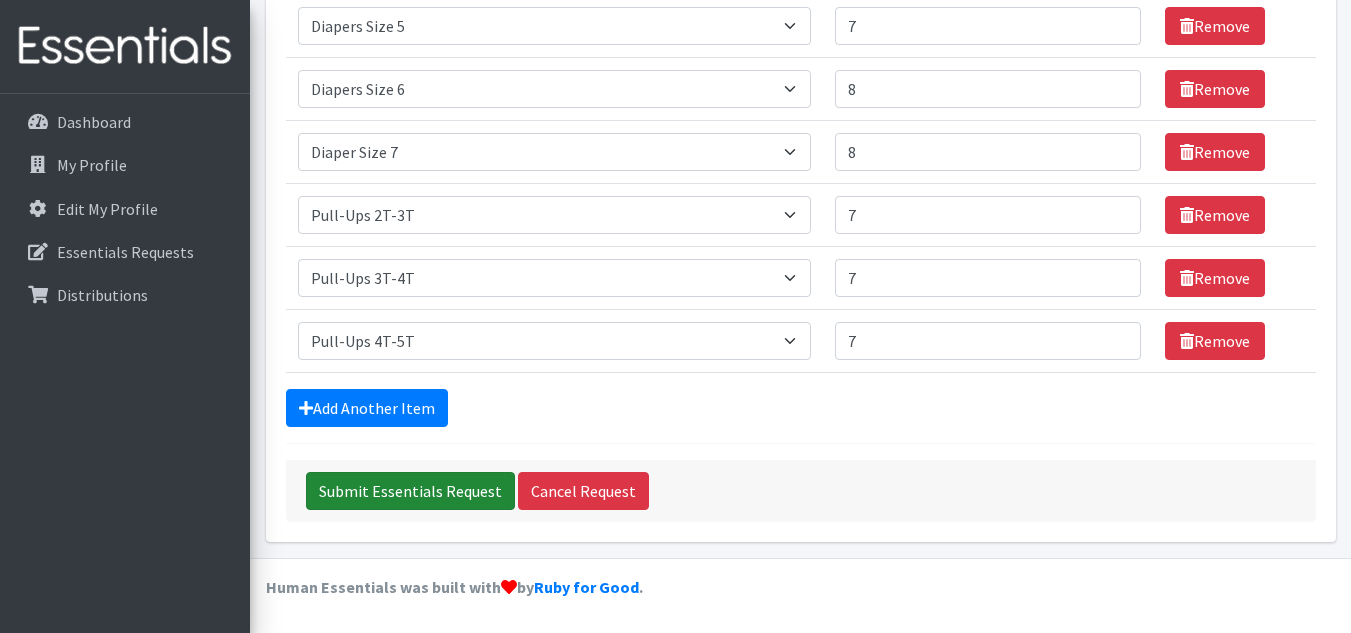 click on "Submit Essentials Request" at bounding box center [410, 491] 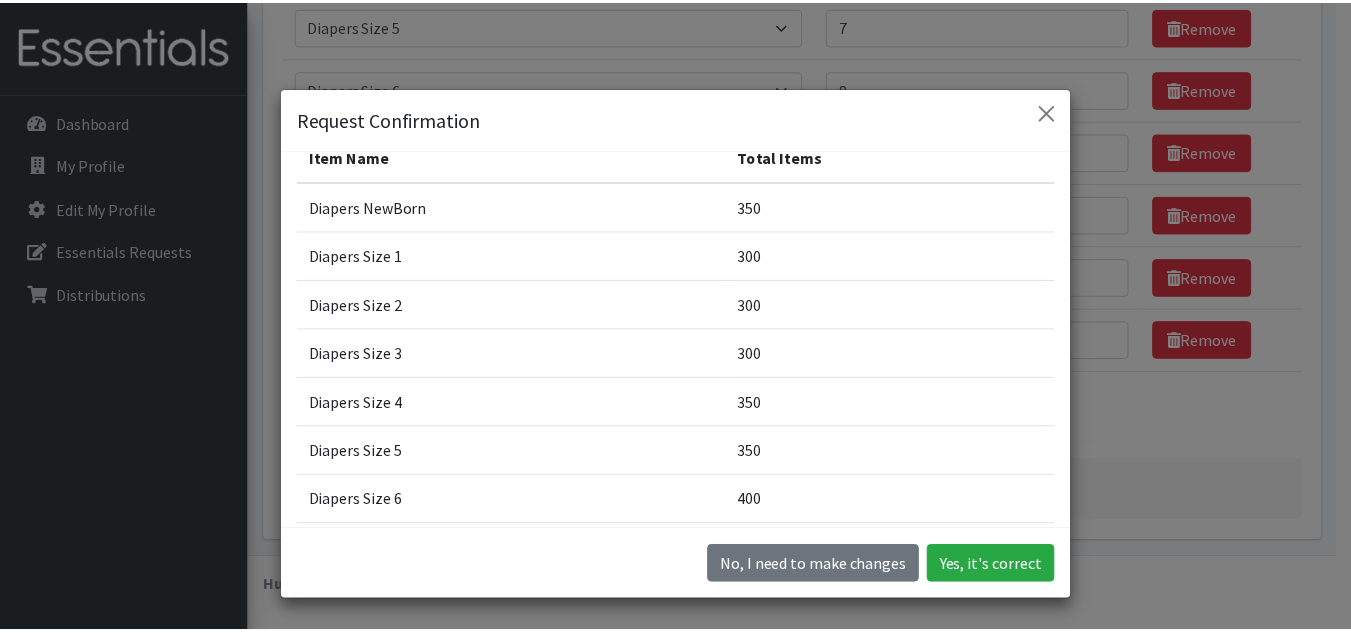 scroll, scrollTop: 29, scrollLeft: 0, axis: vertical 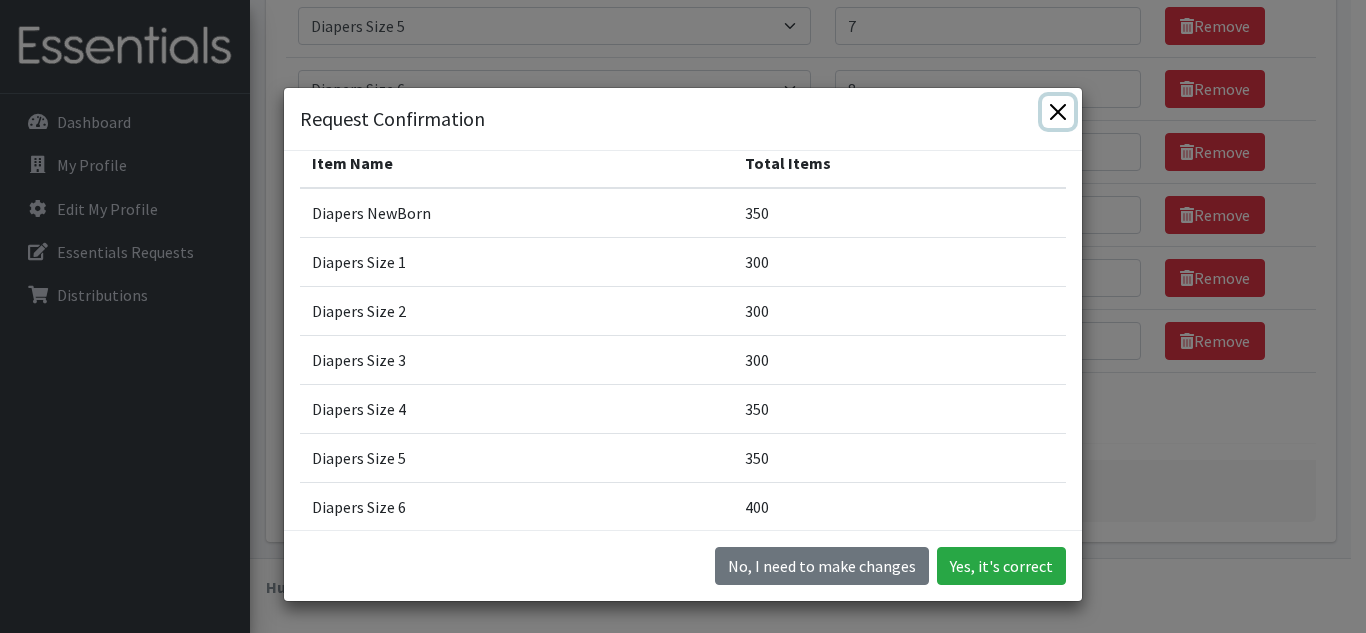 click at bounding box center (1058, 112) 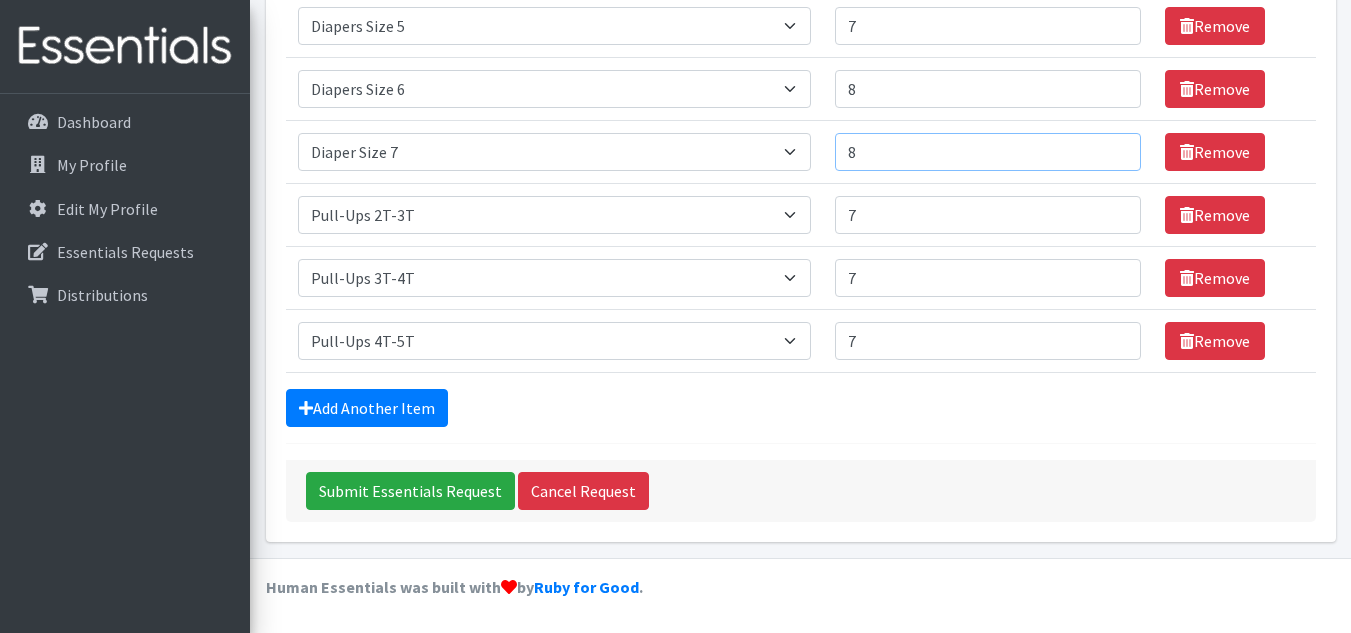 click on "8" at bounding box center [988, 152] 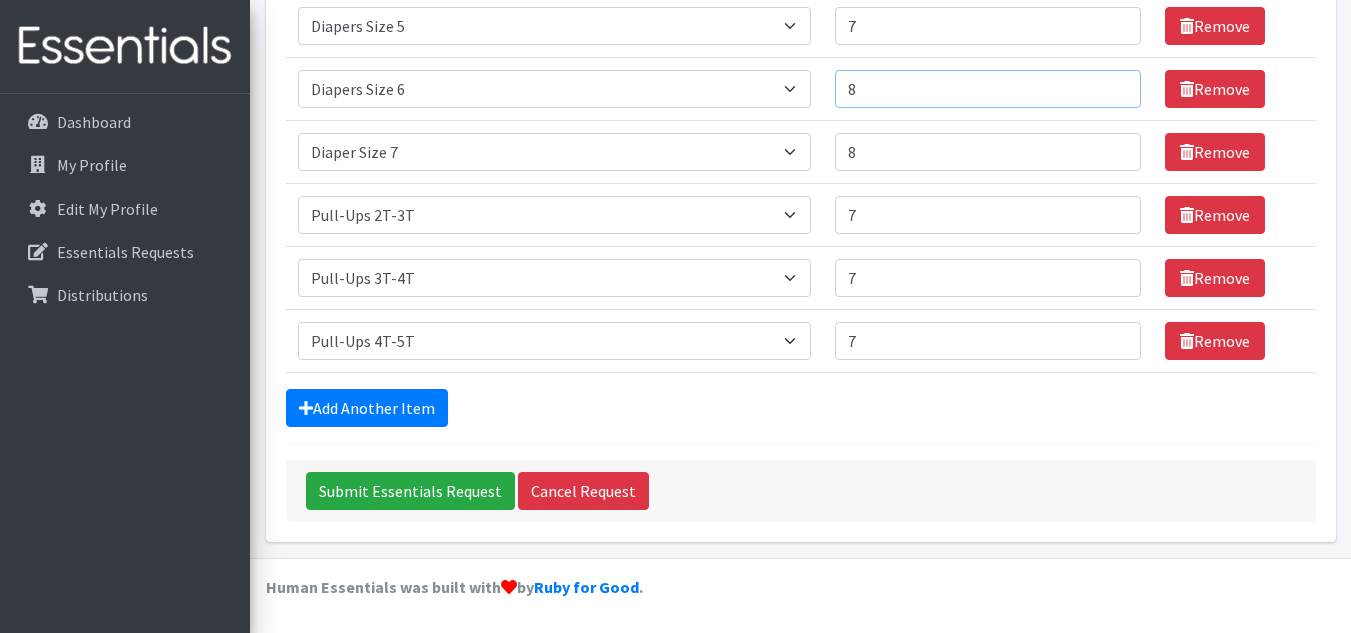 click on "8" at bounding box center (988, 89) 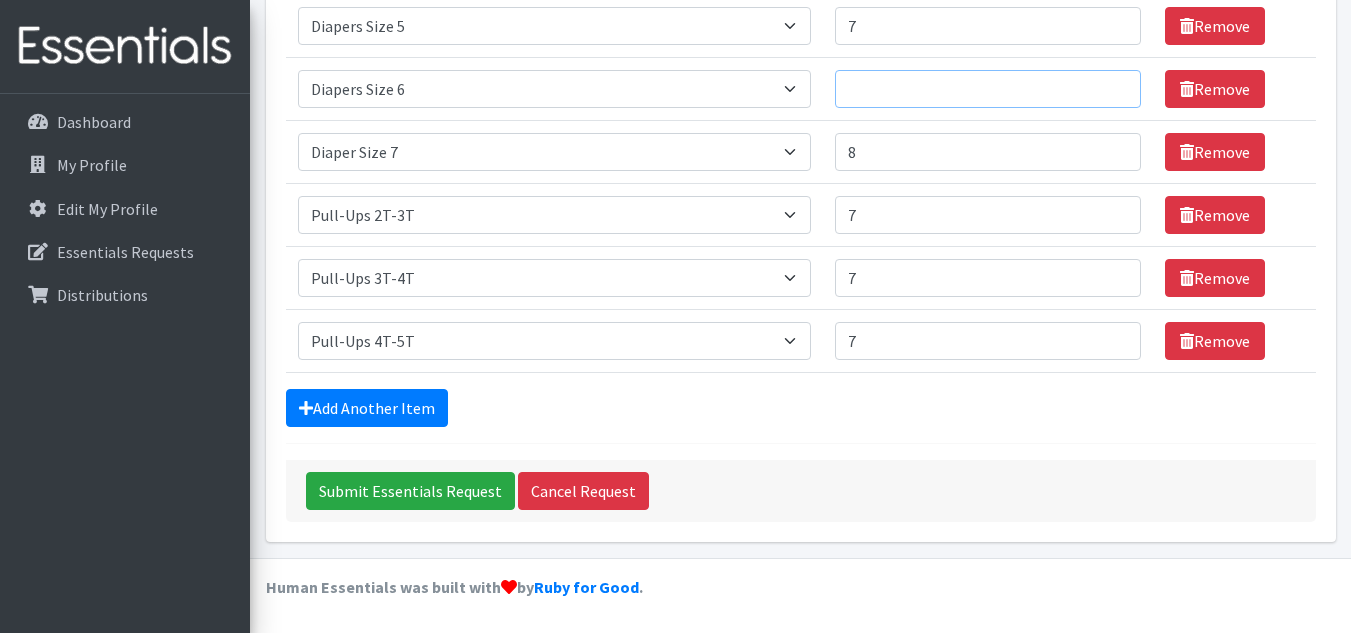 type on "7" 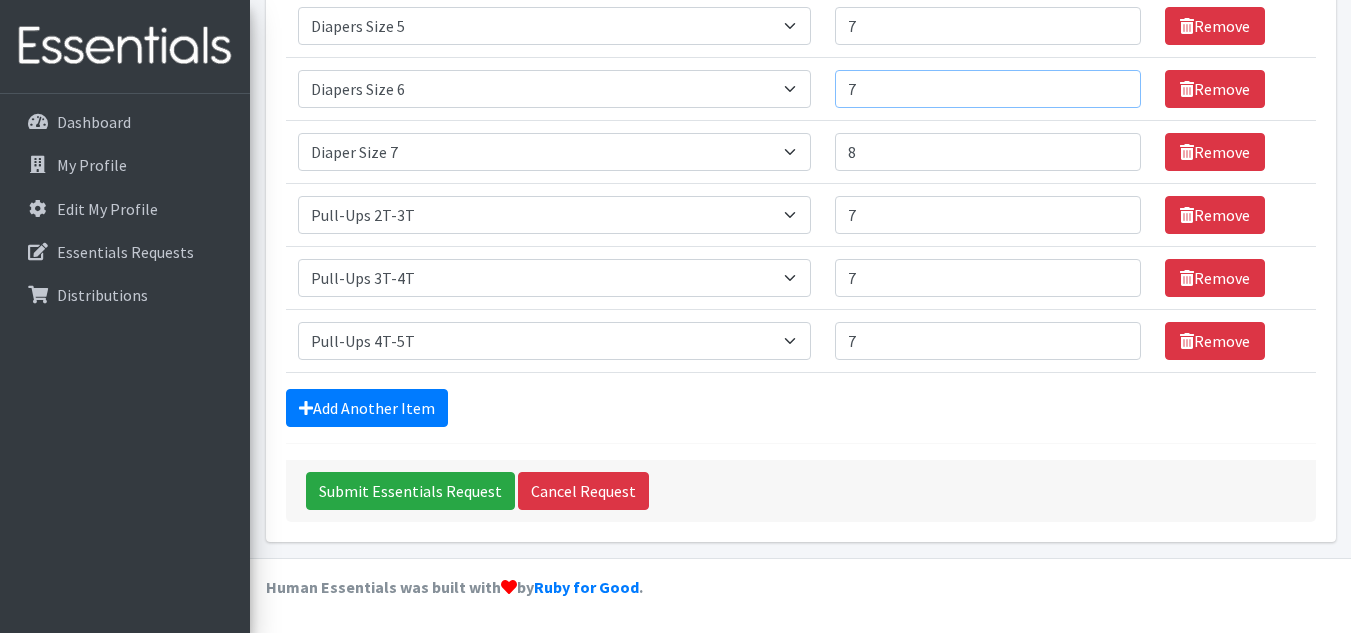 type on "7" 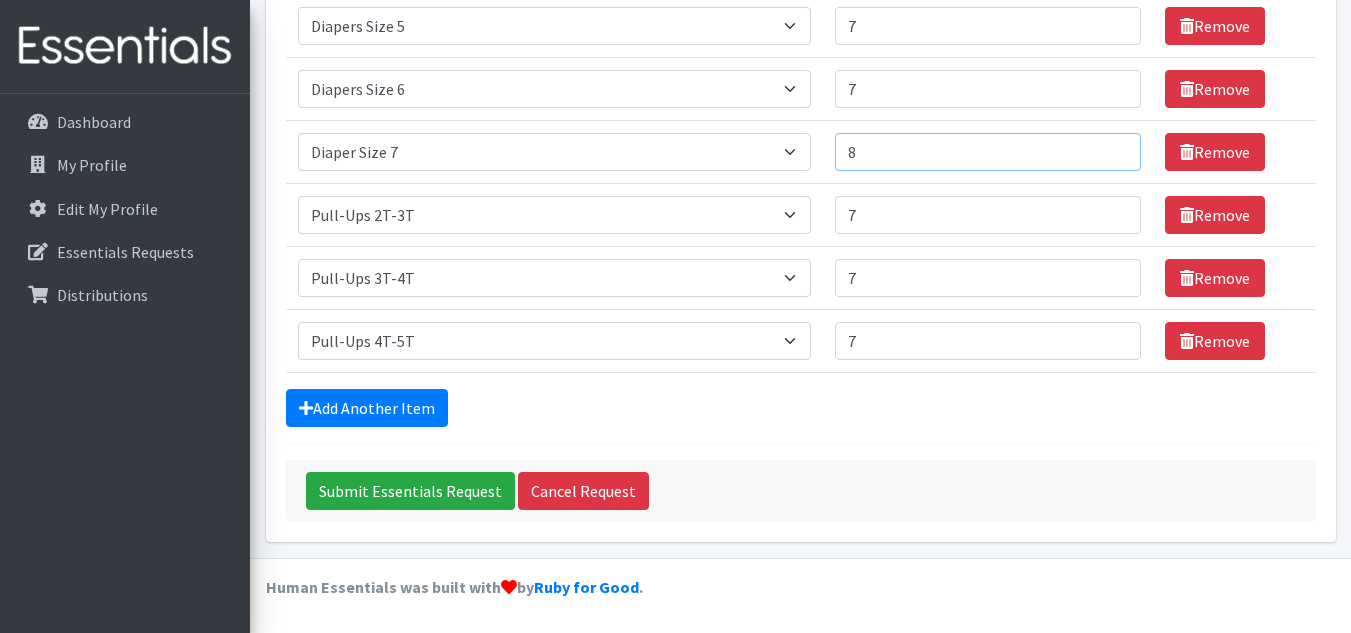 click on "8" at bounding box center (988, 152) 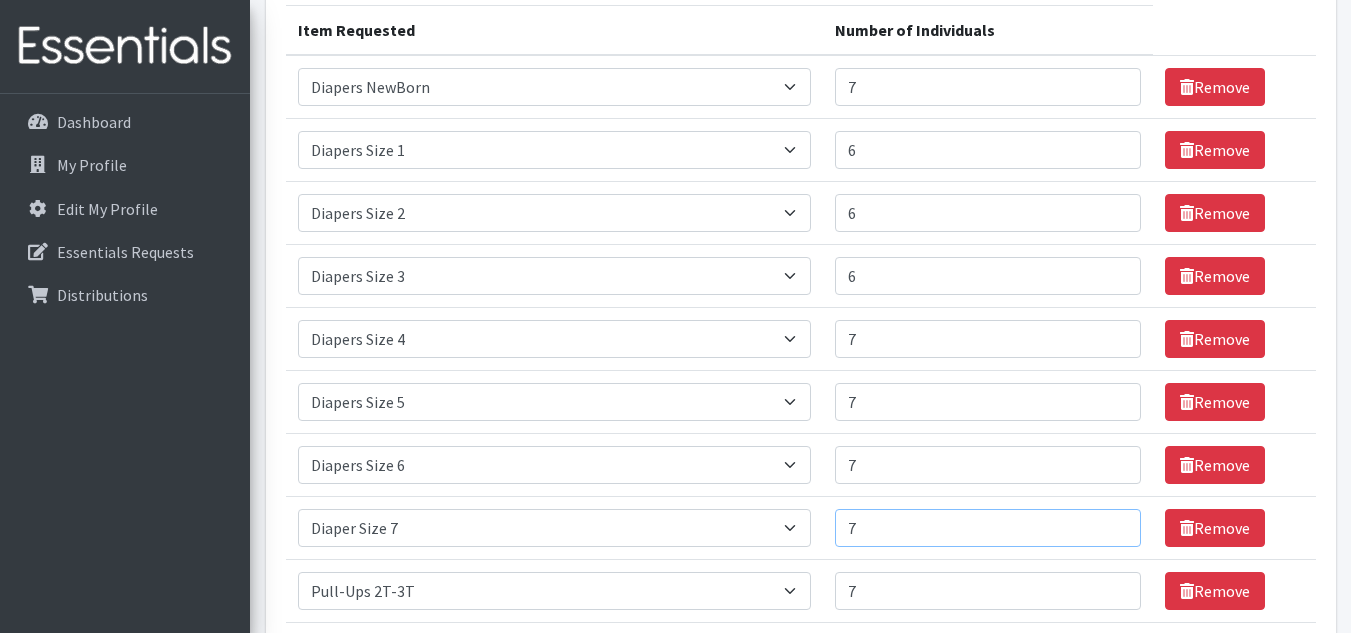 scroll, scrollTop: 287, scrollLeft: 0, axis: vertical 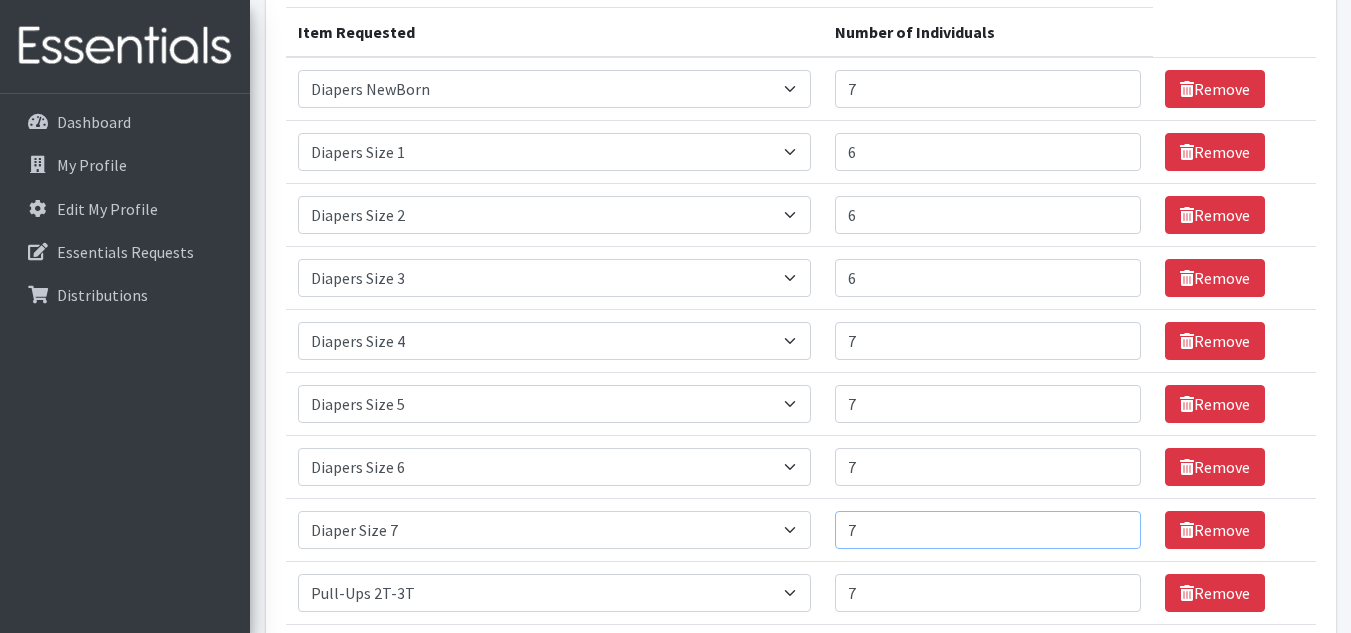 type on "7" 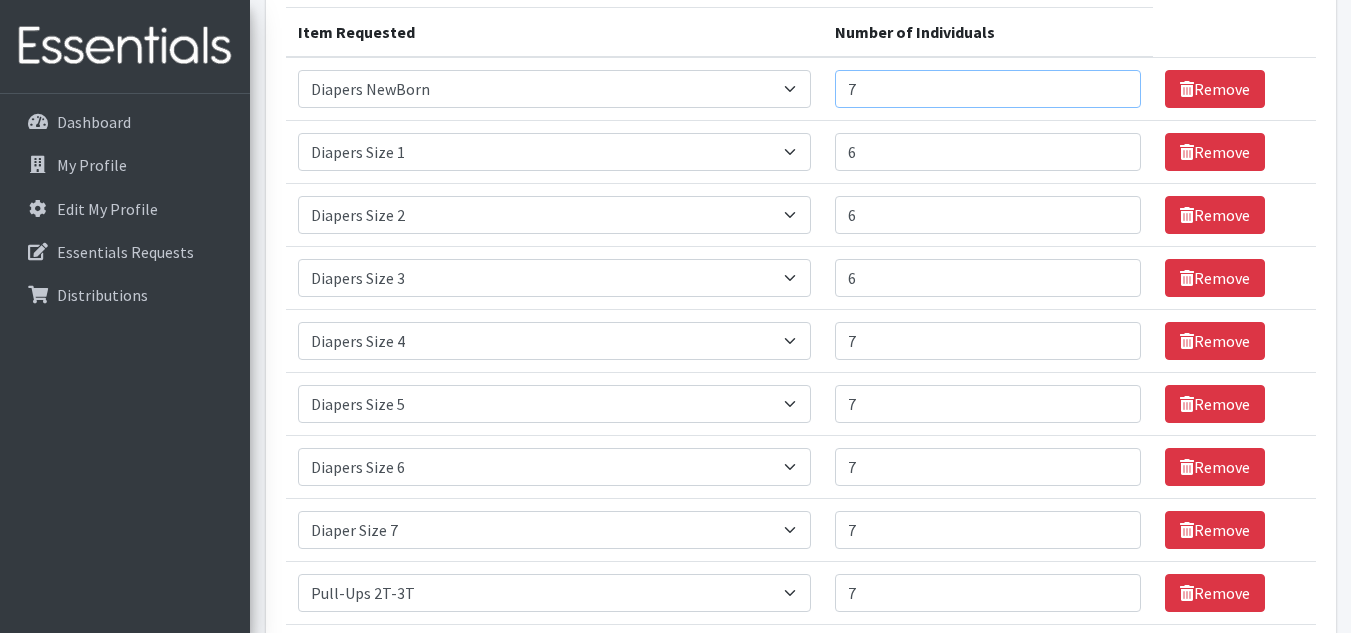 click on "7" at bounding box center (988, 89) 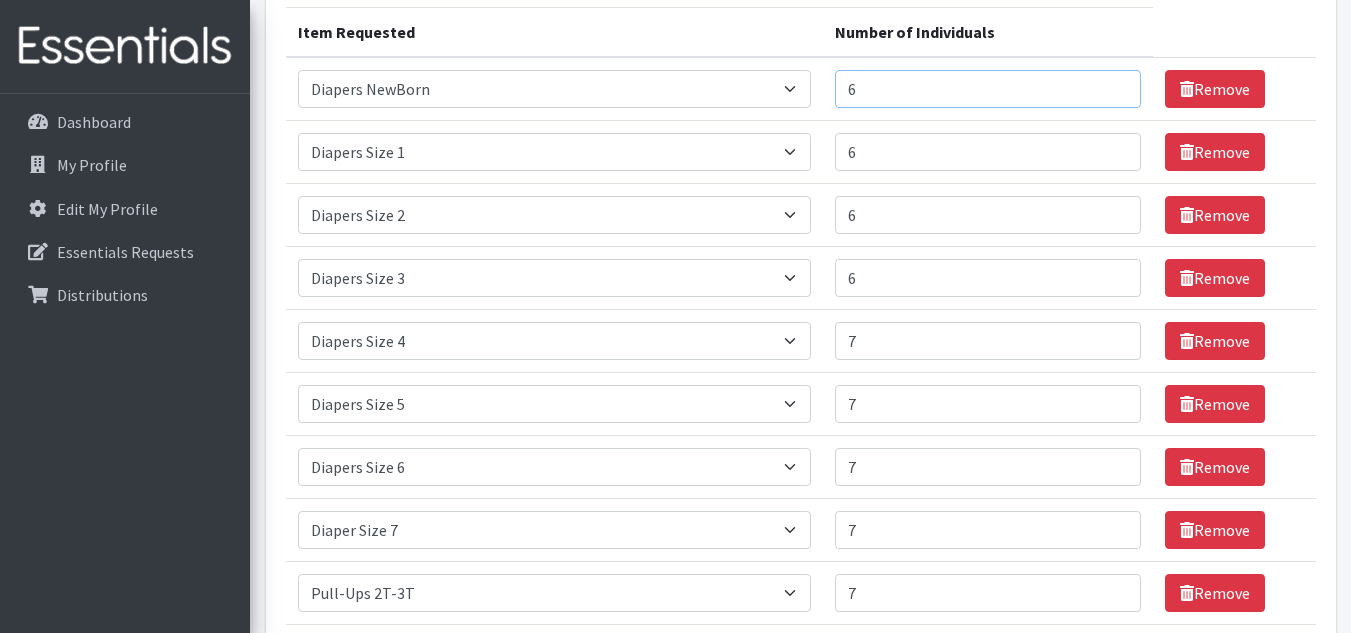 type on "6" 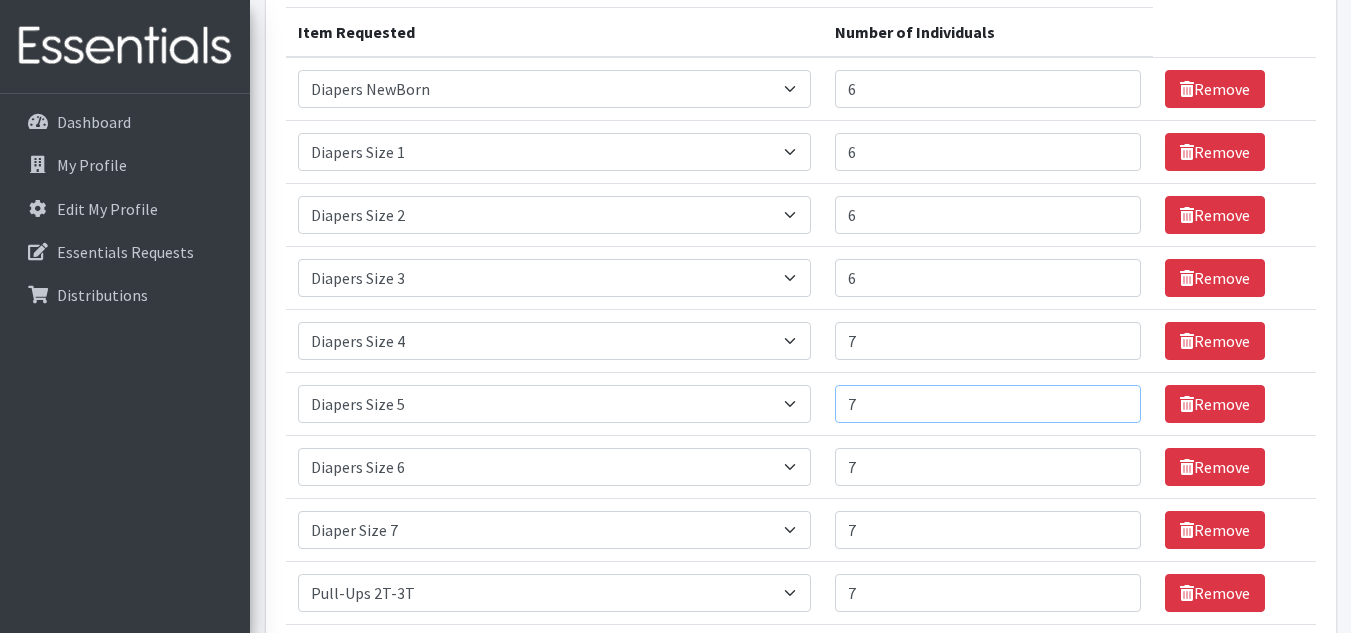 click on "7" at bounding box center (988, 404) 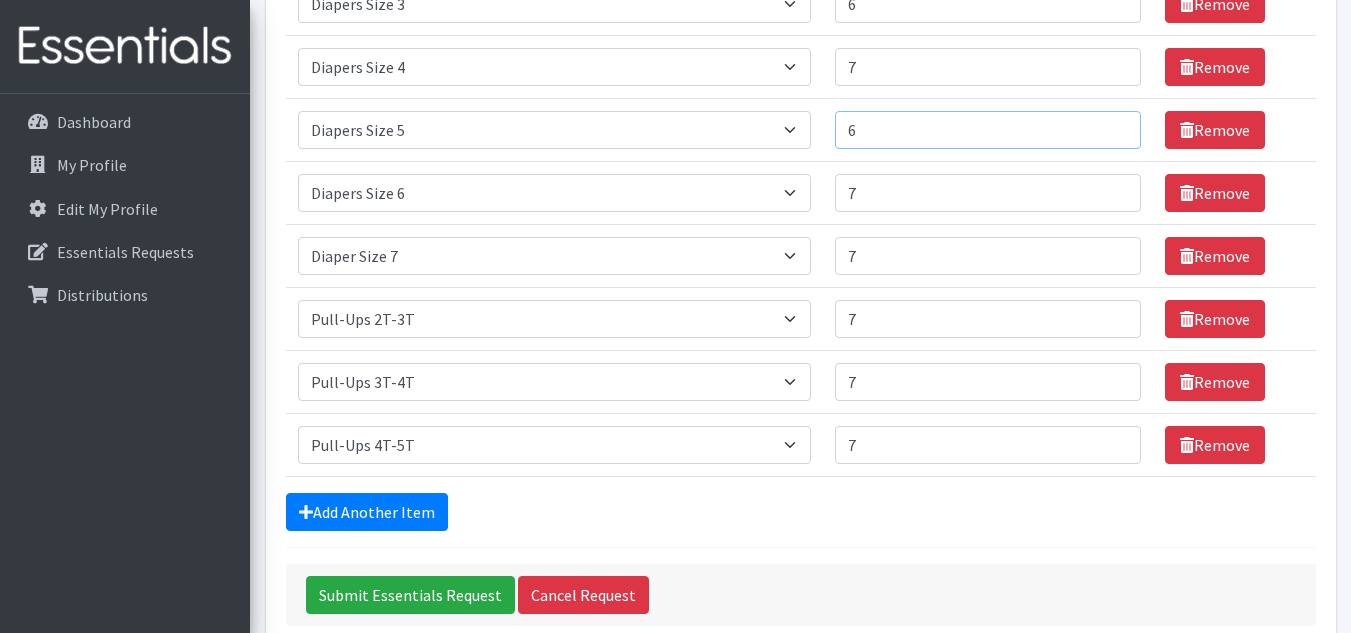 scroll, scrollTop: 559, scrollLeft: 0, axis: vertical 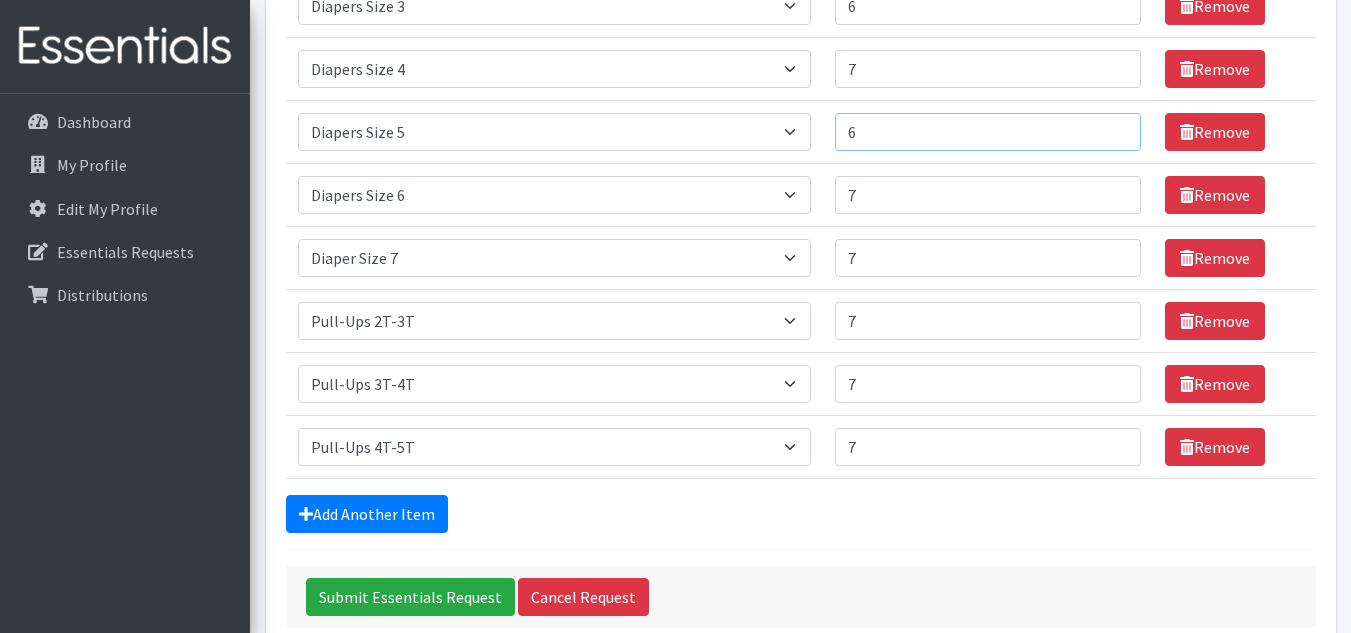 type on "6" 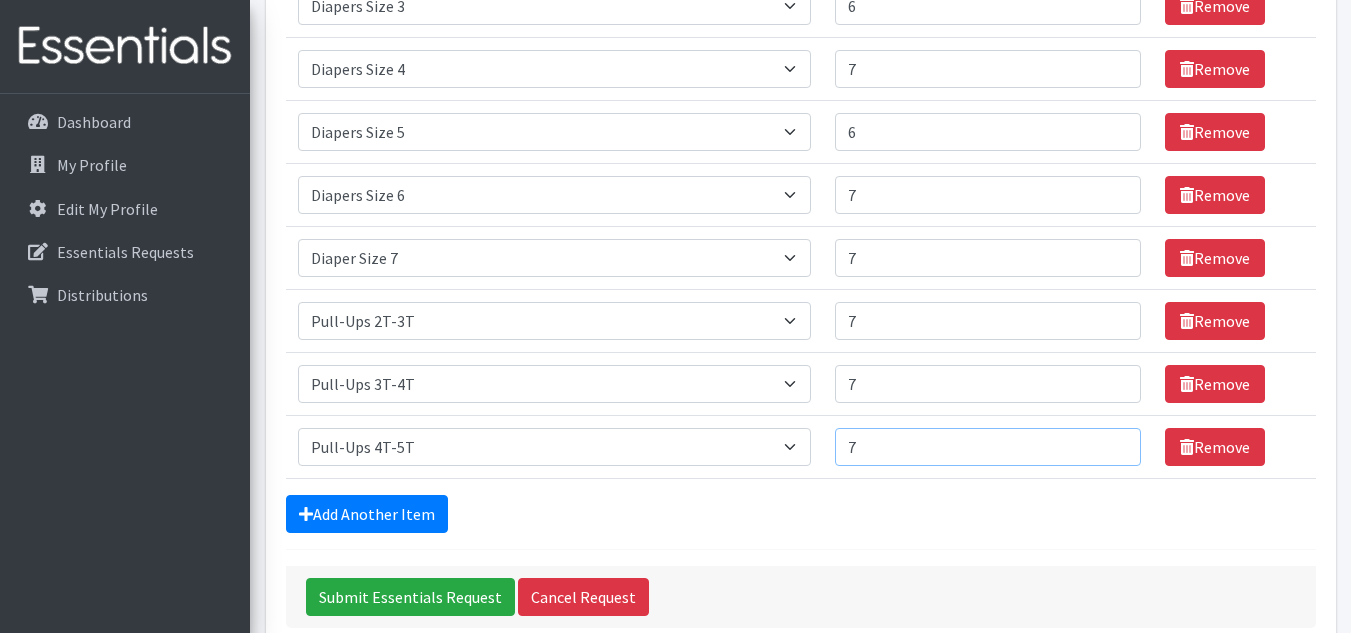 click on "7" at bounding box center (988, 447) 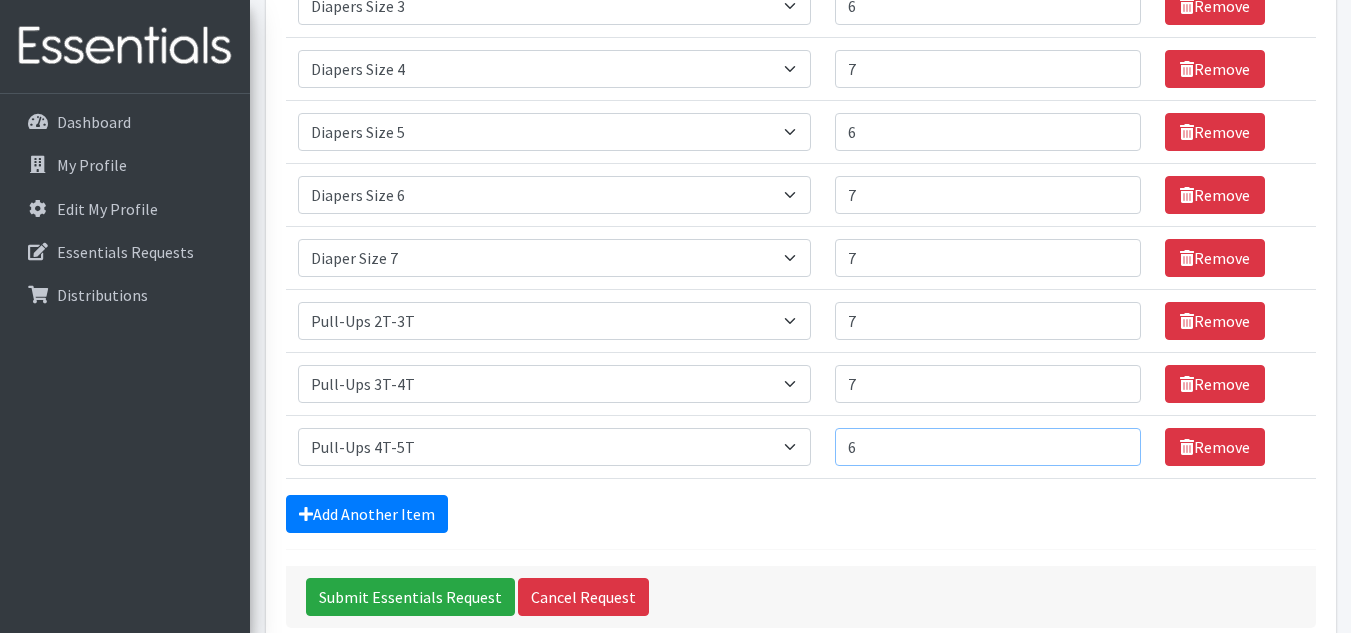 type on "6" 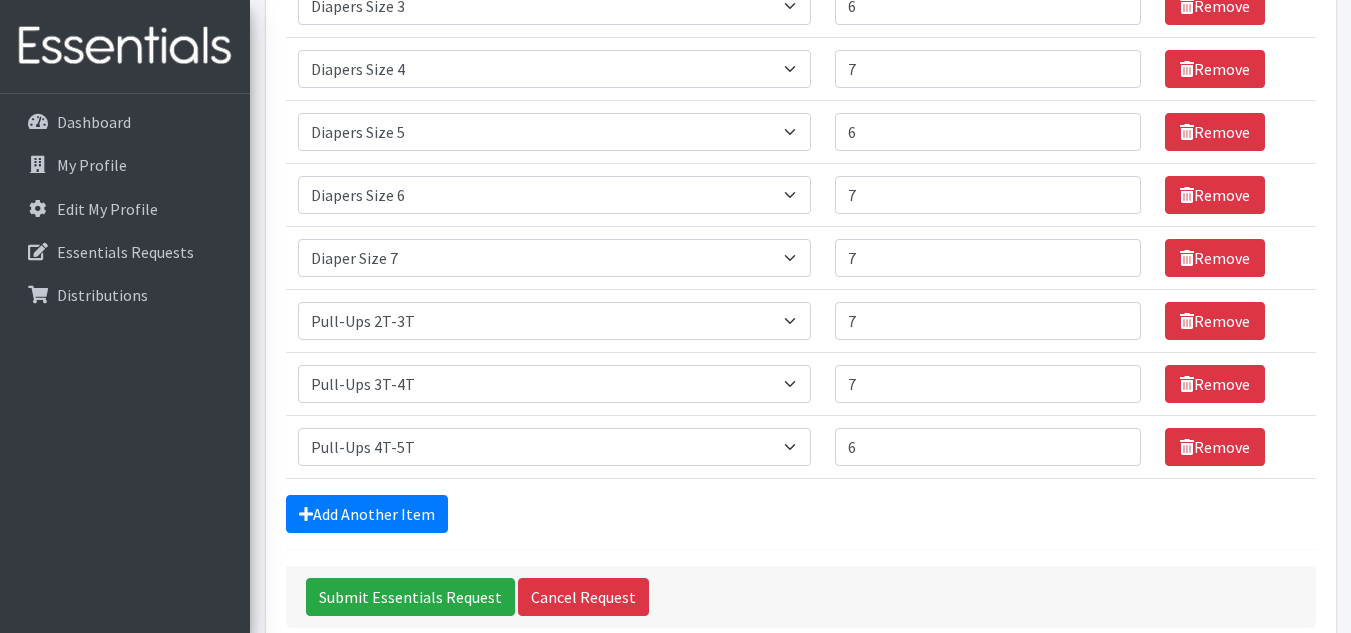 drag, startPoint x: 1365, startPoint y: 331, endPoint x: 925, endPoint y: 536, distance: 485.4122 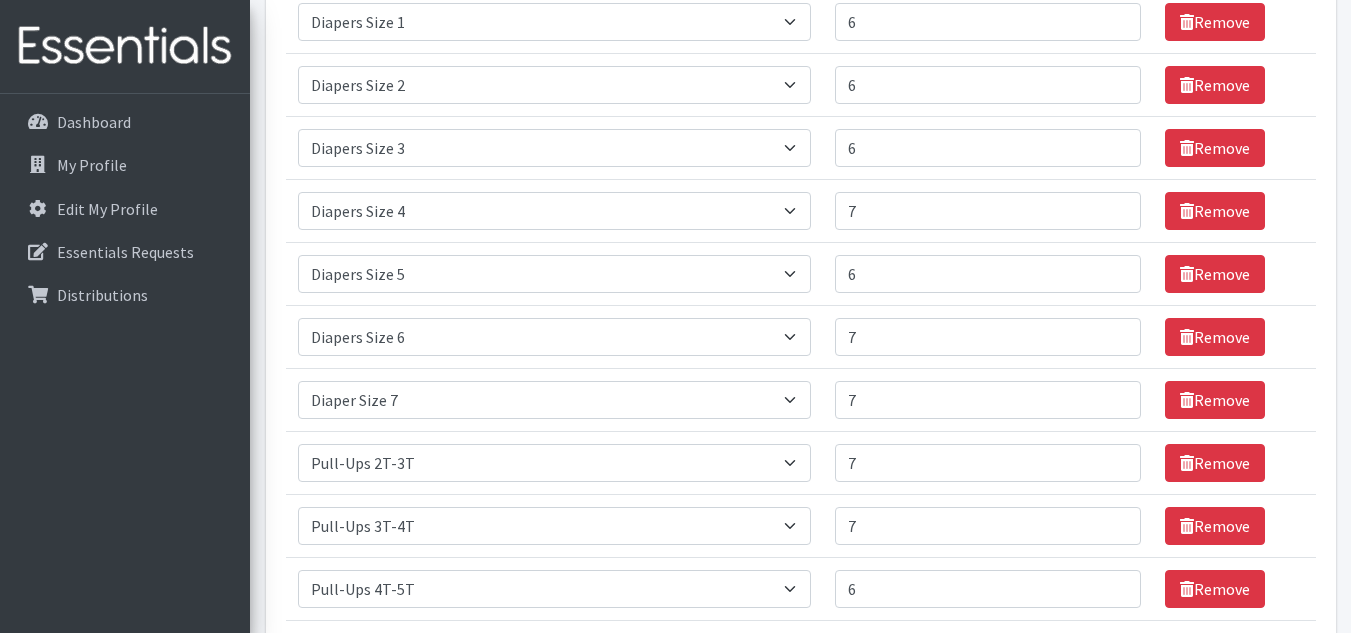 scroll, scrollTop: 387, scrollLeft: 0, axis: vertical 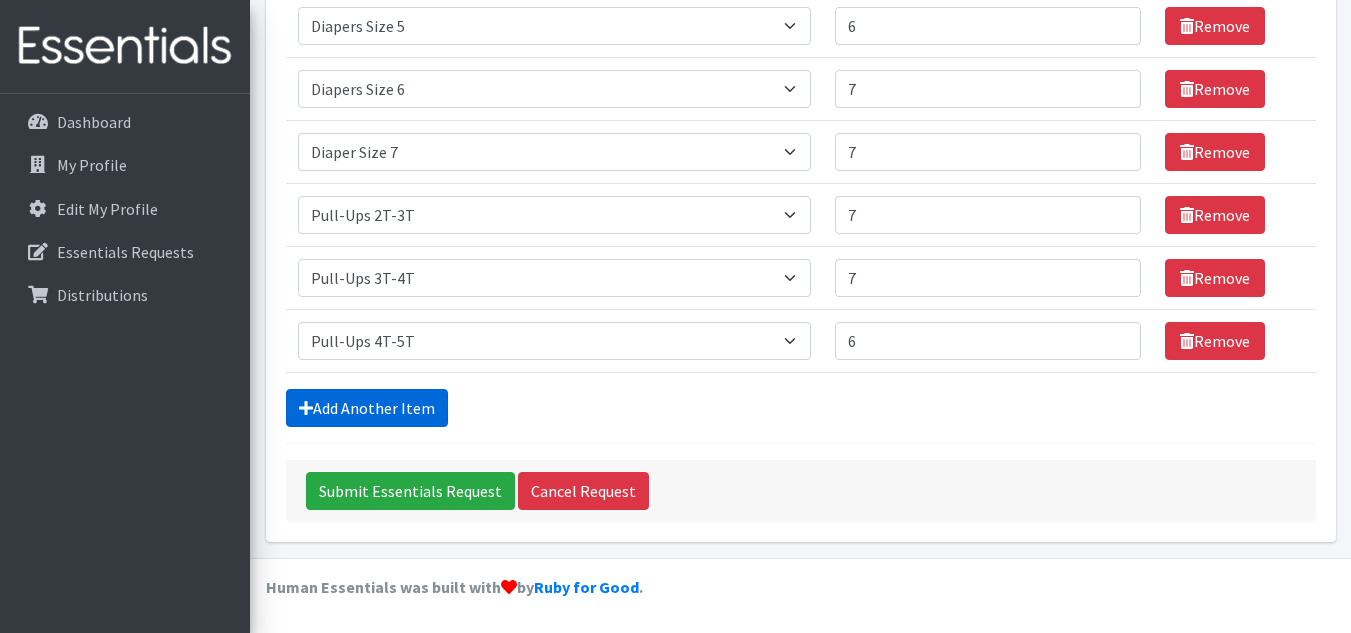 click on "Add Another Item" at bounding box center [367, 408] 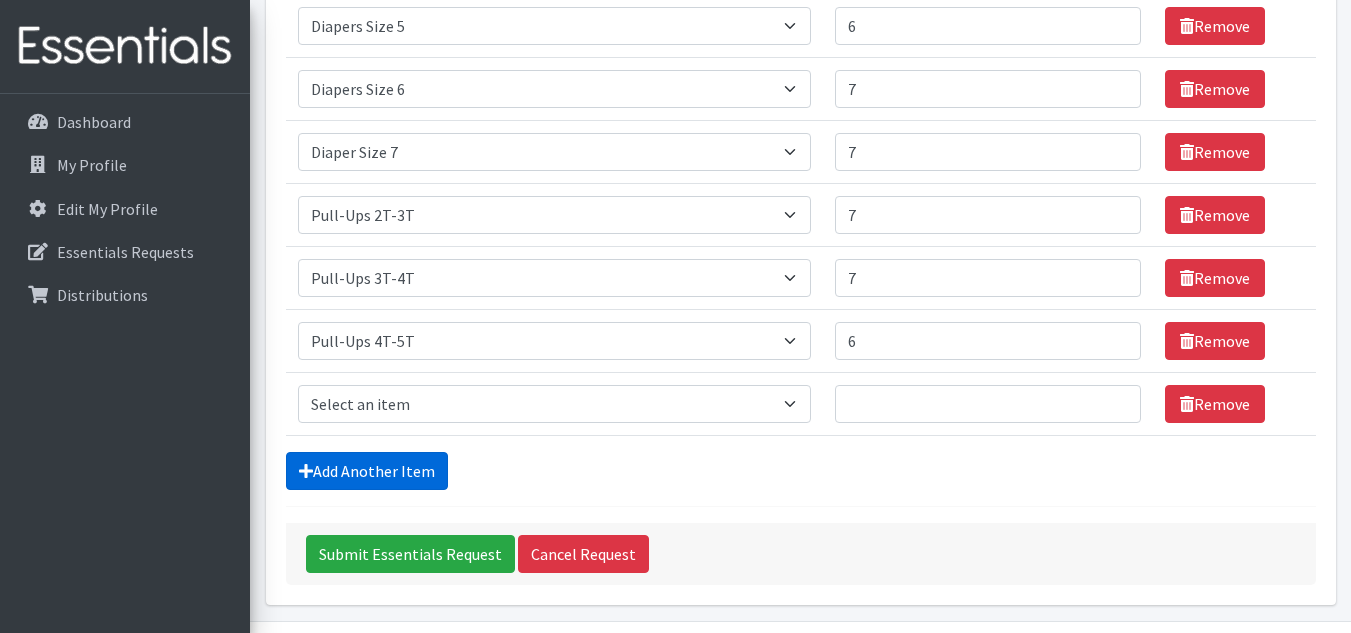scroll, scrollTop: 728, scrollLeft: 0, axis: vertical 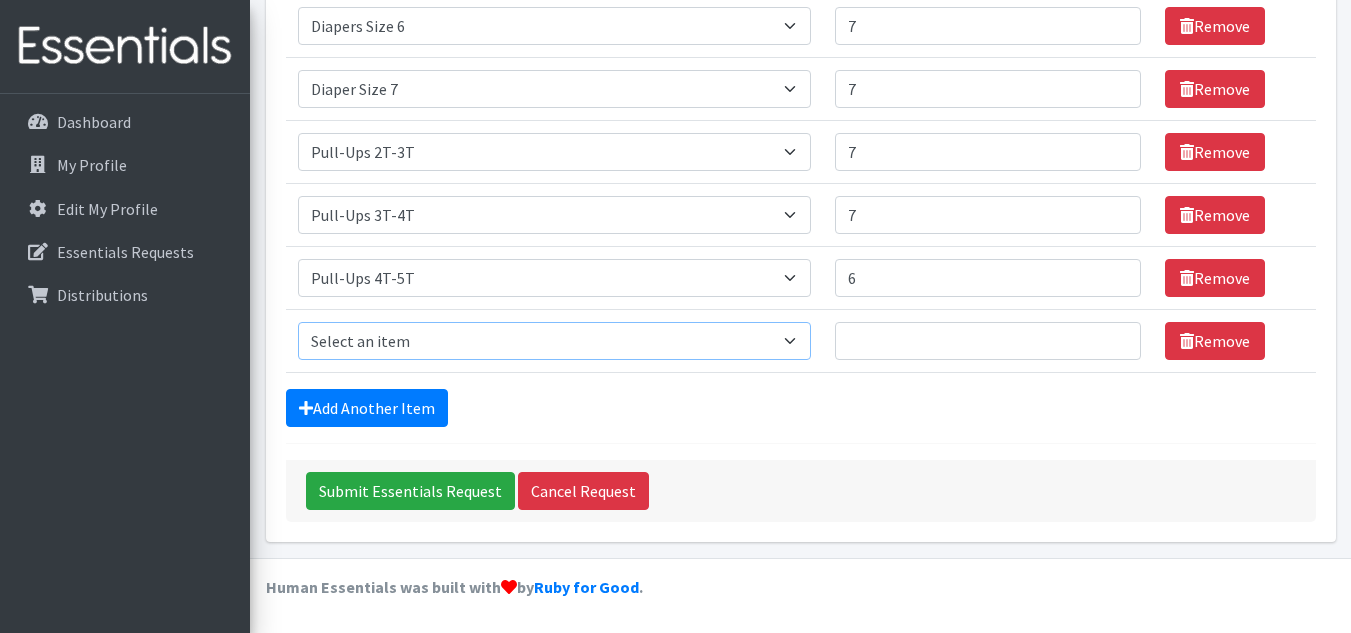 click on "Select an item
# - Total number of kids being served with this order:
Baby wipes
Diaper Size 7
Diapers NewBorn
Diapers Size 1
Diapers Size 2
Diapers Size 3
Diapers Size 4
Diapers Size 5
Diapers Size 6
Formula
Preemie
Pull-Ups 2T-3T
Pull-Ups 3T-4T
Pull-Ups 4T-5T
Size 8
Swimmers" at bounding box center [554, 341] 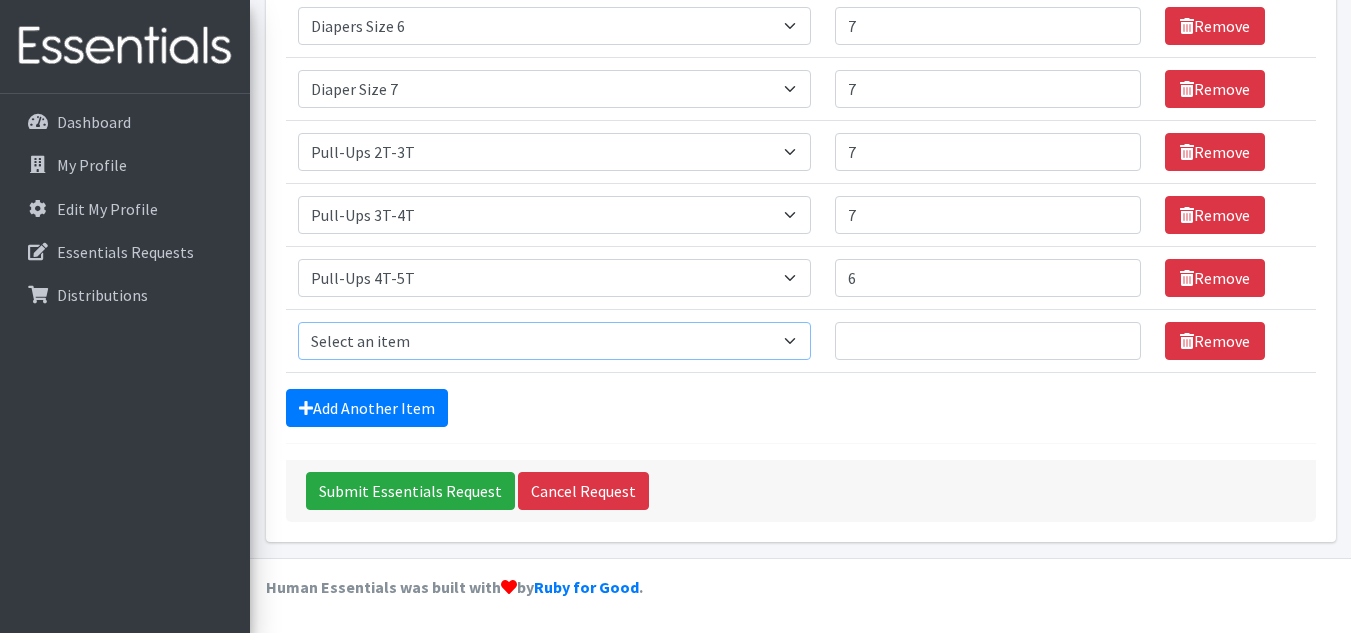 select on "2649" 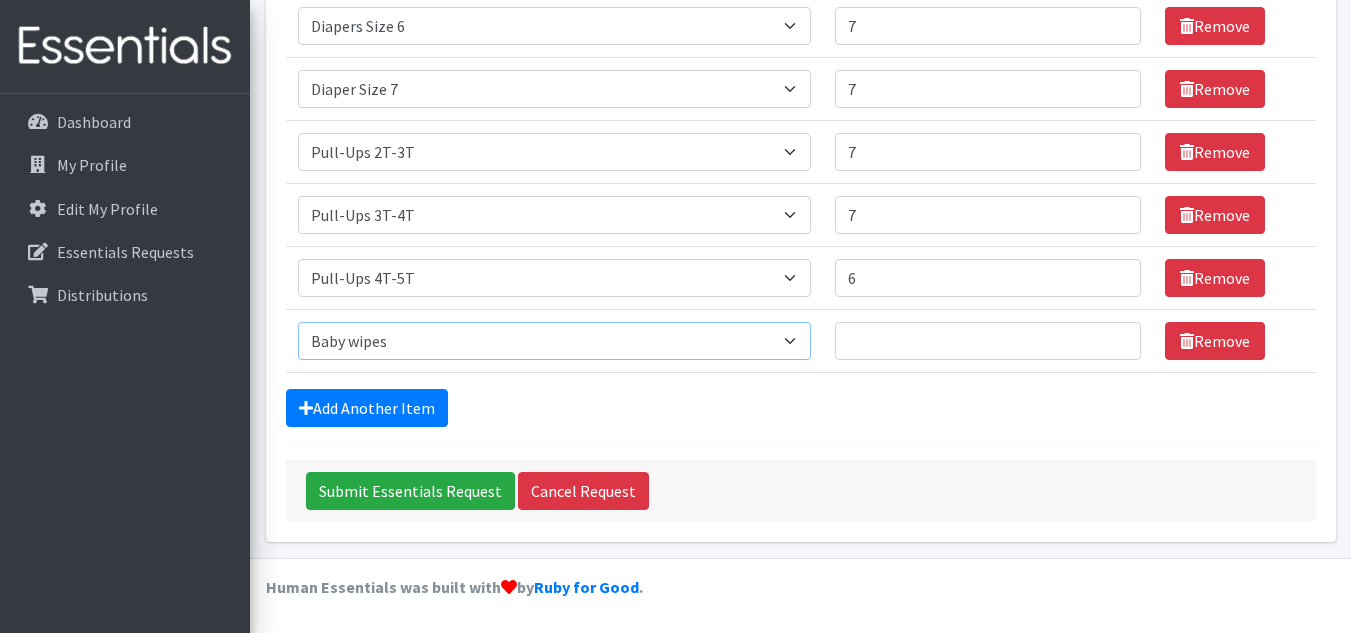 click on "Select an item
# - Total number of kids being served with this order:
Baby wipes
Diaper Size 7
Diapers NewBorn
Diapers Size 1
Diapers Size 2
Diapers Size 3
Diapers Size 4
Diapers Size 5
Diapers Size 6
Formula
Preemie
Pull-Ups 2T-3T
Pull-Ups 3T-4T
Pull-Ups 4T-5T
Size 8
Swimmers" at bounding box center (554, 341) 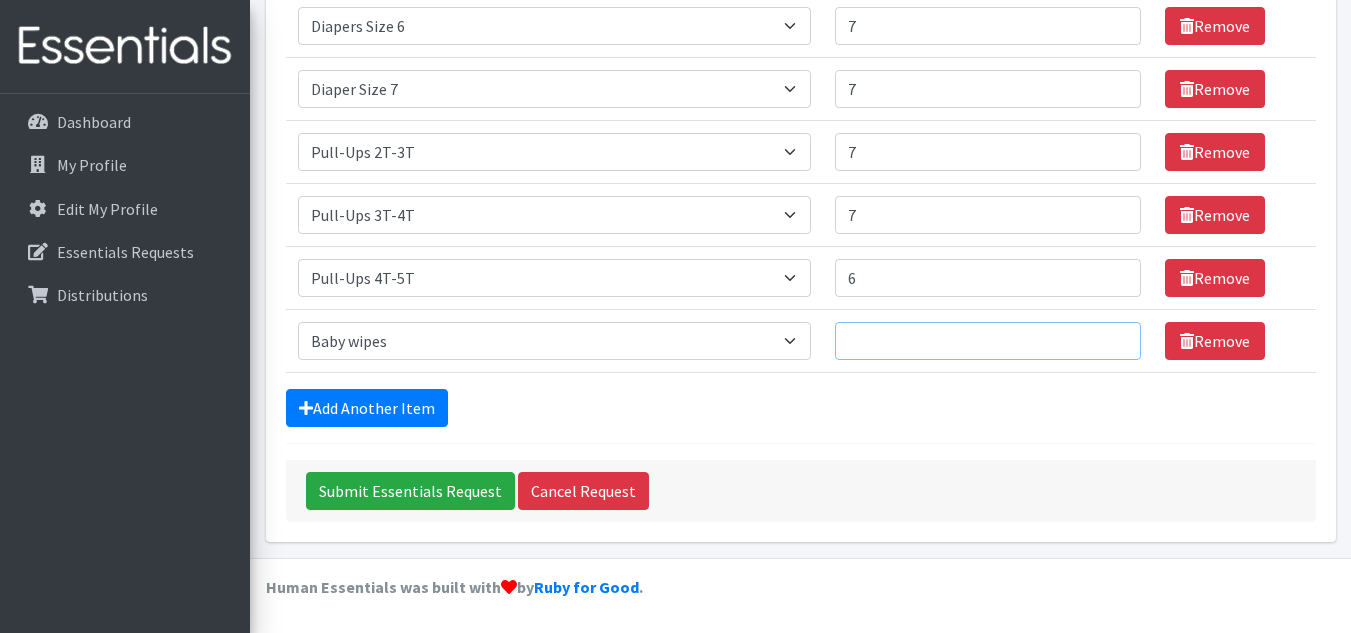 click on "Number of Individuals" at bounding box center (988, 341) 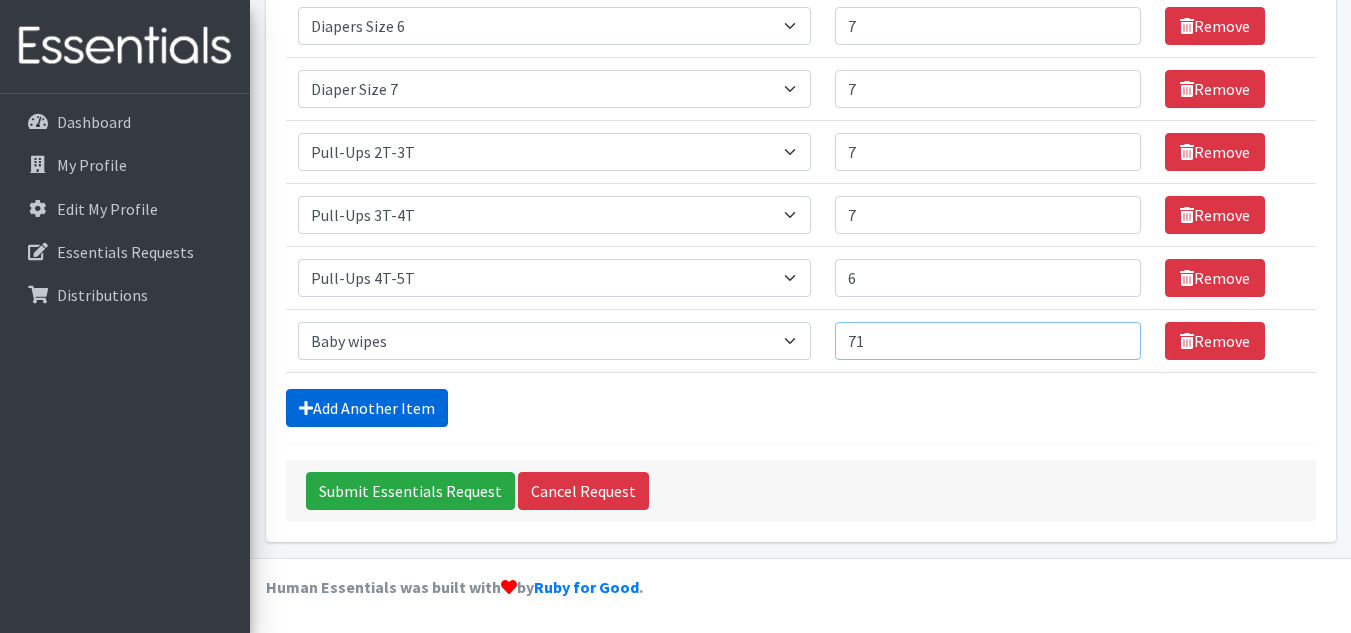 type on "71" 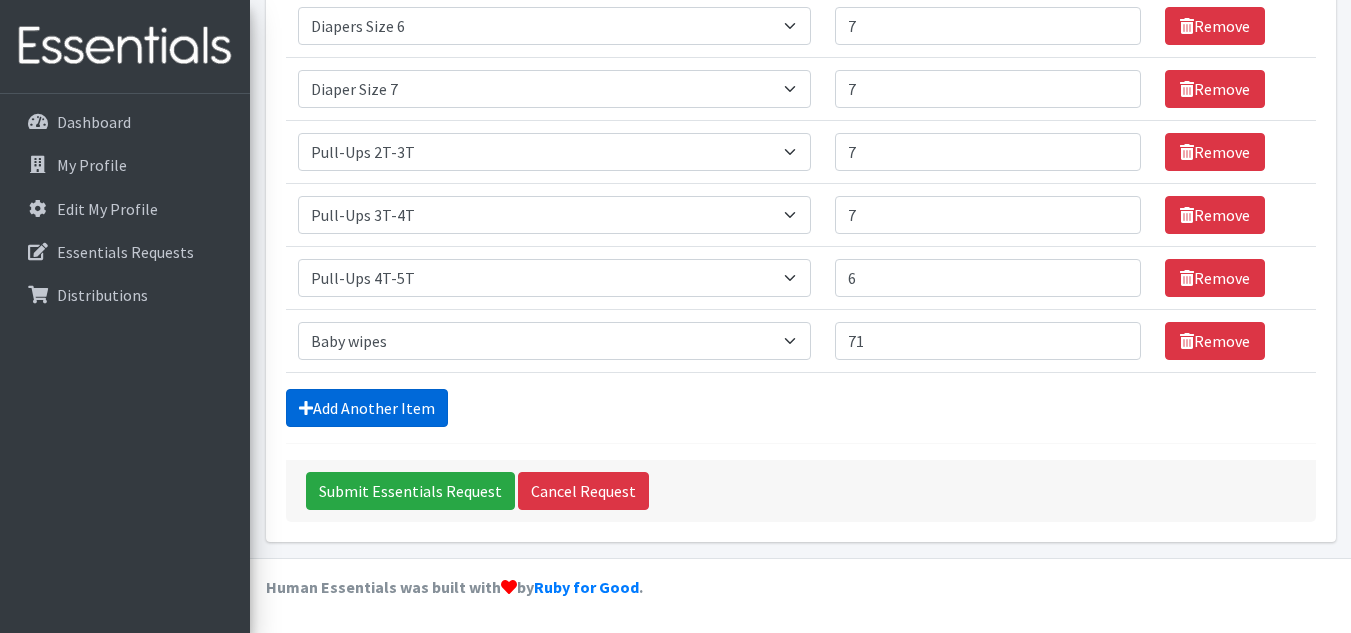 click on "Add Another Item" at bounding box center [367, 408] 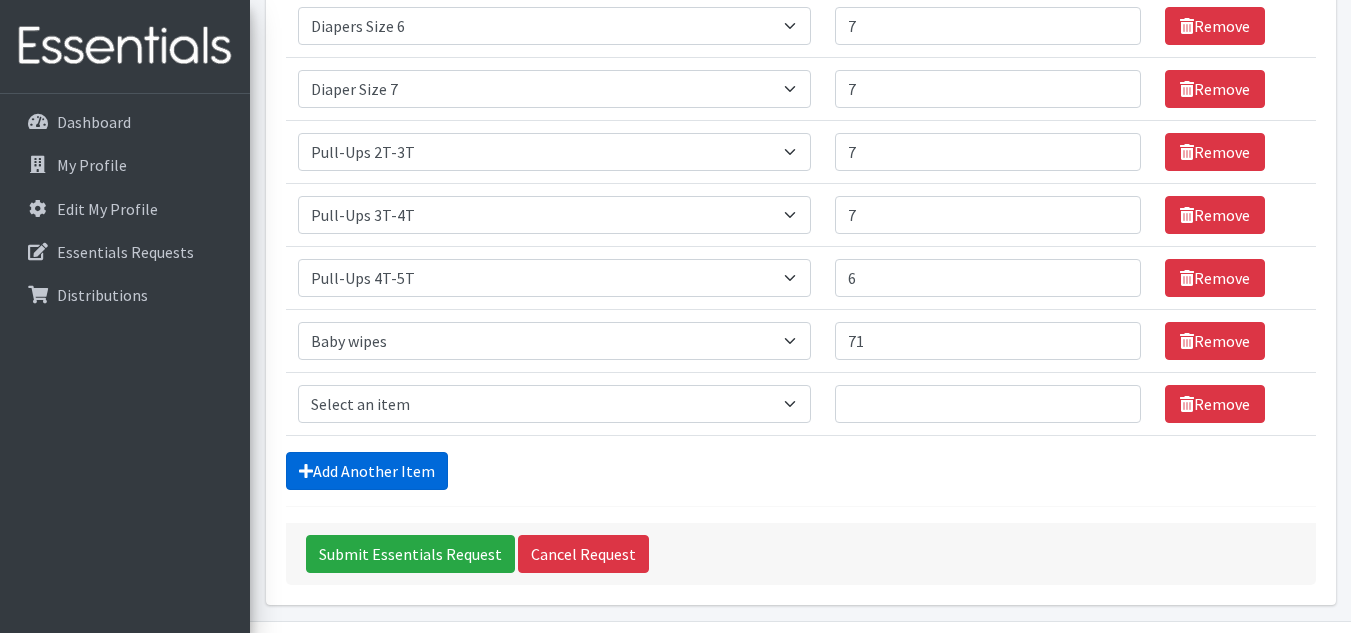 scroll, scrollTop: 791, scrollLeft: 0, axis: vertical 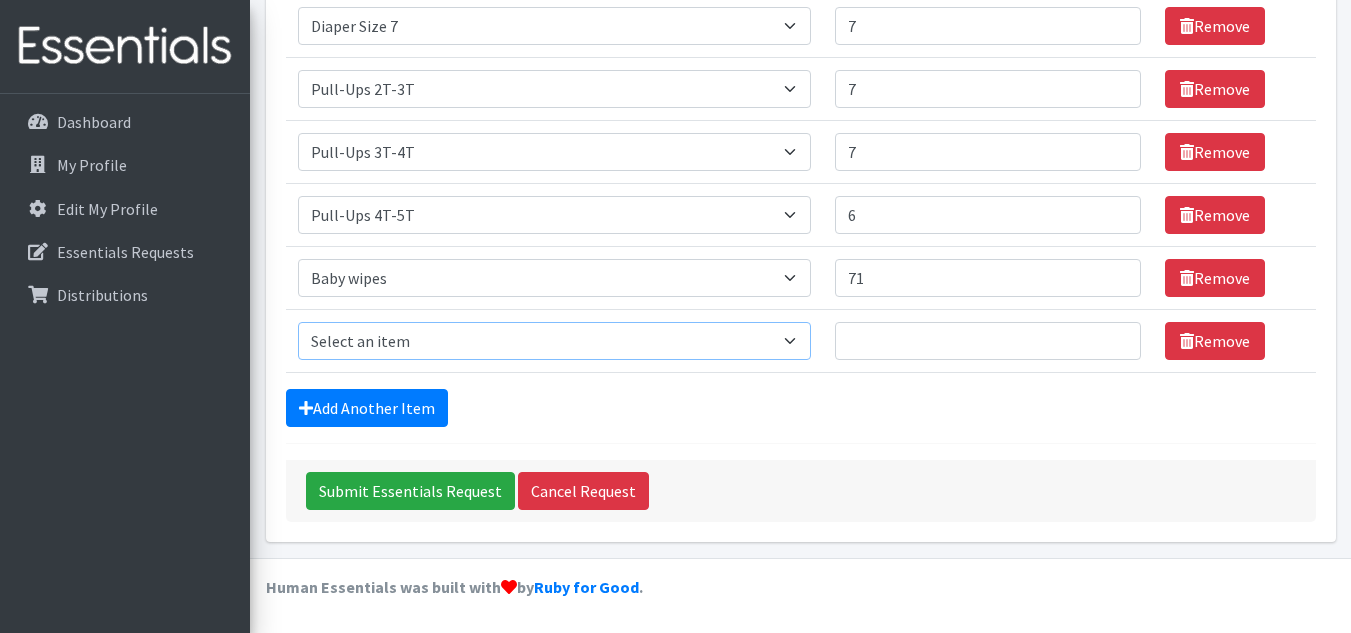 click on "Select an item
# - Total number of kids being served with this order:
Baby wipes
Diaper Size 7
Diapers NewBorn
Diapers Size 1
Diapers Size 2
Diapers Size 3
Diapers Size 4
Diapers Size 5
Diapers Size 6
Formula
Preemie
Pull-Ups 2T-3T
Pull-Ups 3T-4T
Pull-Ups 4T-5T
Size 8
Swimmers" at bounding box center [554, 341] 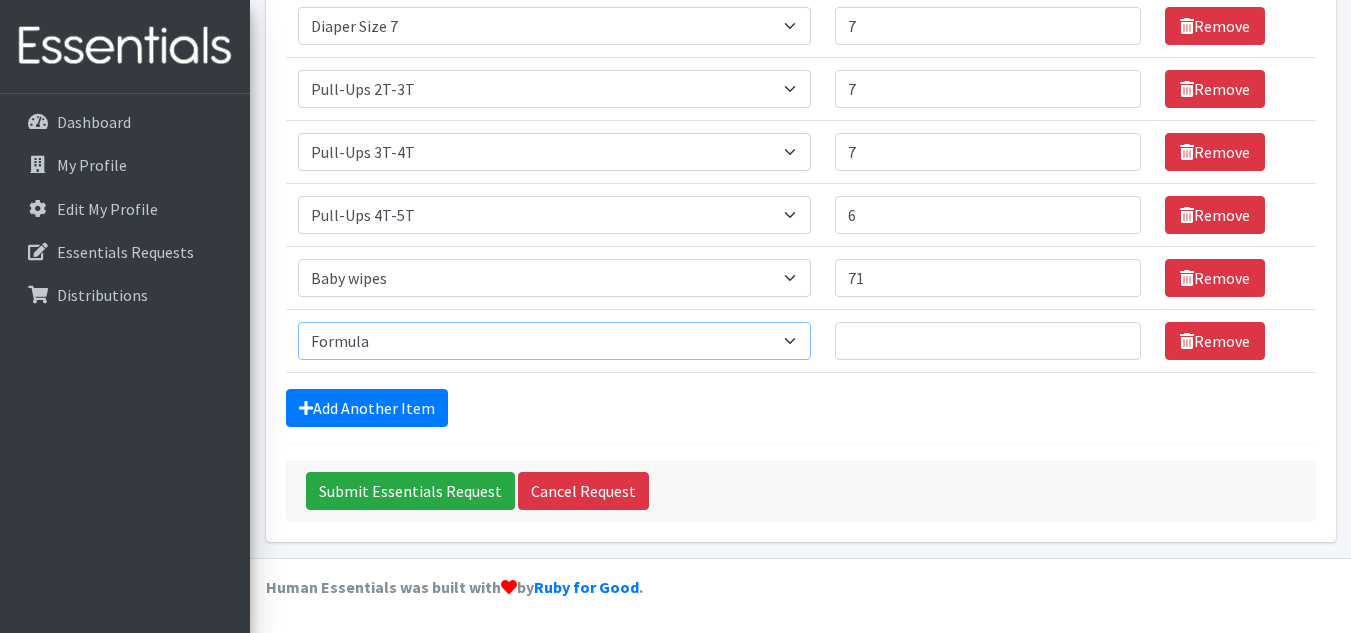 click on "Select an item
# - Total number of kids being served with this order:
Baby wipes
Diaper Size 7
Diapers NewBorn
Diapers Size 1
Diapers Size 2
Diapers Size 3
Diapers Size 4
Diapers Size 5
Diapers Size 6
Formula
Preemie
Pull-Ups 2T-3T
Pull-Ups 3T-4T
Pull-Ups 4T-5T
Size 8
Swimmers" at bounding box center (554, 341) 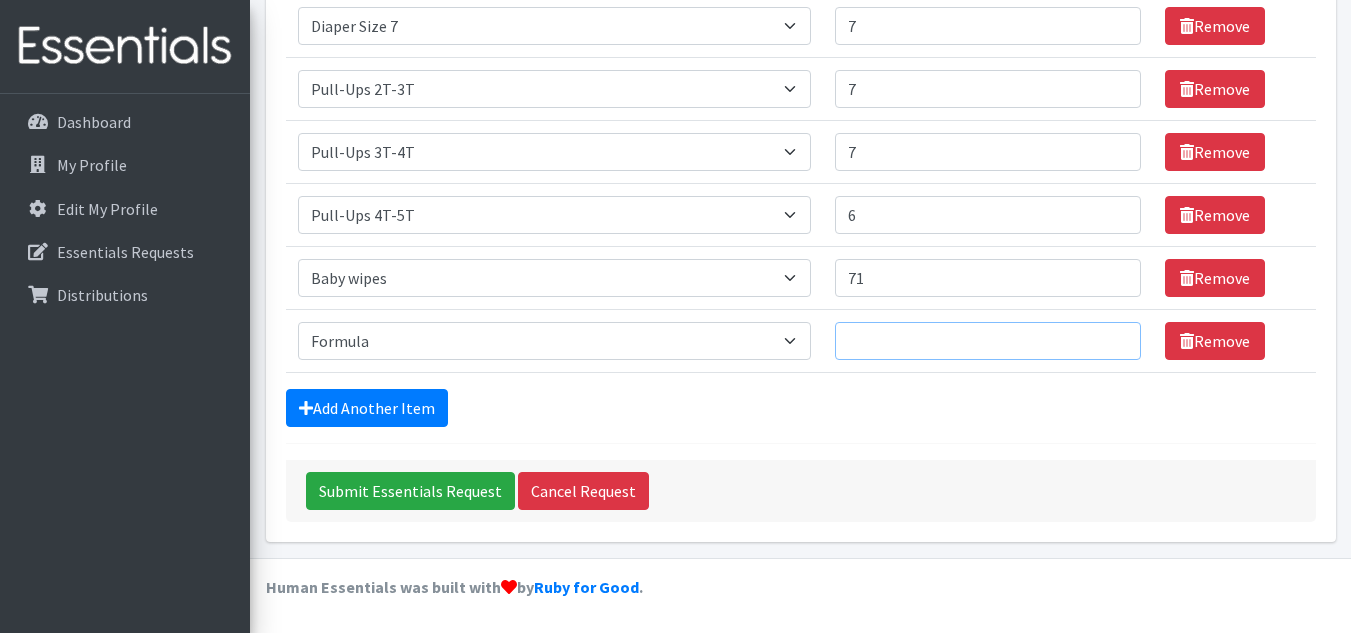 click on "Number of Individuals" at bounding box center [988, 341] 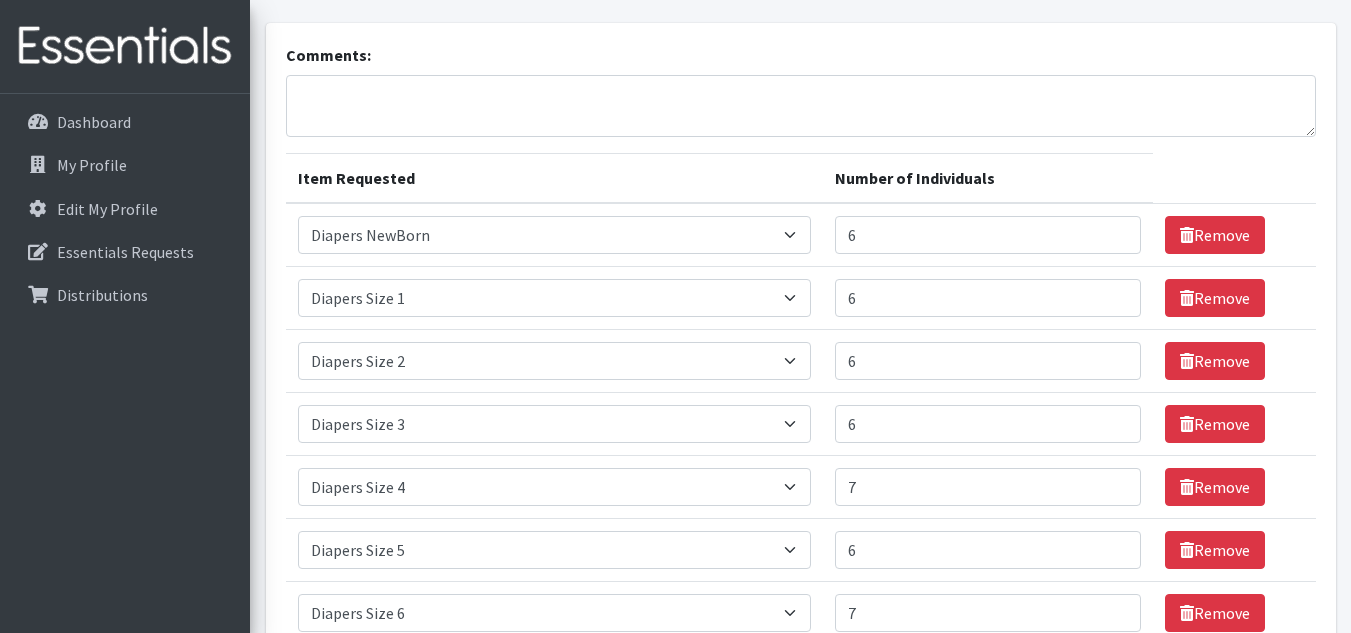 scroll, scrollTop: 119, scrollLeft: 0, axis: vertical 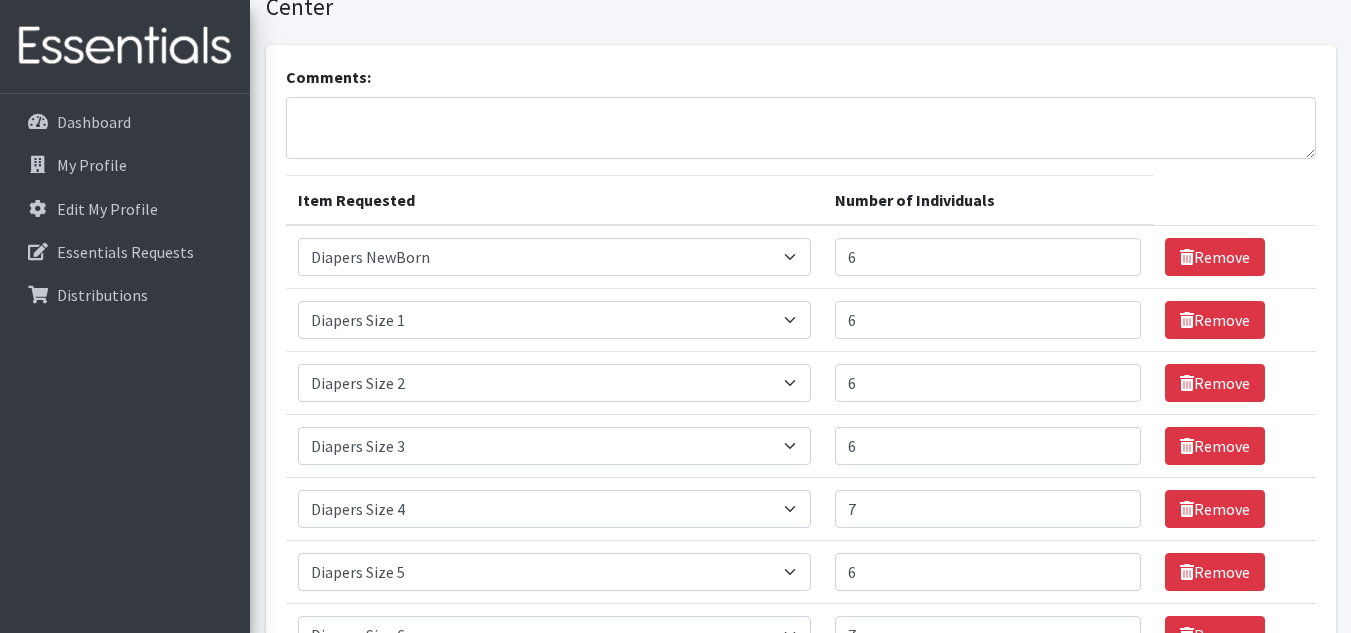 type on "8" 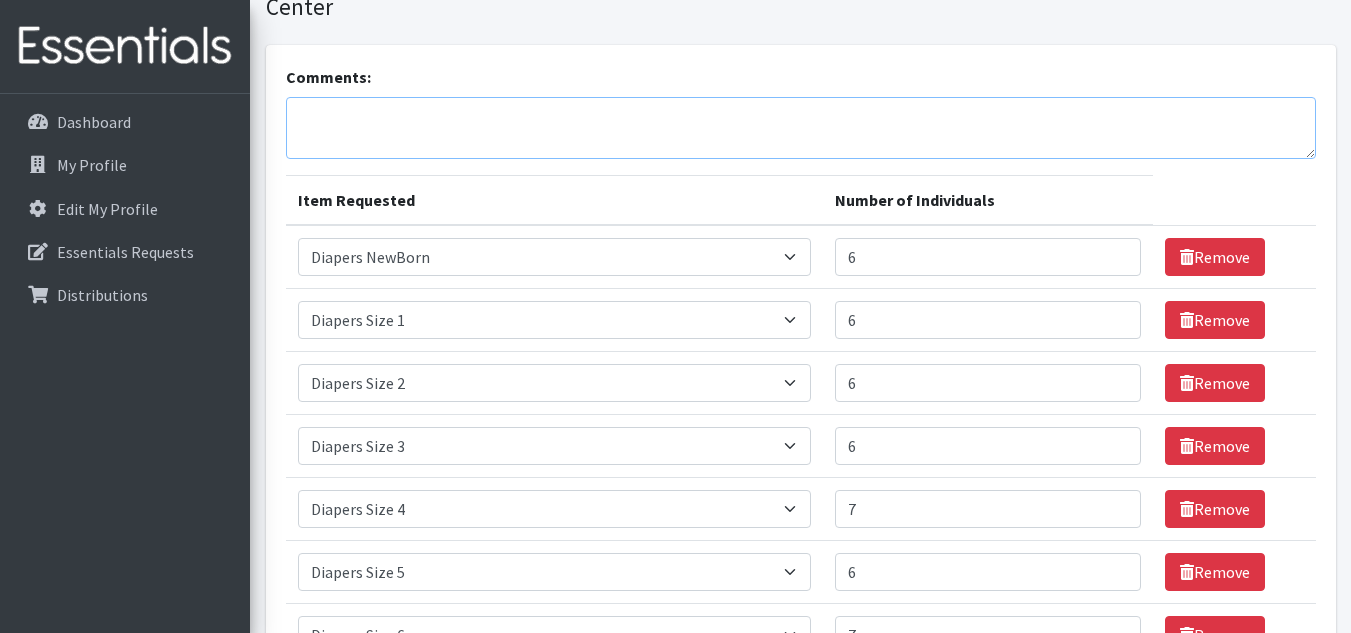 click on "Comments:" at bounding box center [801, 128] 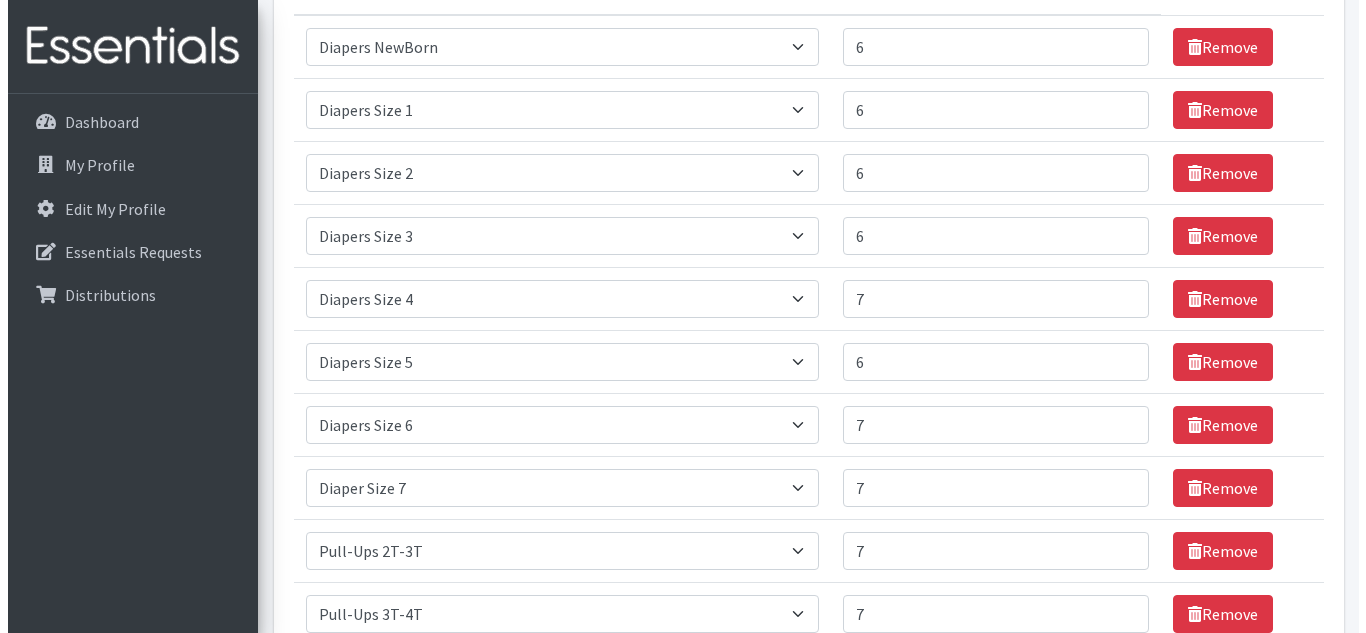 scroll, scrollTop: 791, scrollLeft: 0, axis: vertical 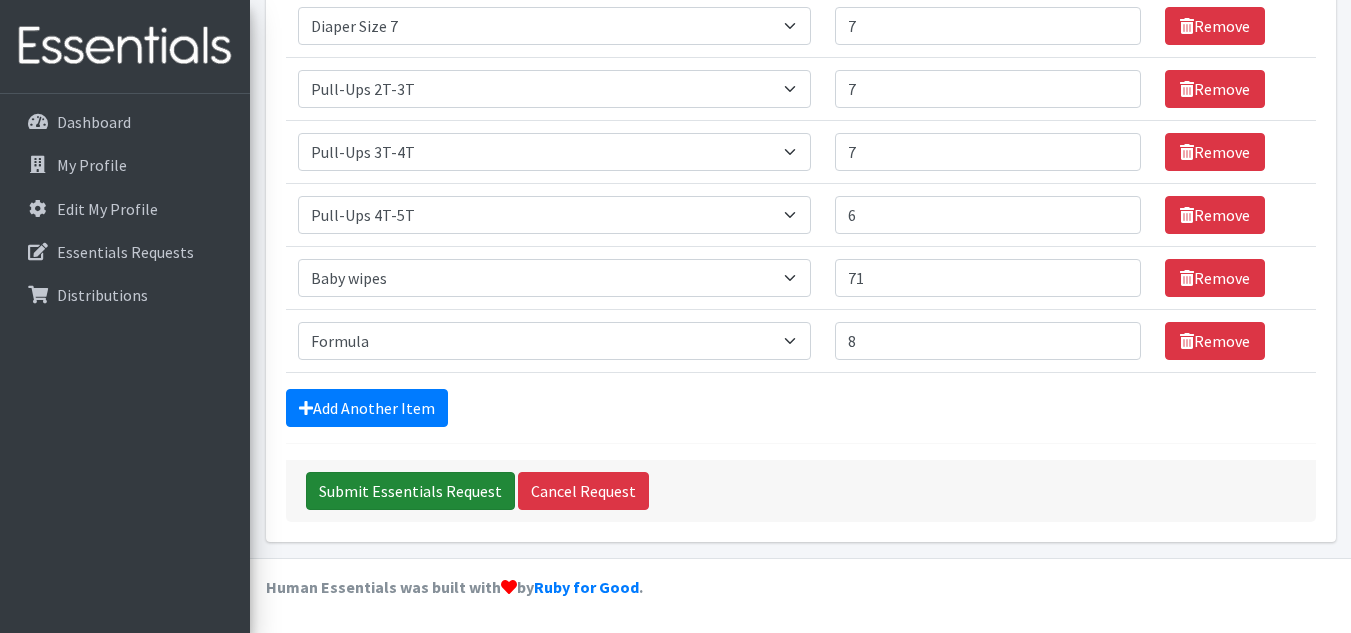 type on "enfamil Yellow or Purple" 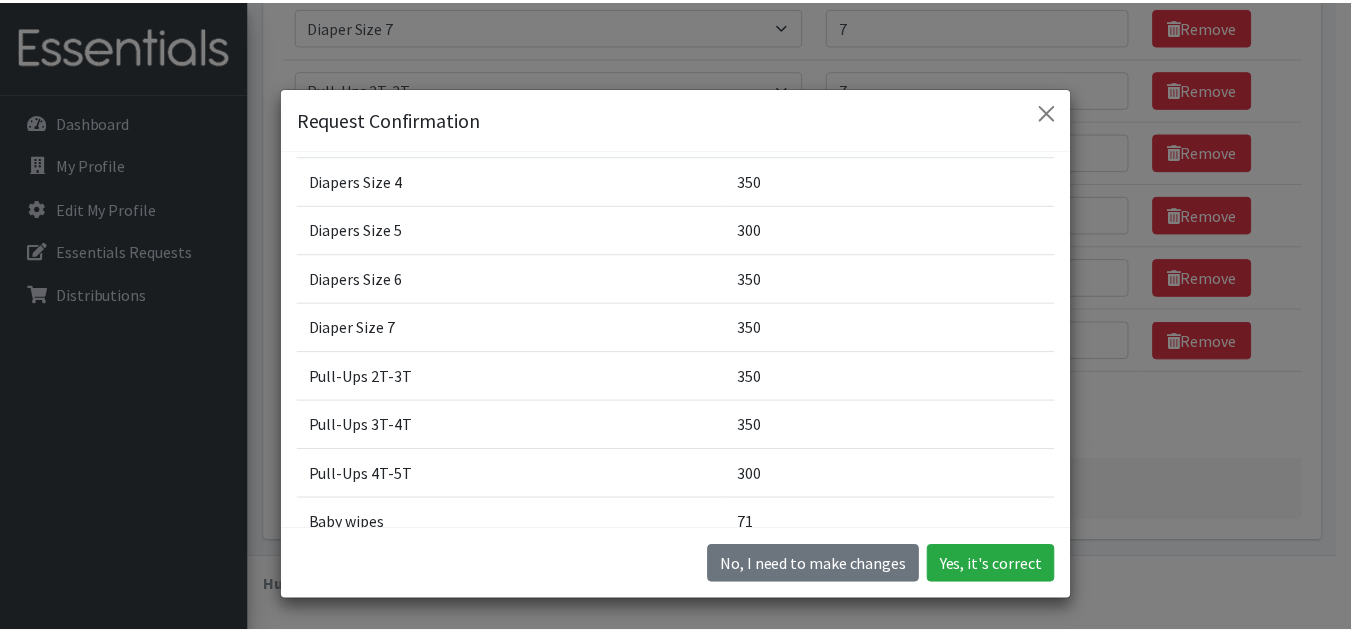 scroll, scrollTop: 276, scrollLeft: 0, axis: vertical 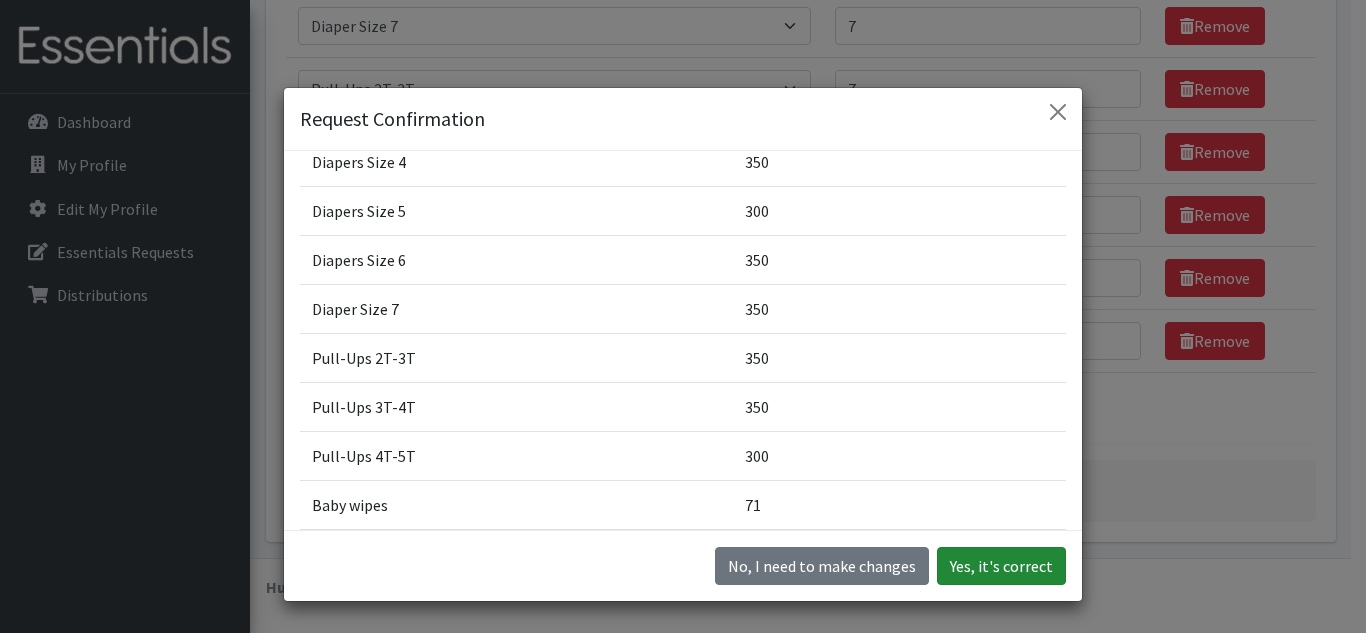 click on "Yes, it's correct" at bounding box center [1001, 566] 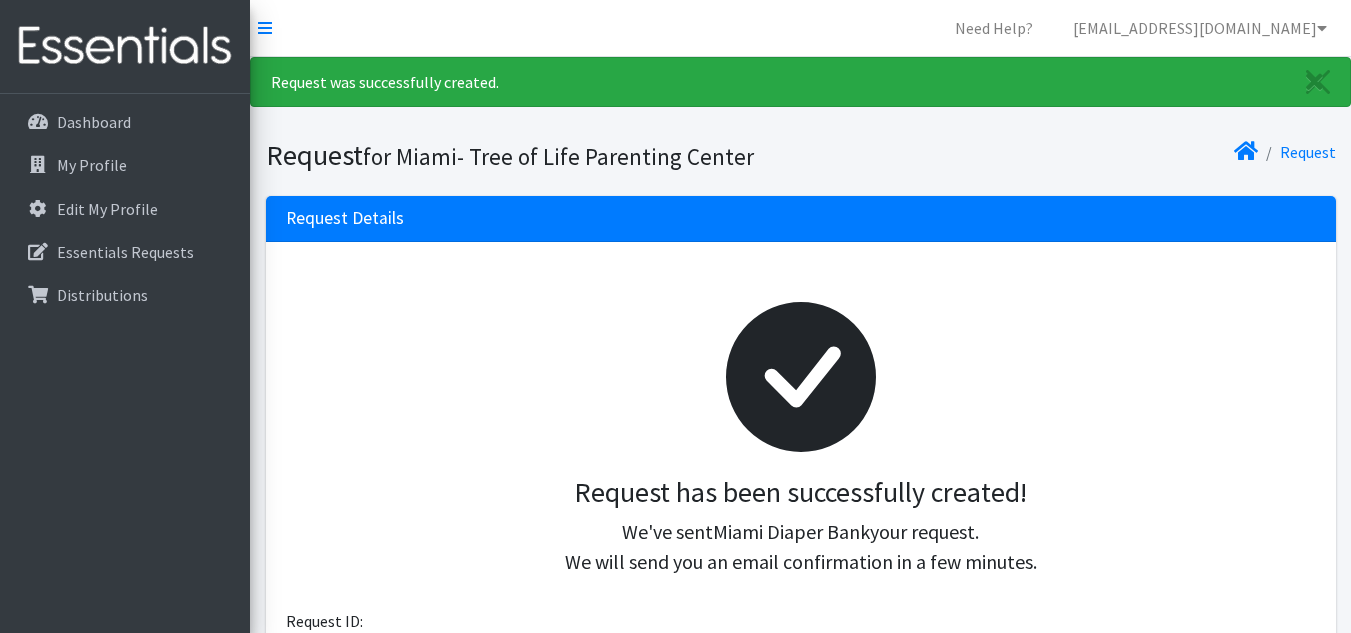 scroll, scrollTop: 0, scrollLeft: 0, axis: both 